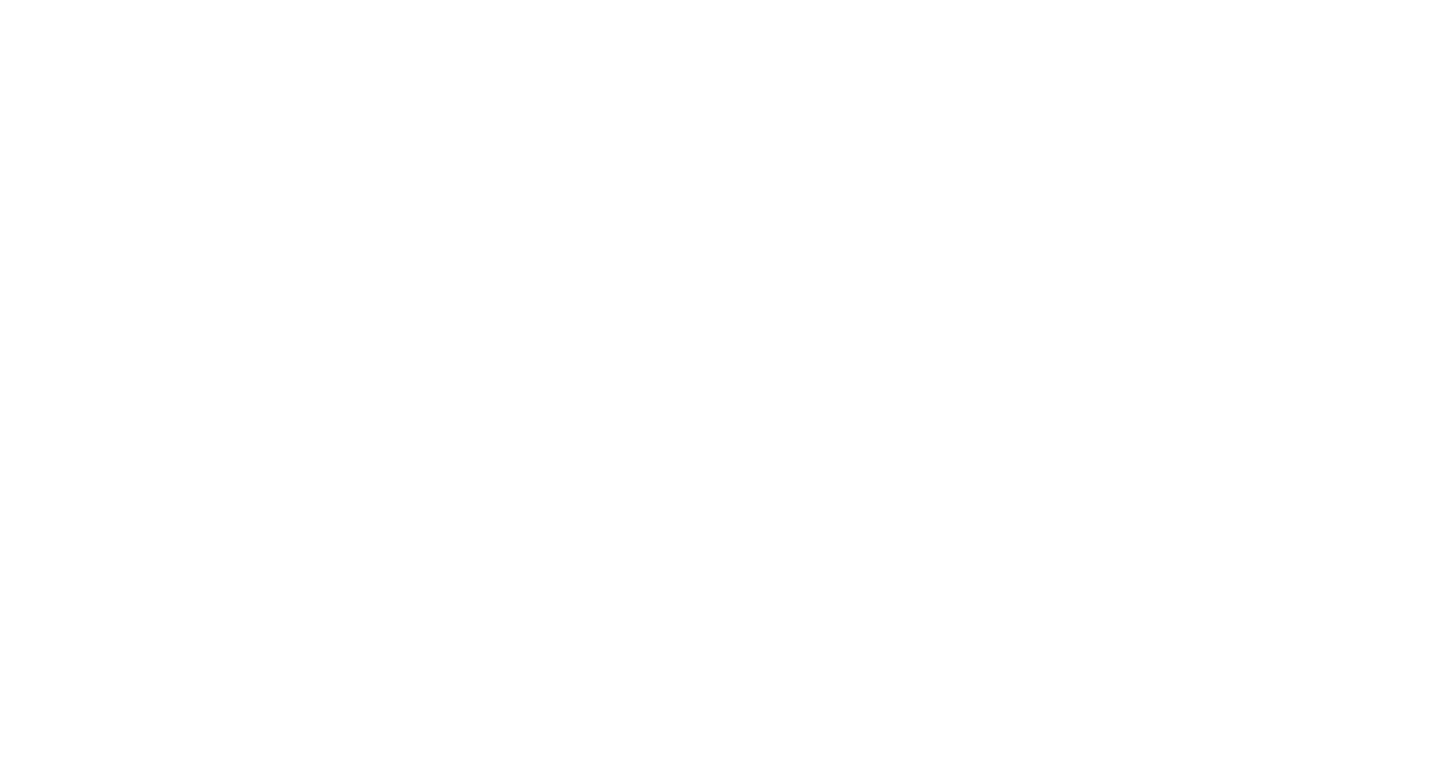 scroll, scrollTop: 0, scrollLeft: 0, axis: both 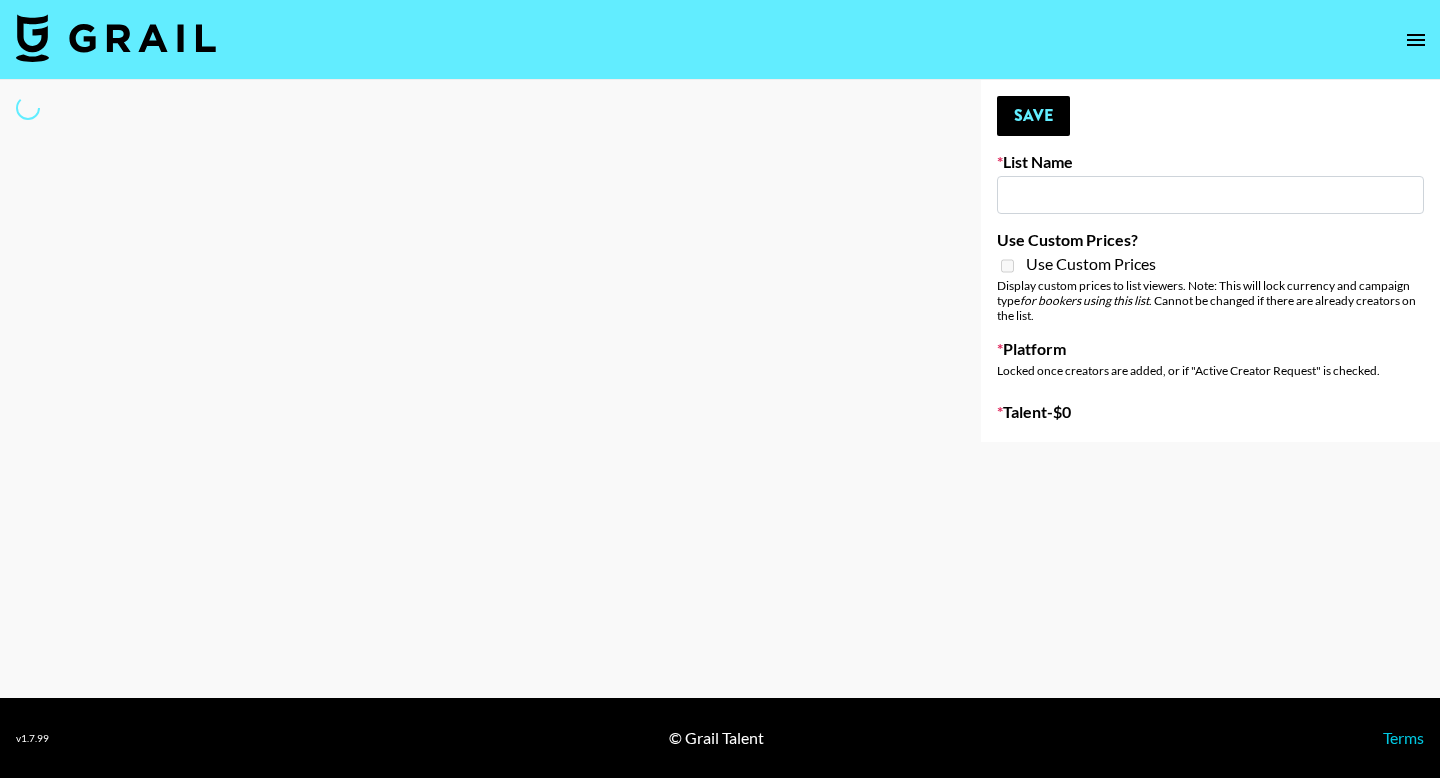 type on "BUNT - Best Day of My Life" 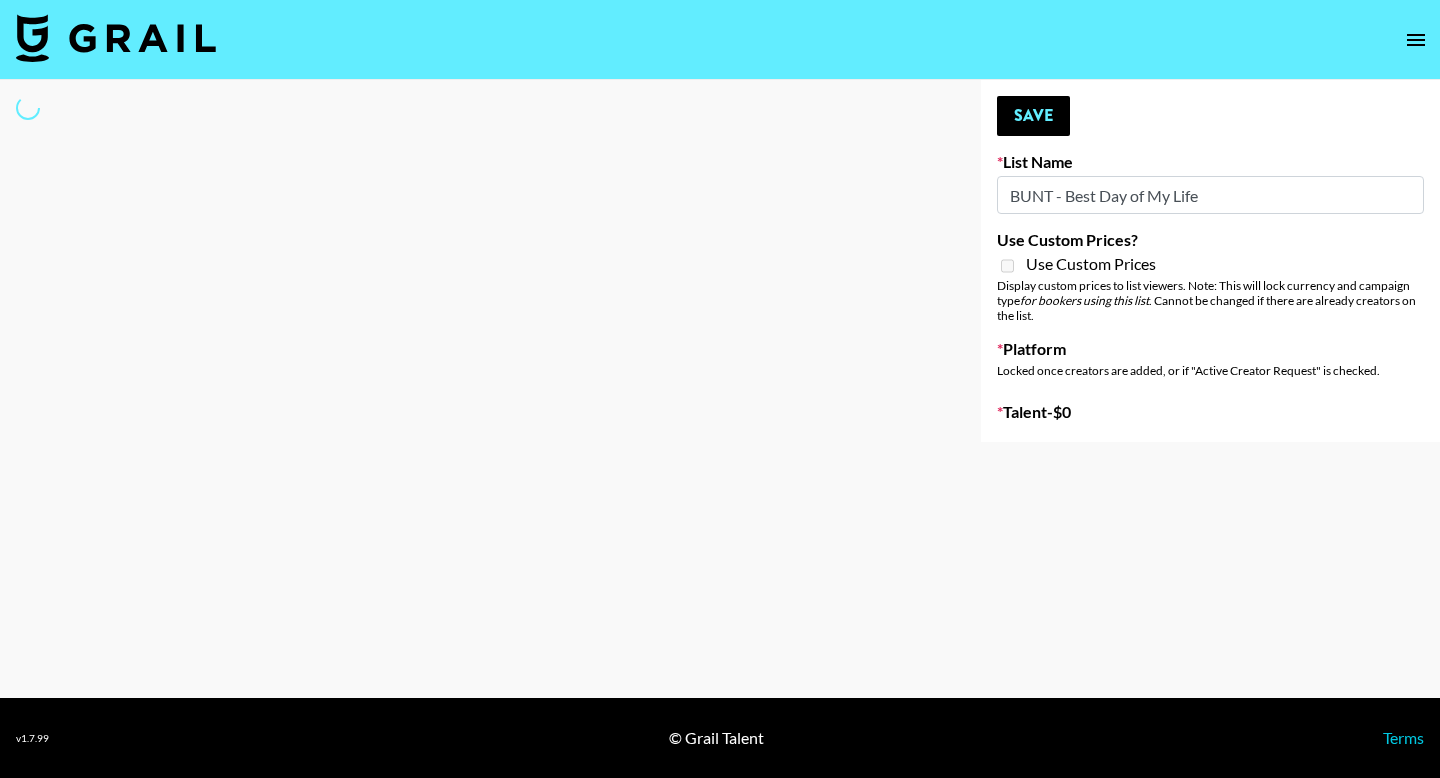 select on "Song" 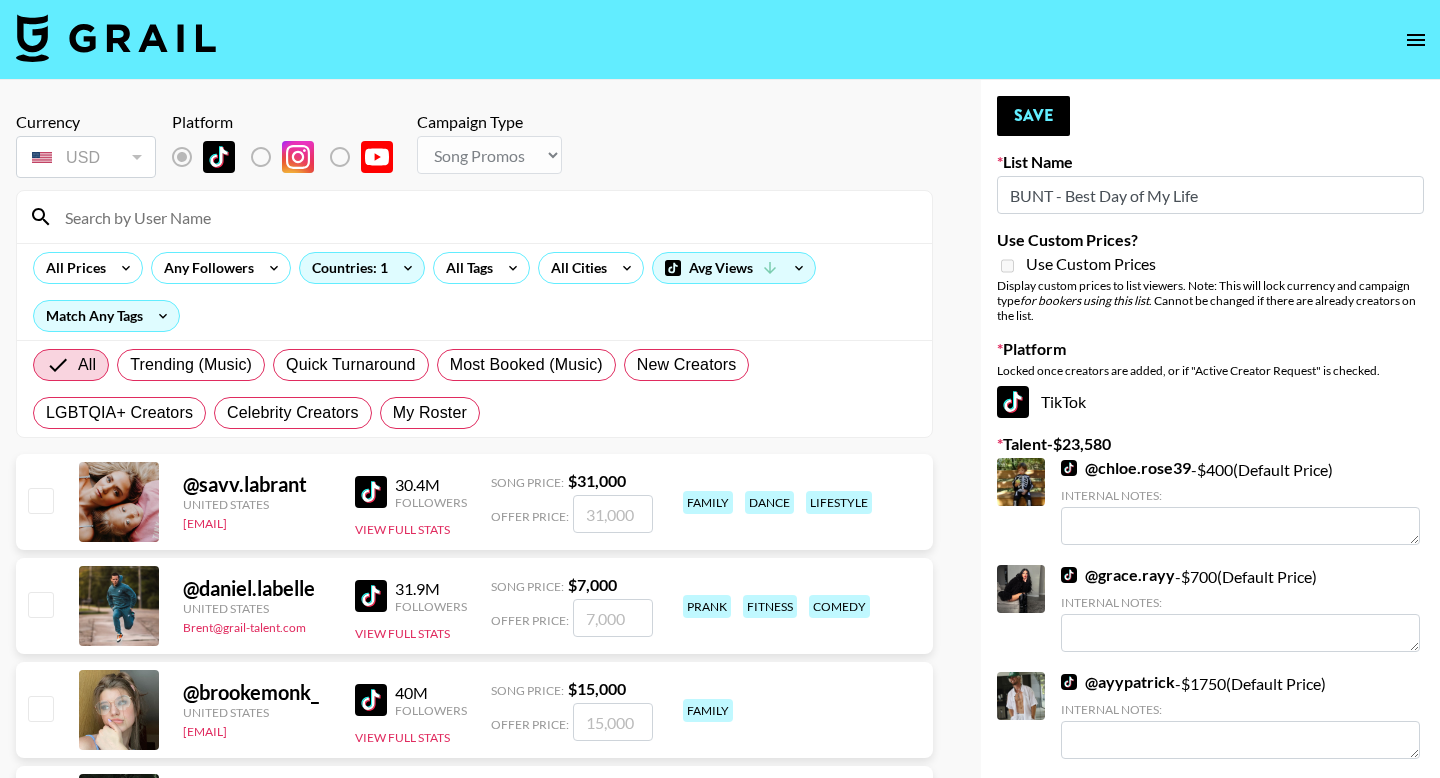 click on "My Roster" at bounding box center (430, 413) 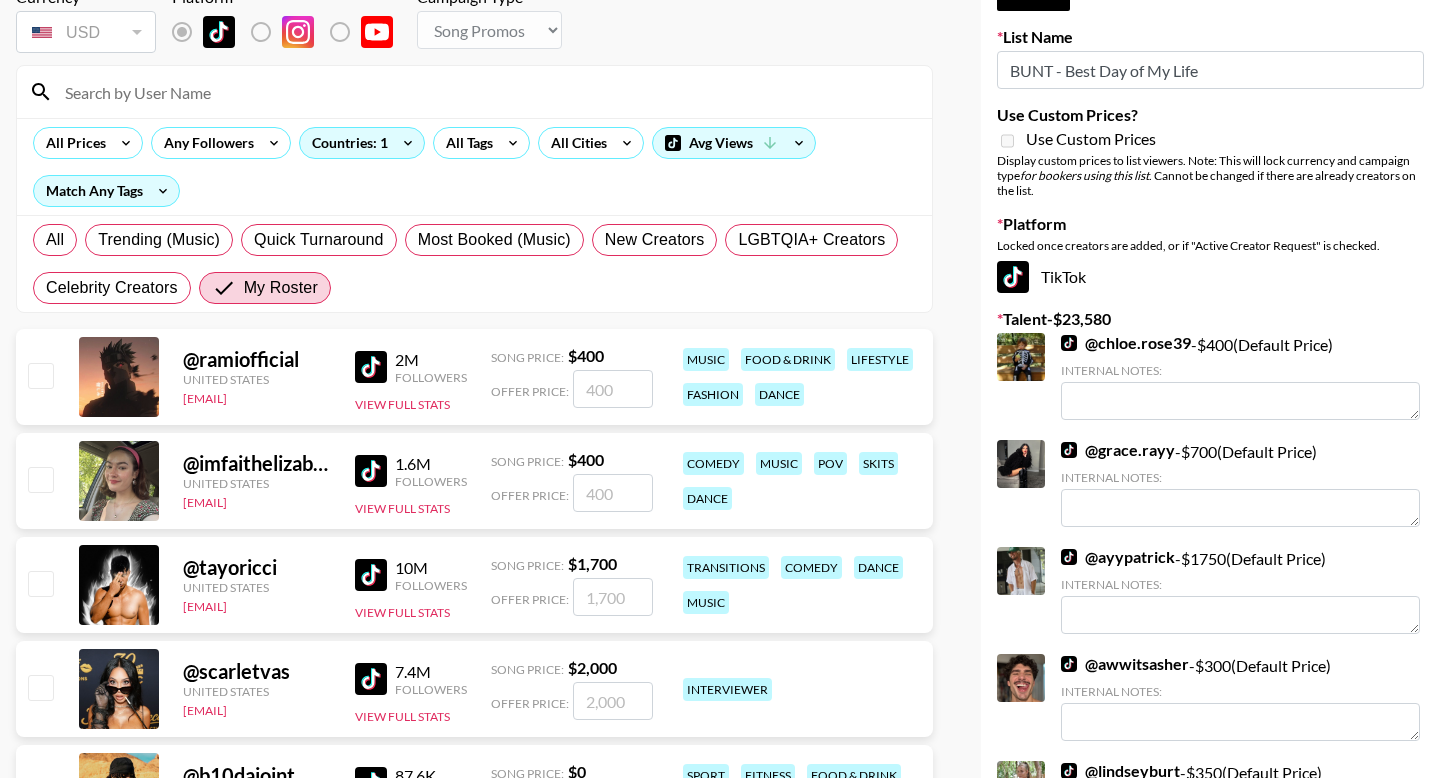 scroll, scrollTop: 202, scrollLeft: 0, axis: vertical 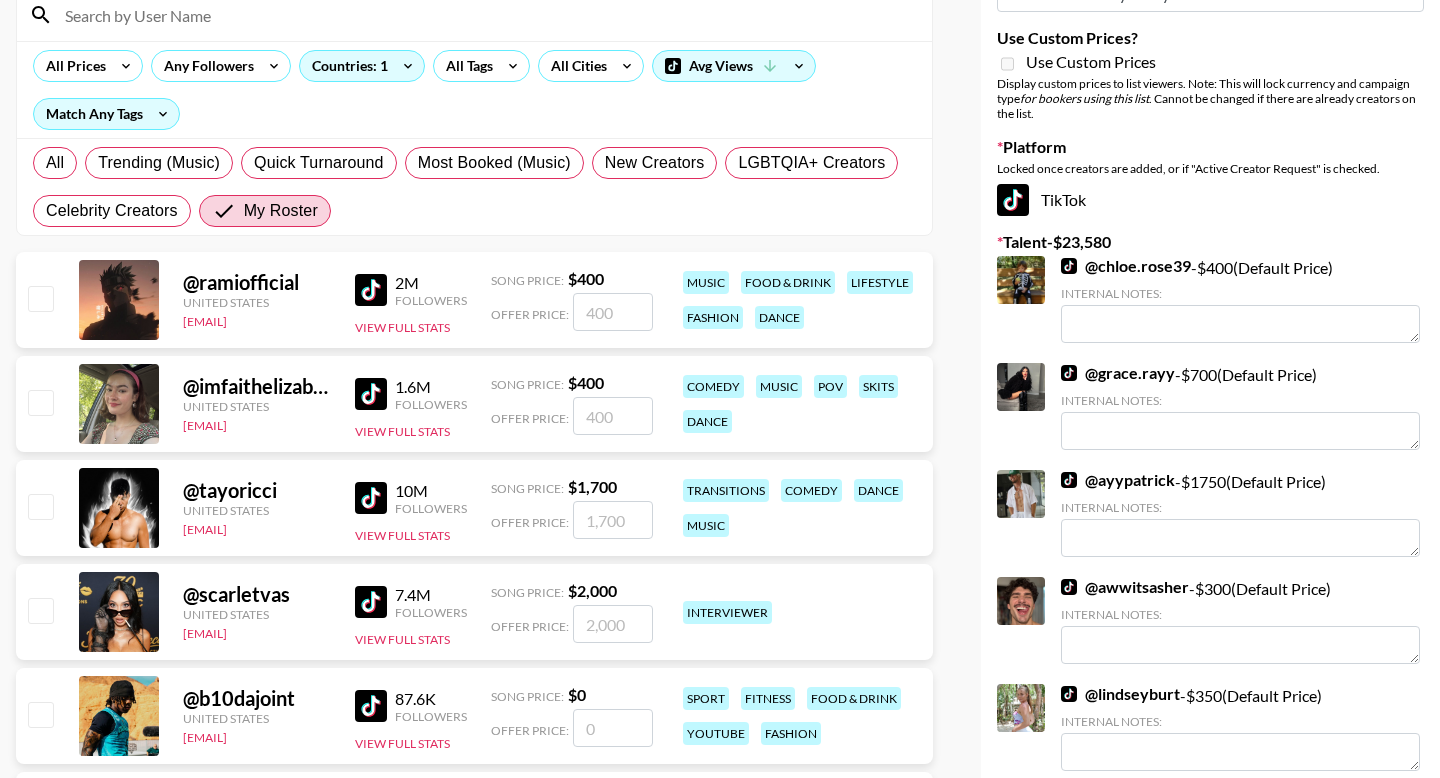 click at bounding box center [40, 298] 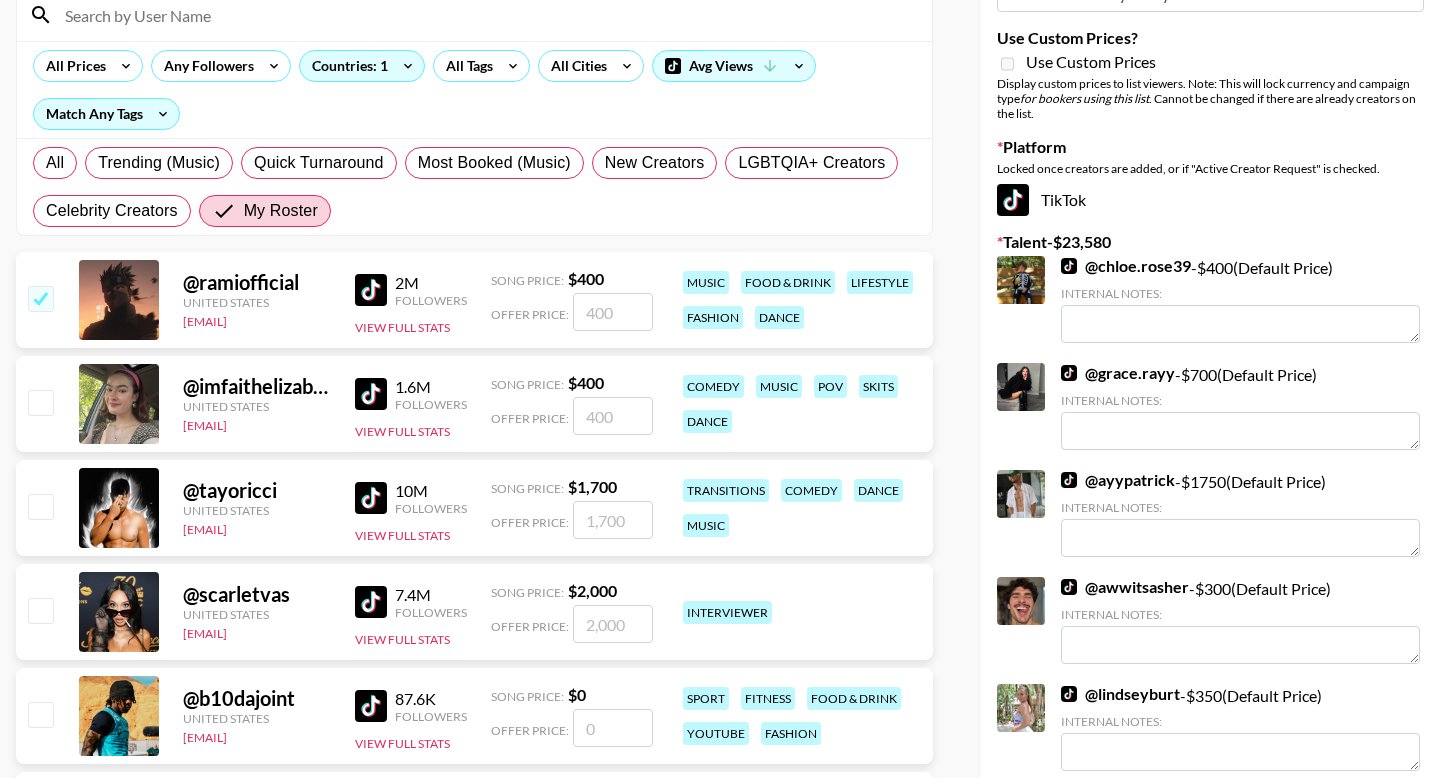 checkbox on "true" 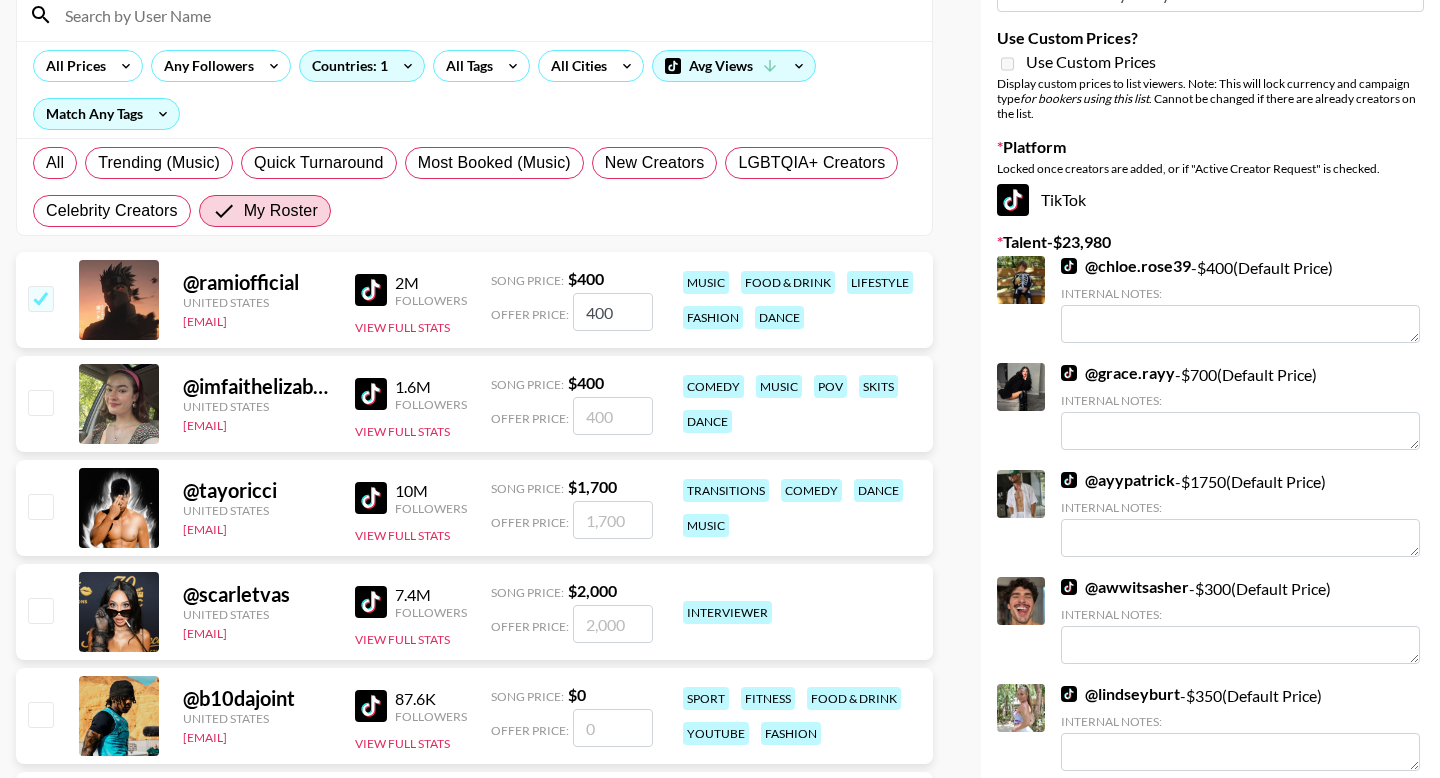 scroll, scrollTop: 207, scrollLeft: 0, axis: vertical 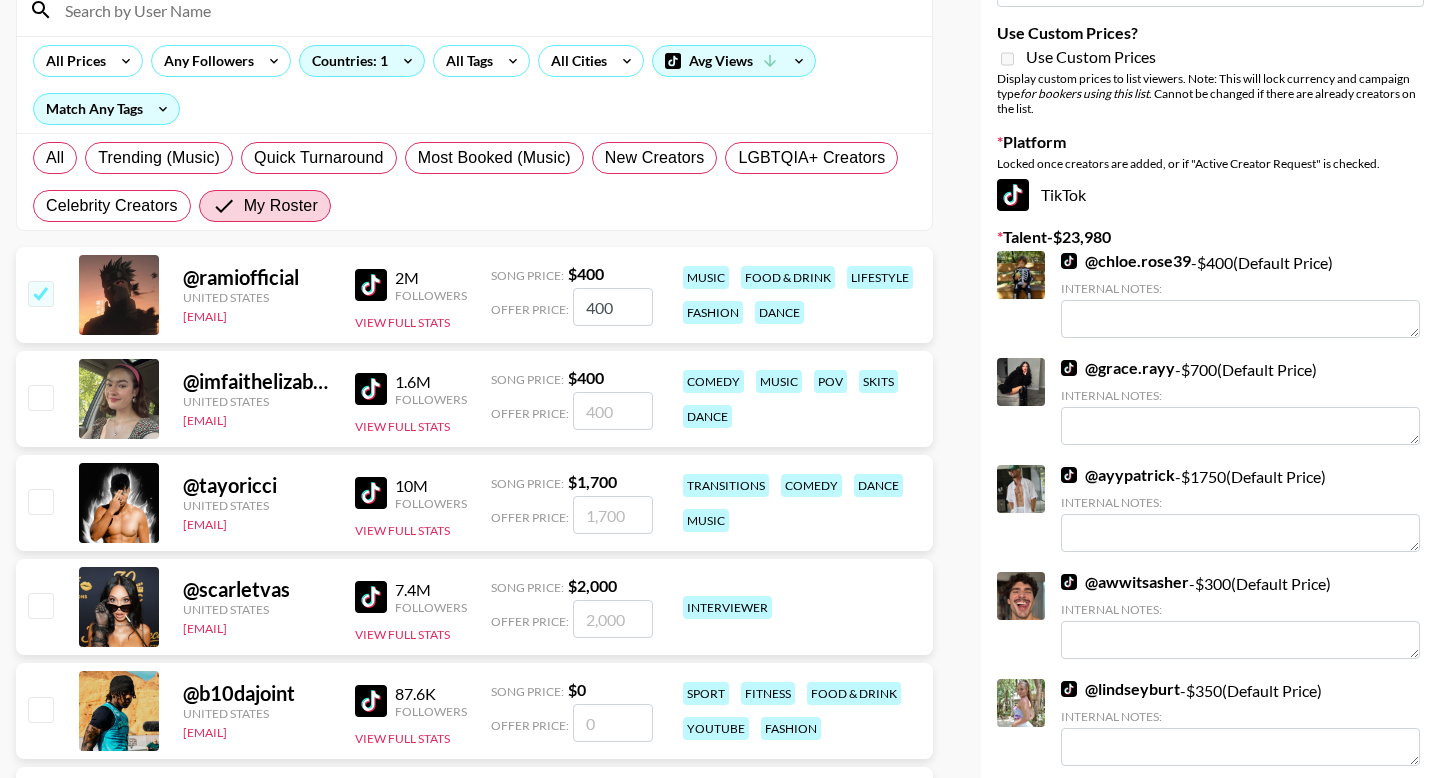 click at bounding box center [40, 501] 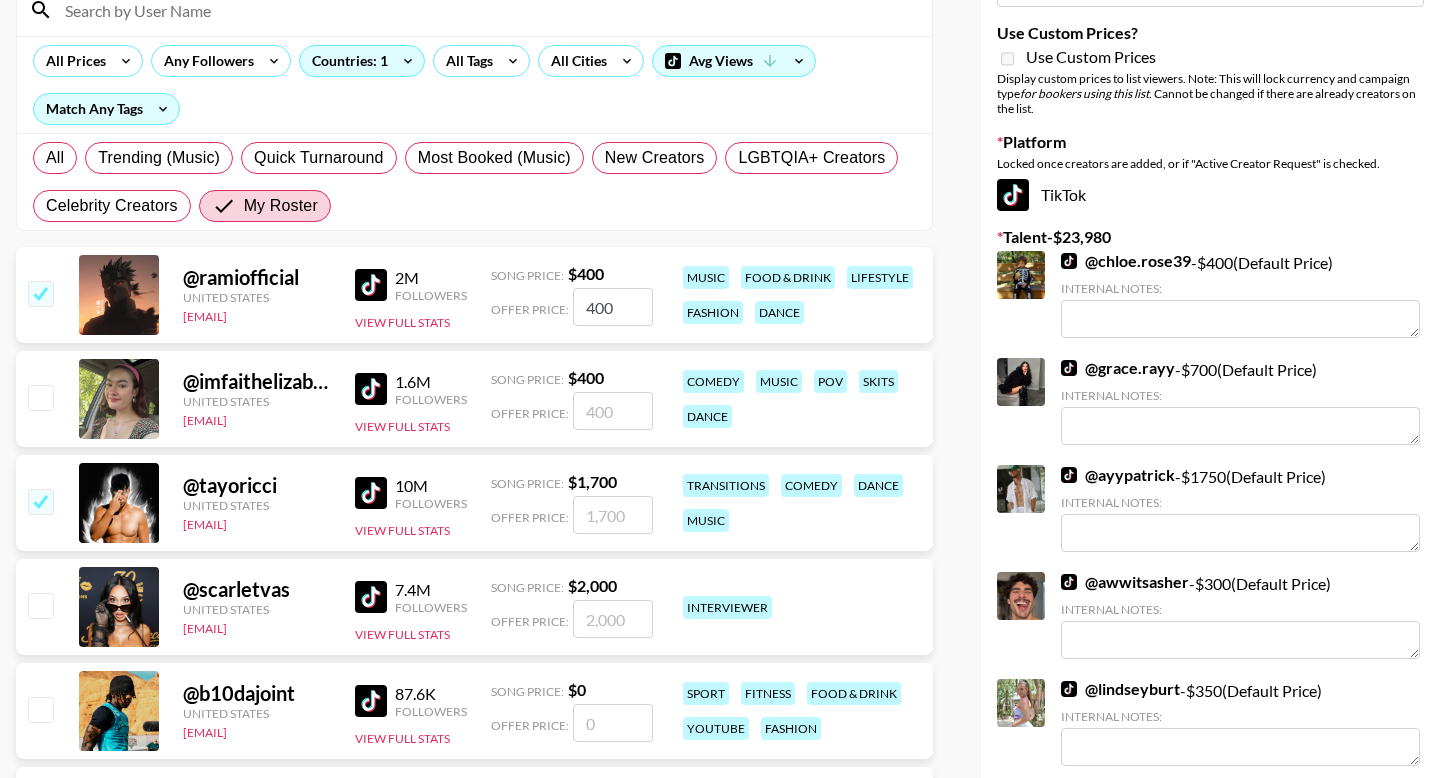 checkbox on "true" 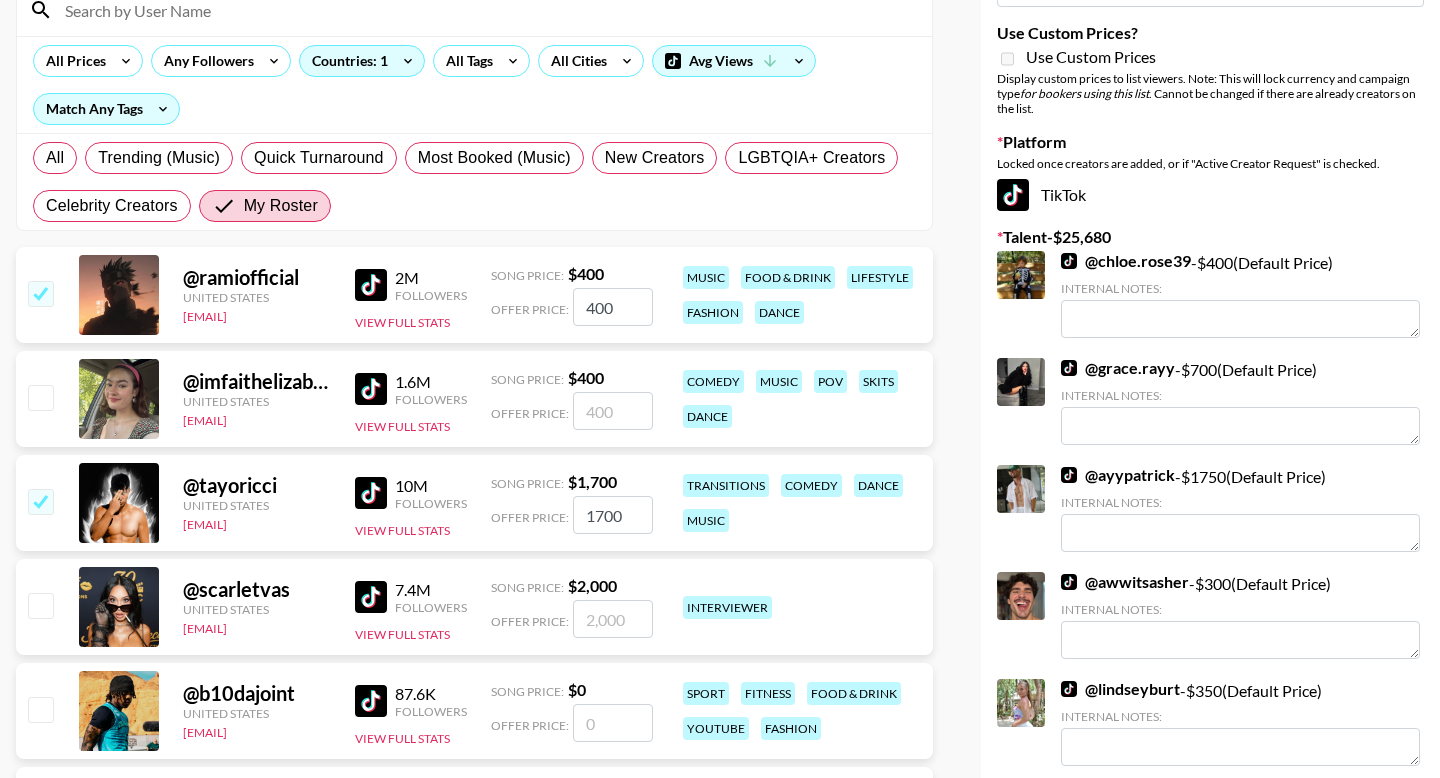 click at bounding box center (40, 605) 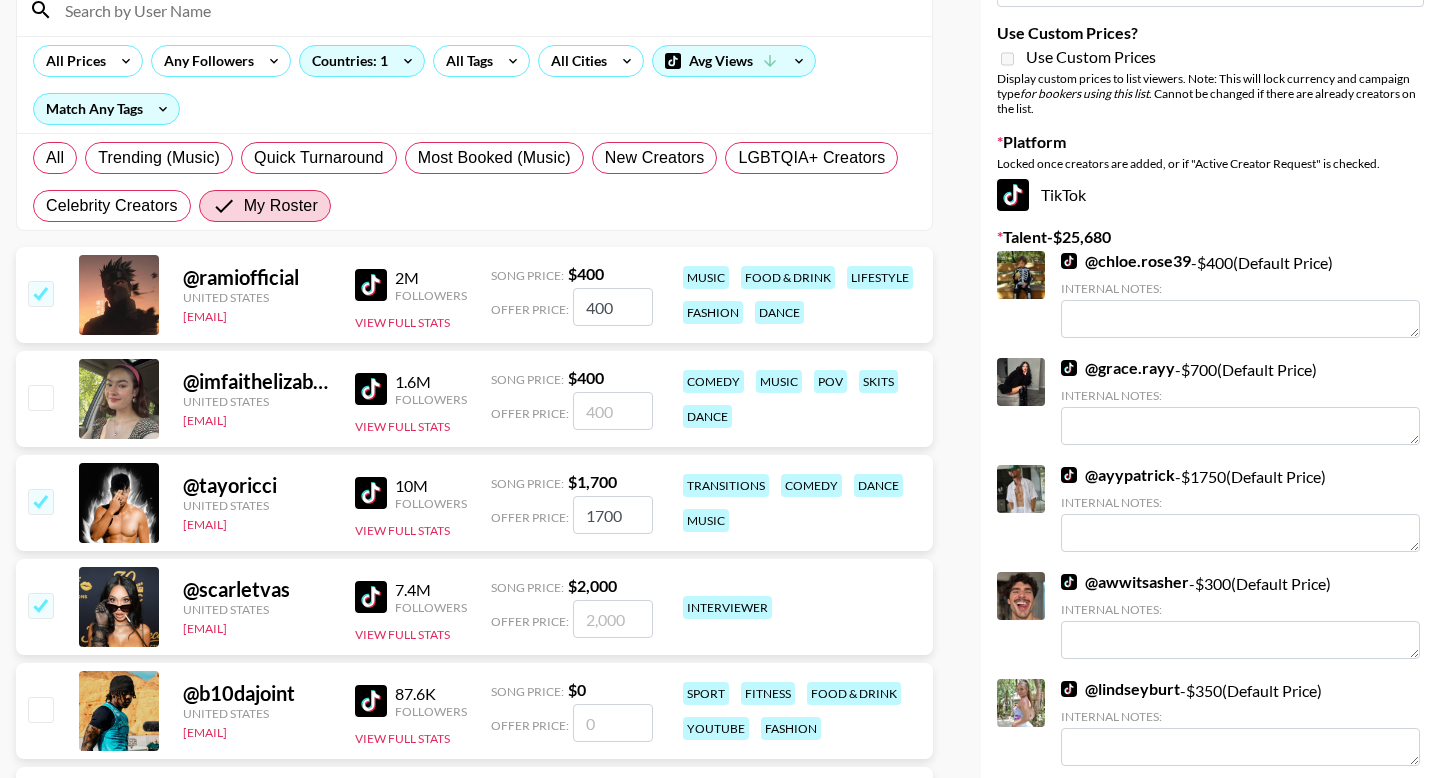 checkbox on "true" 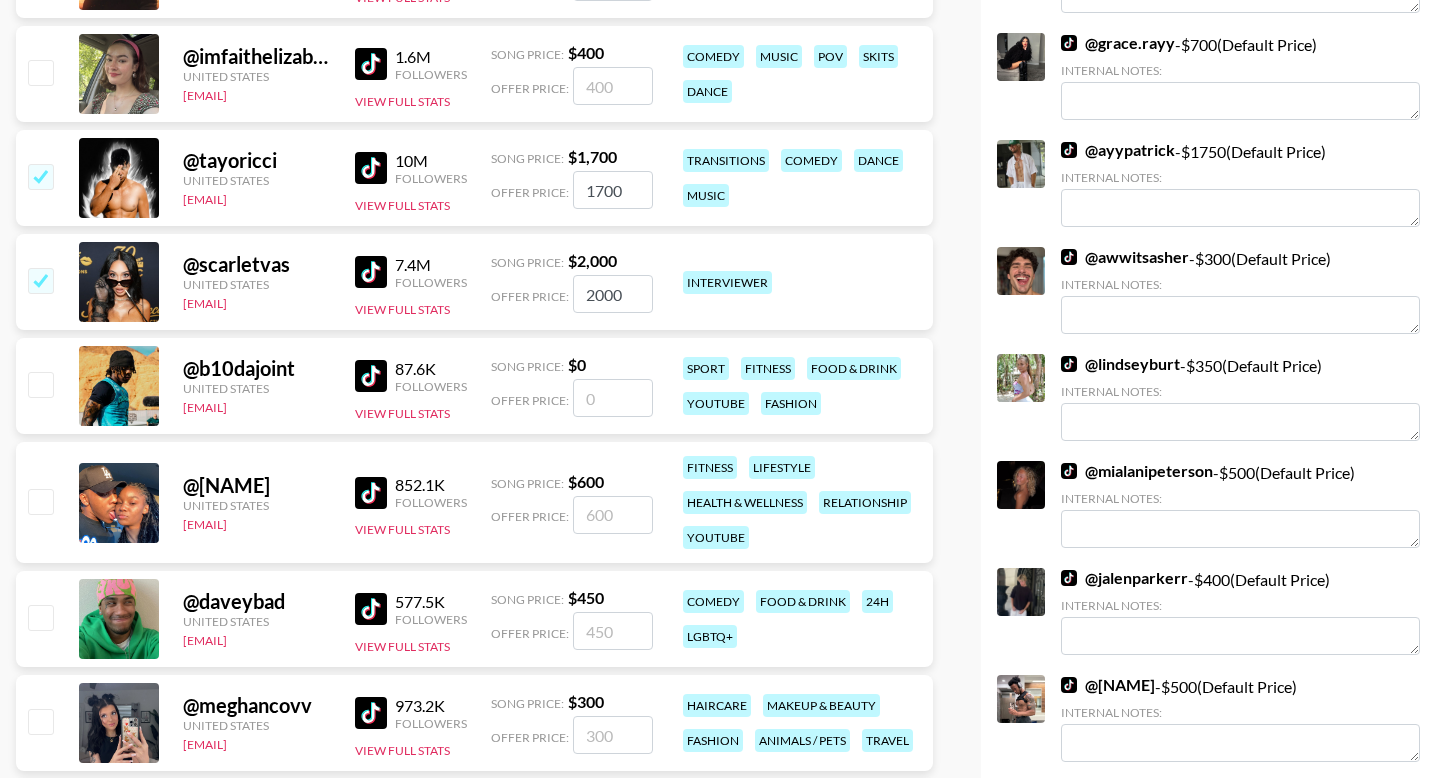 scroll, scrollTop: 572, scrollLeft: 0, axis: vertical 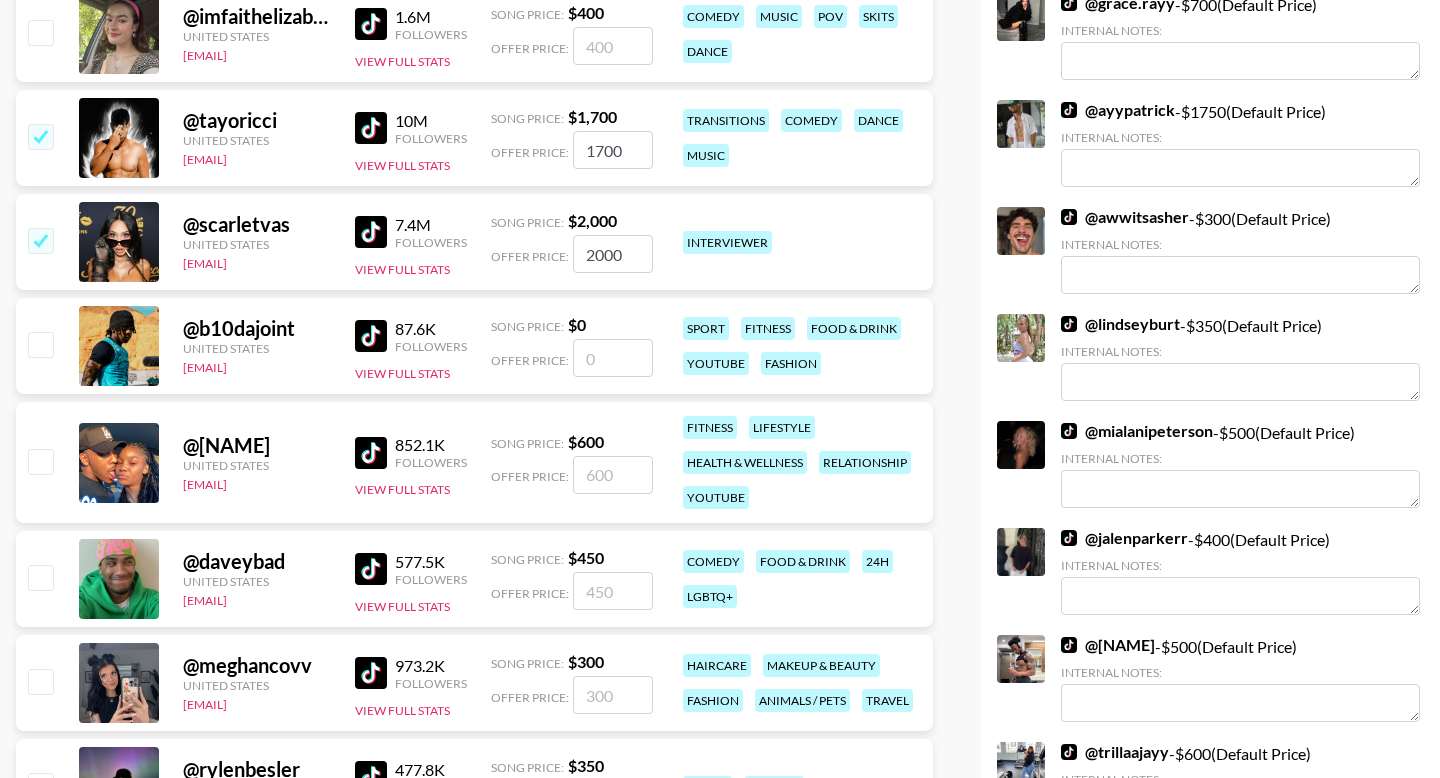 click at bounding box center (40, 461) 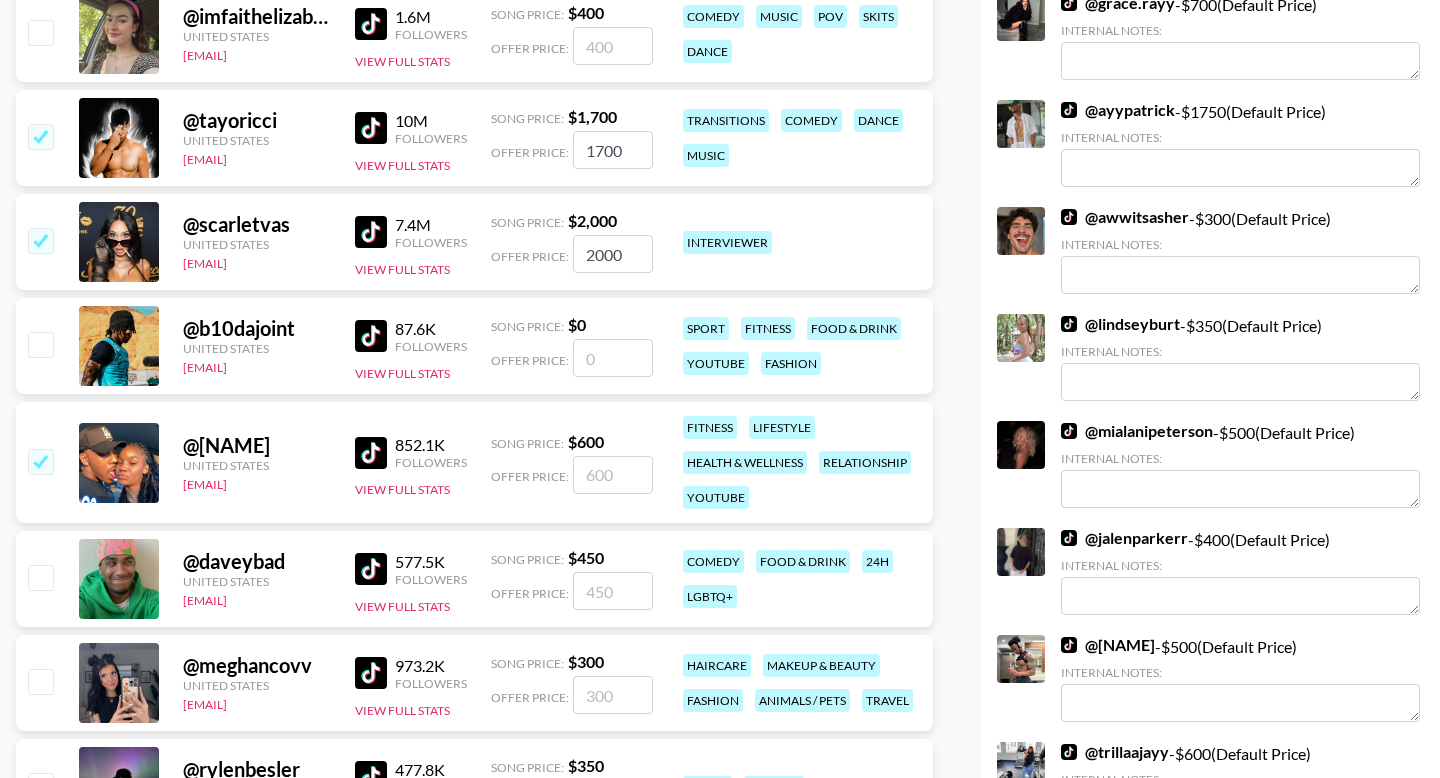 checkbox on "true" 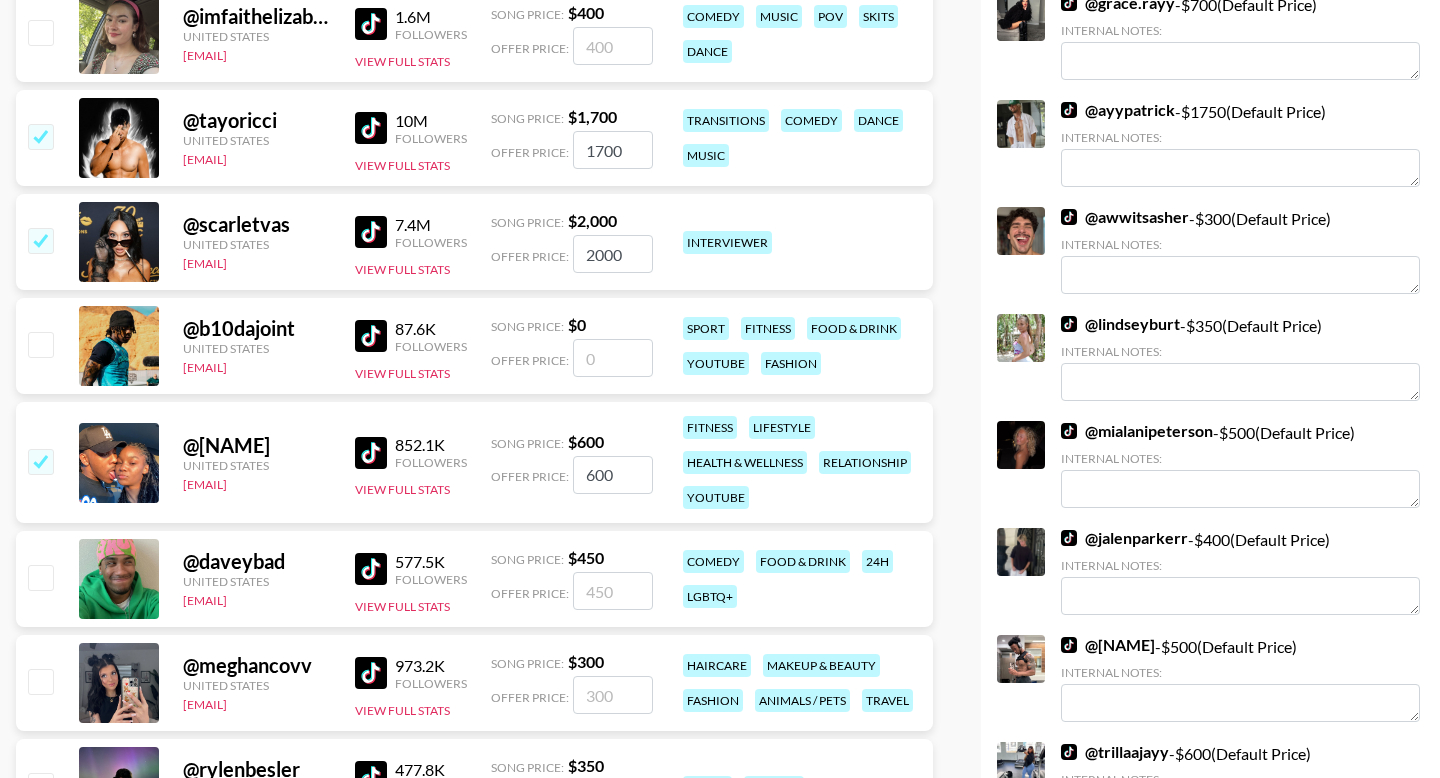 click at bounding box center (40, 577) 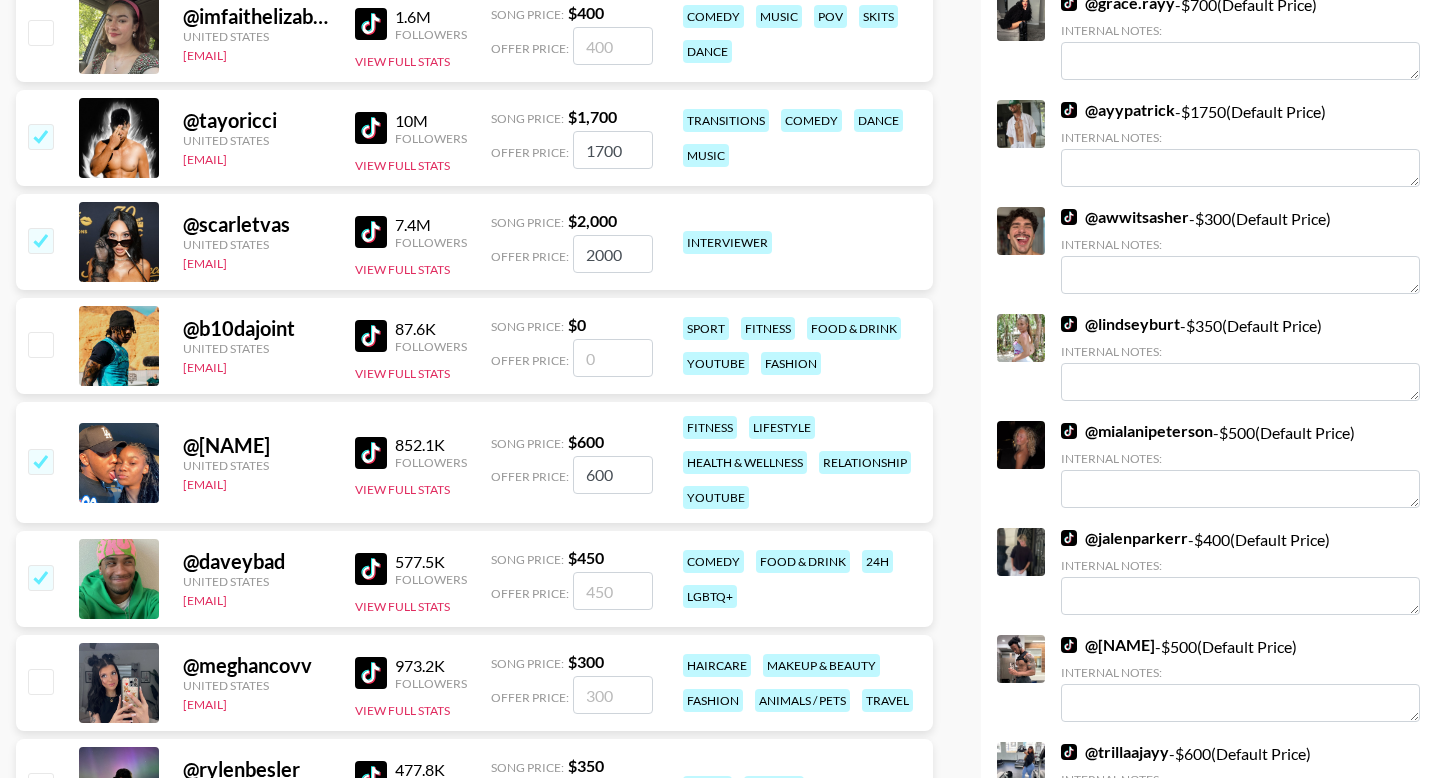 checkbox on "true" 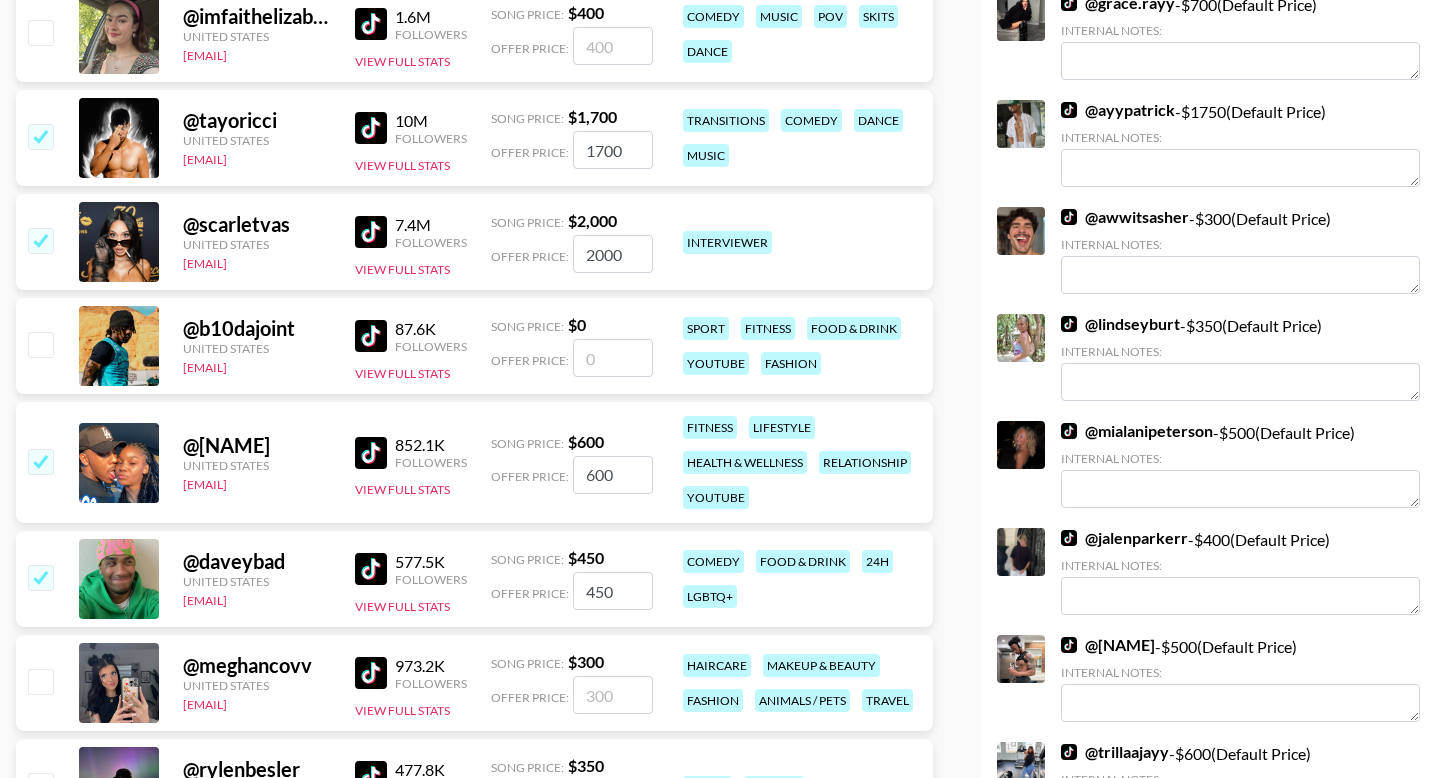 click at bounding box center (40, 681) 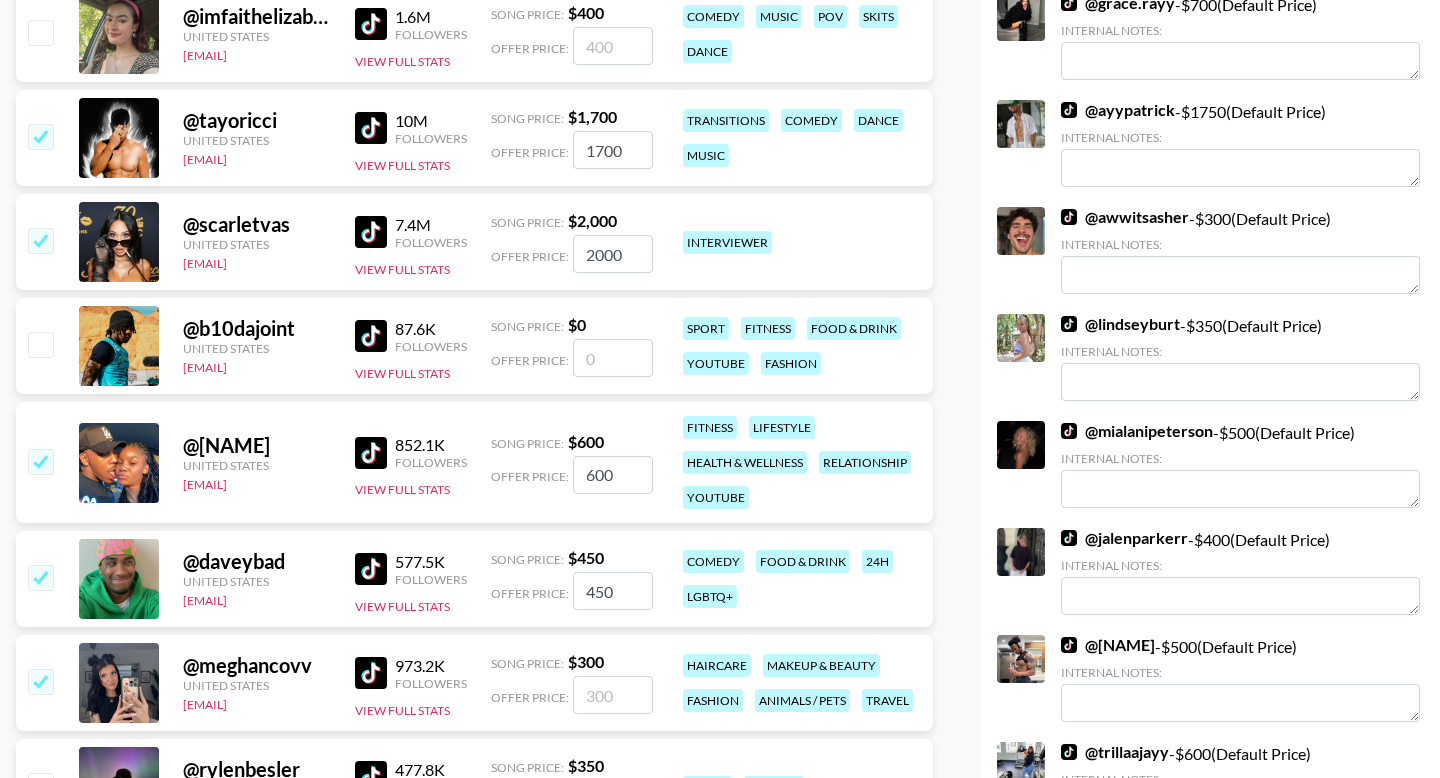 checkbox on "true" 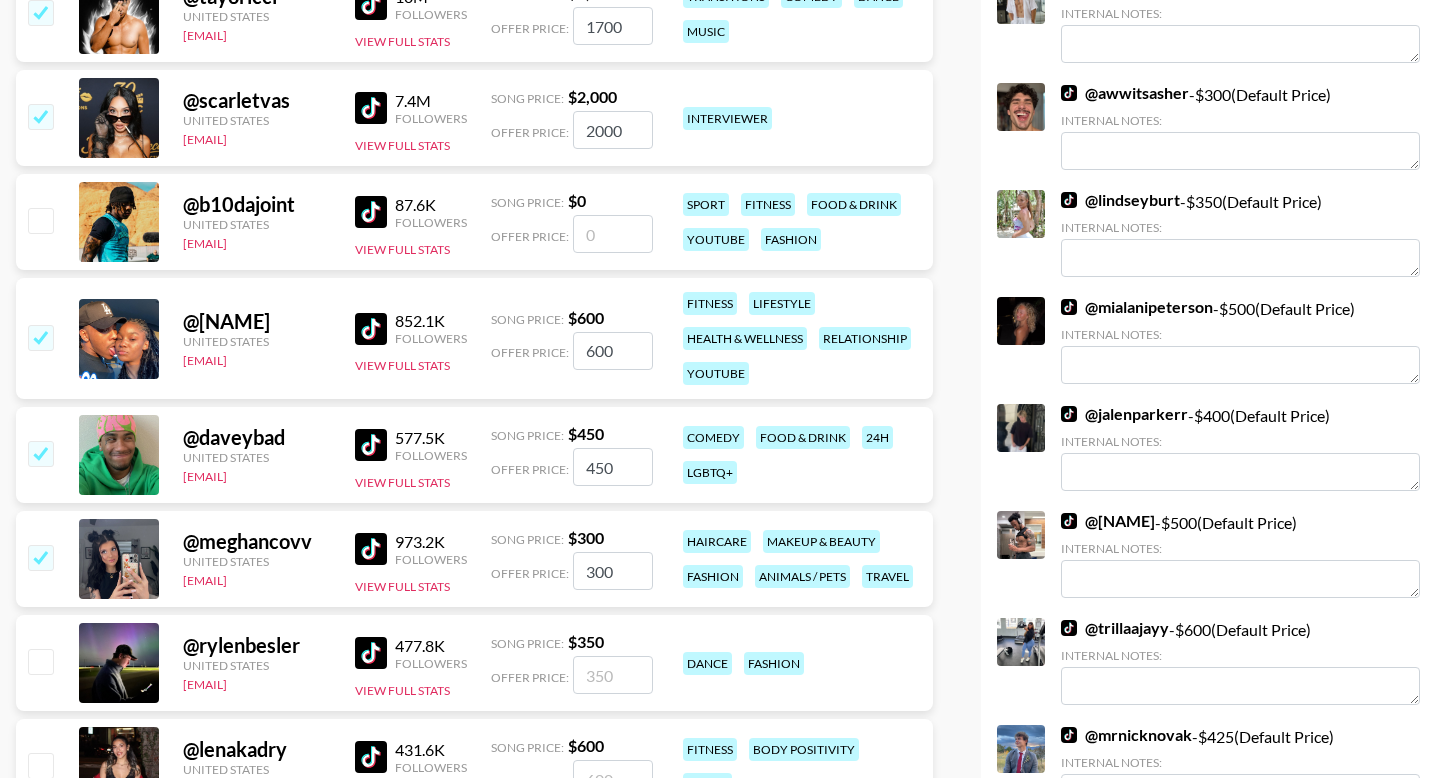 scroll, scrollTop: 880, scrollLeft: 0, axis: vertical 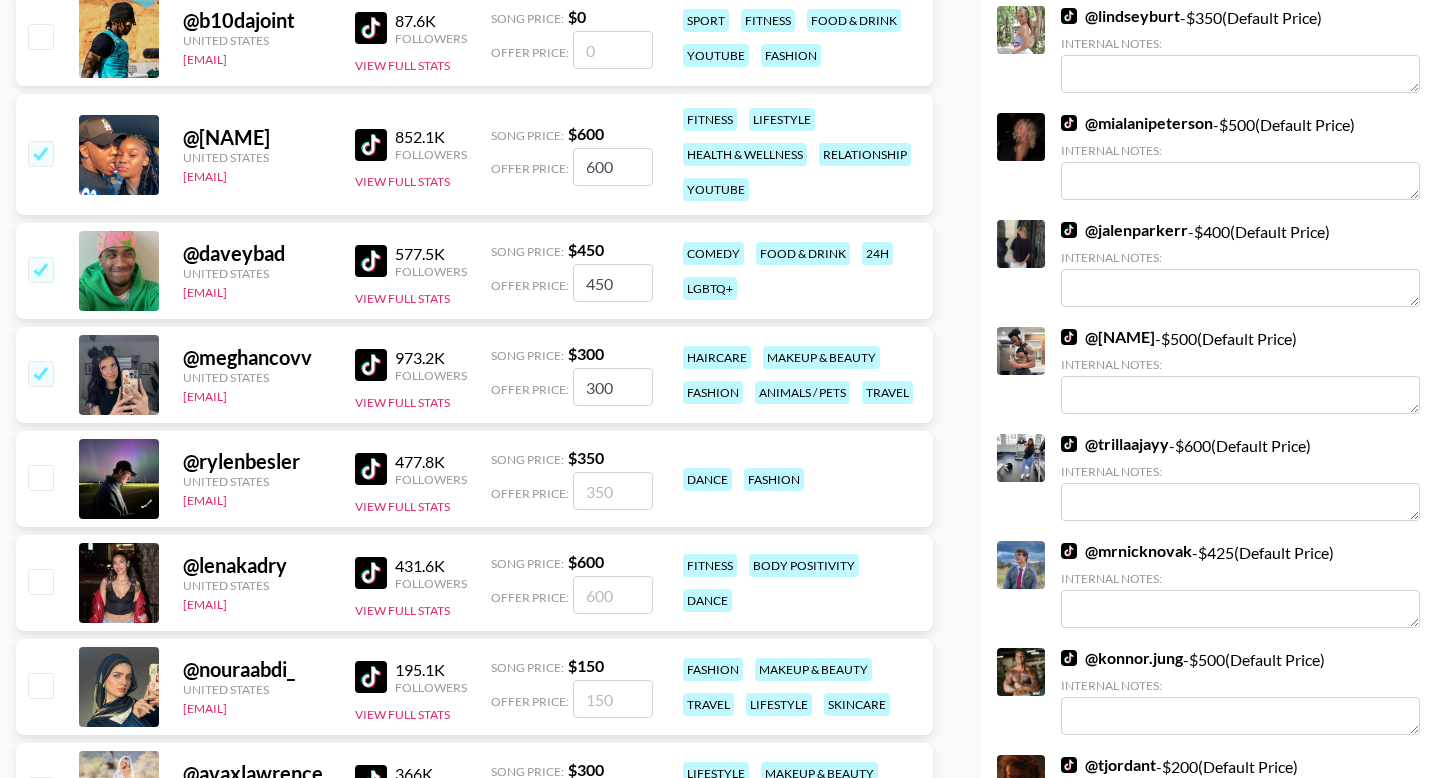 click at bounding box center [40, 477] 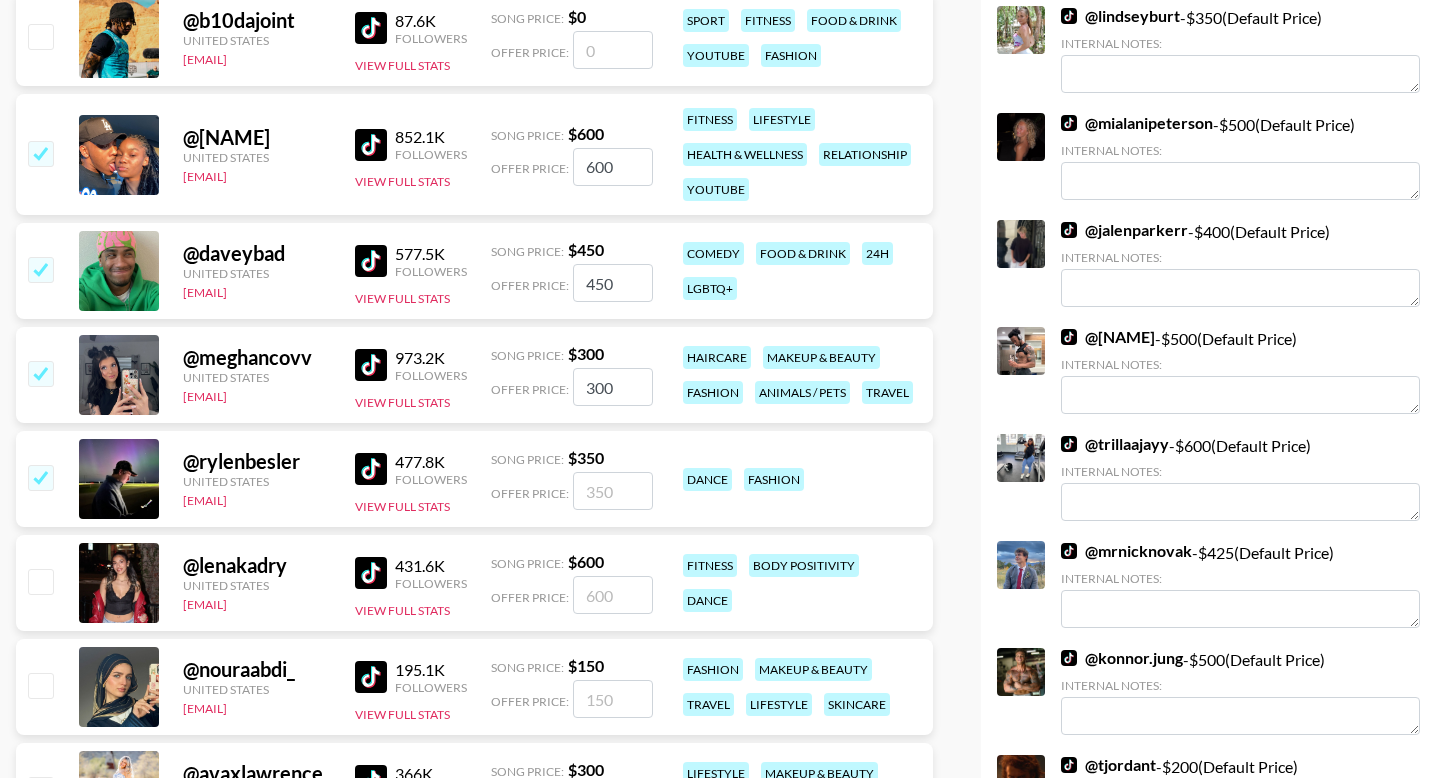 checkbox on "true" 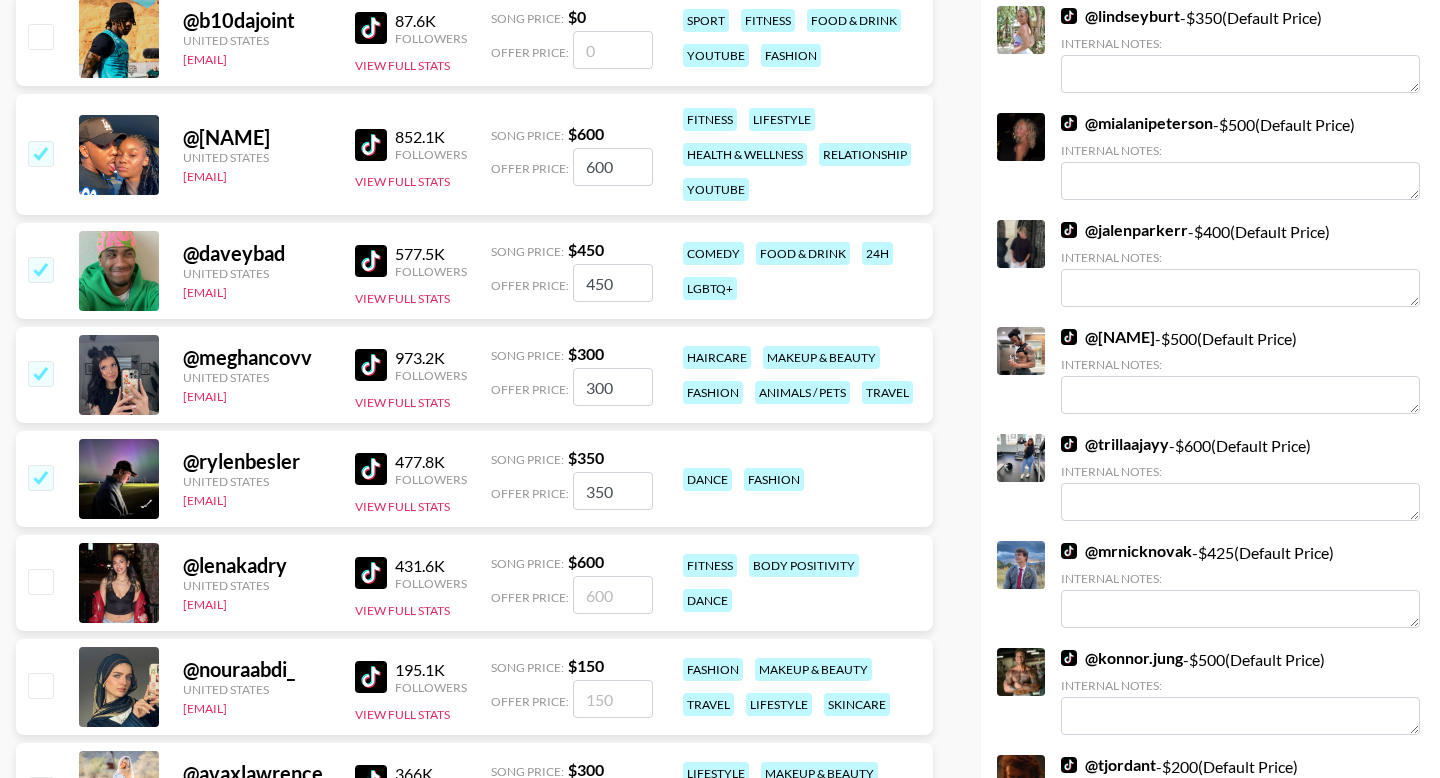 click at bounding box center (40, 581) 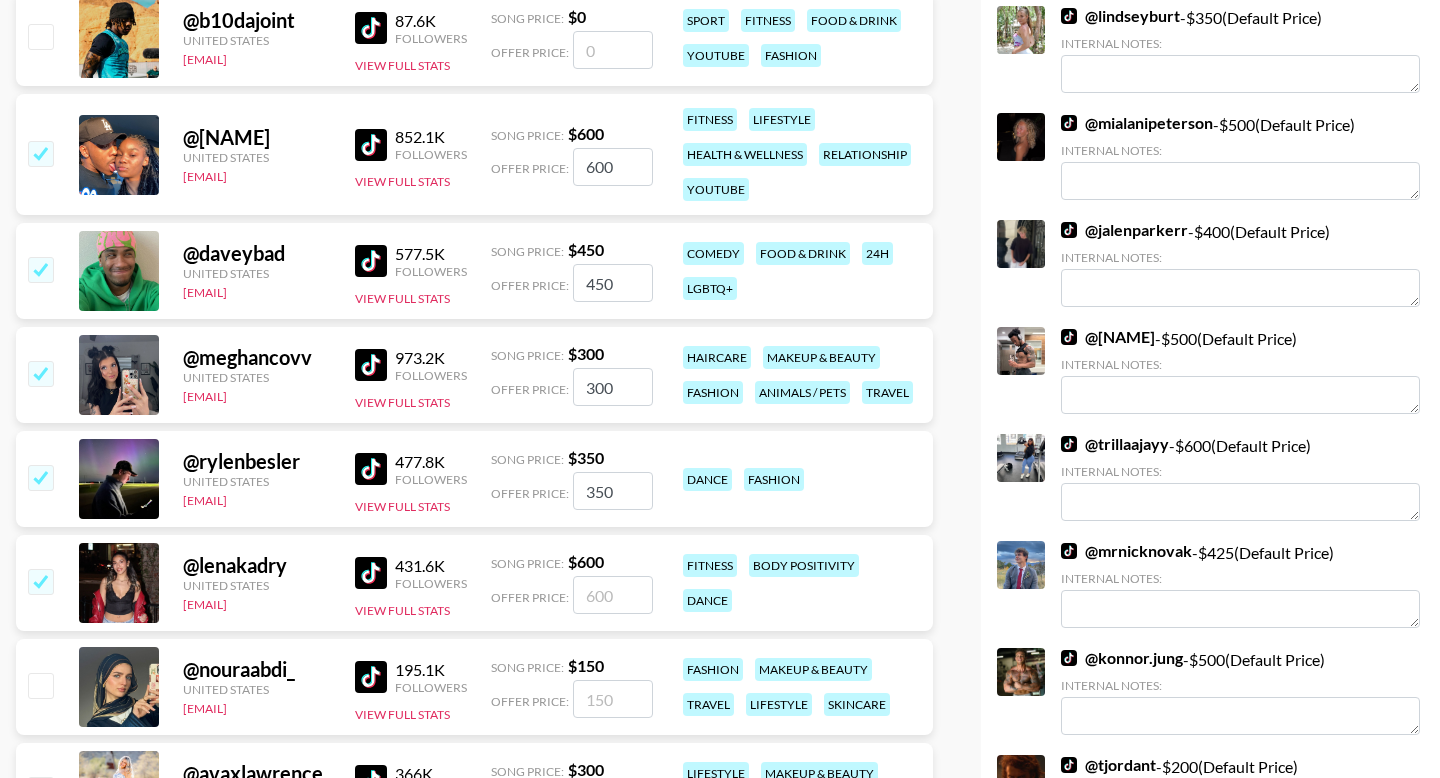 checkbox on "true" 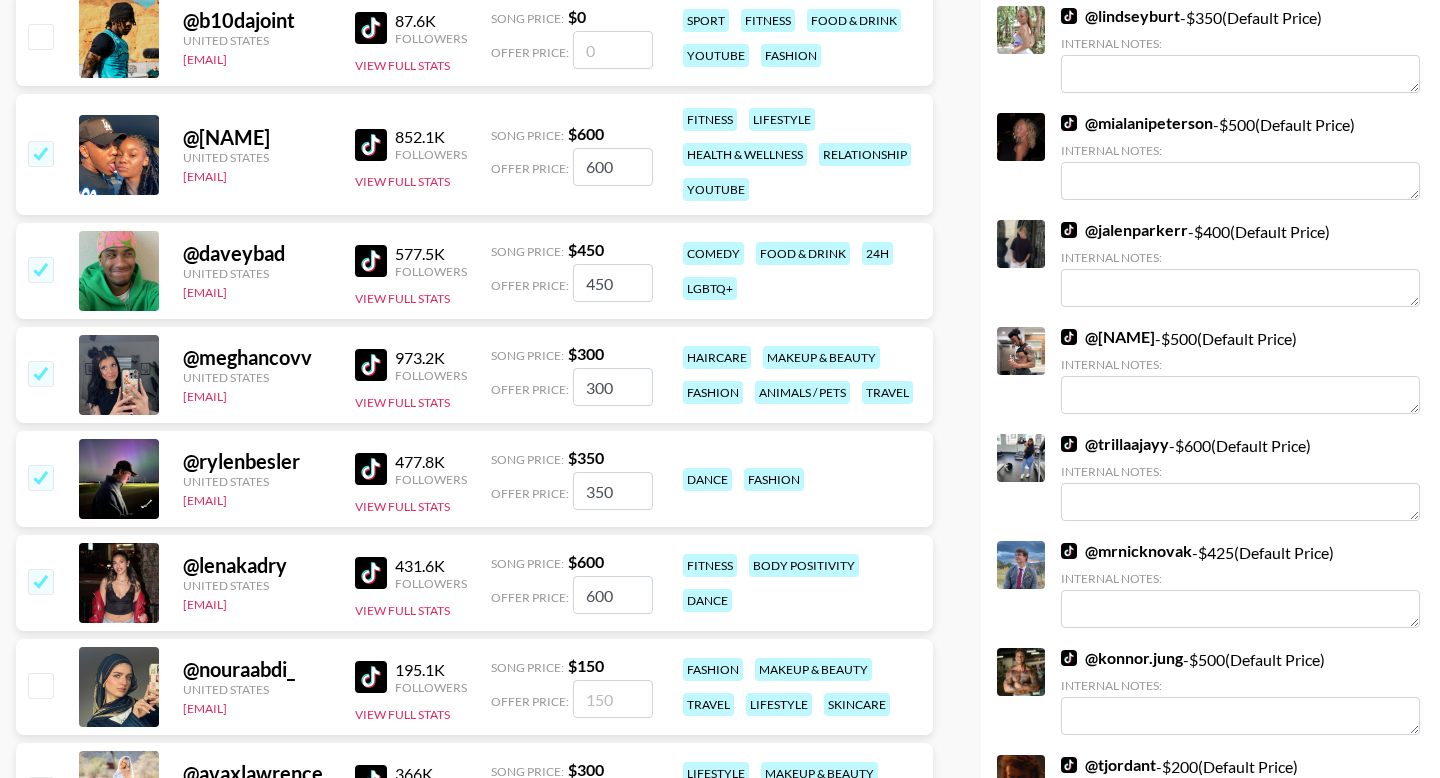 click at bounding box center (40, 685) 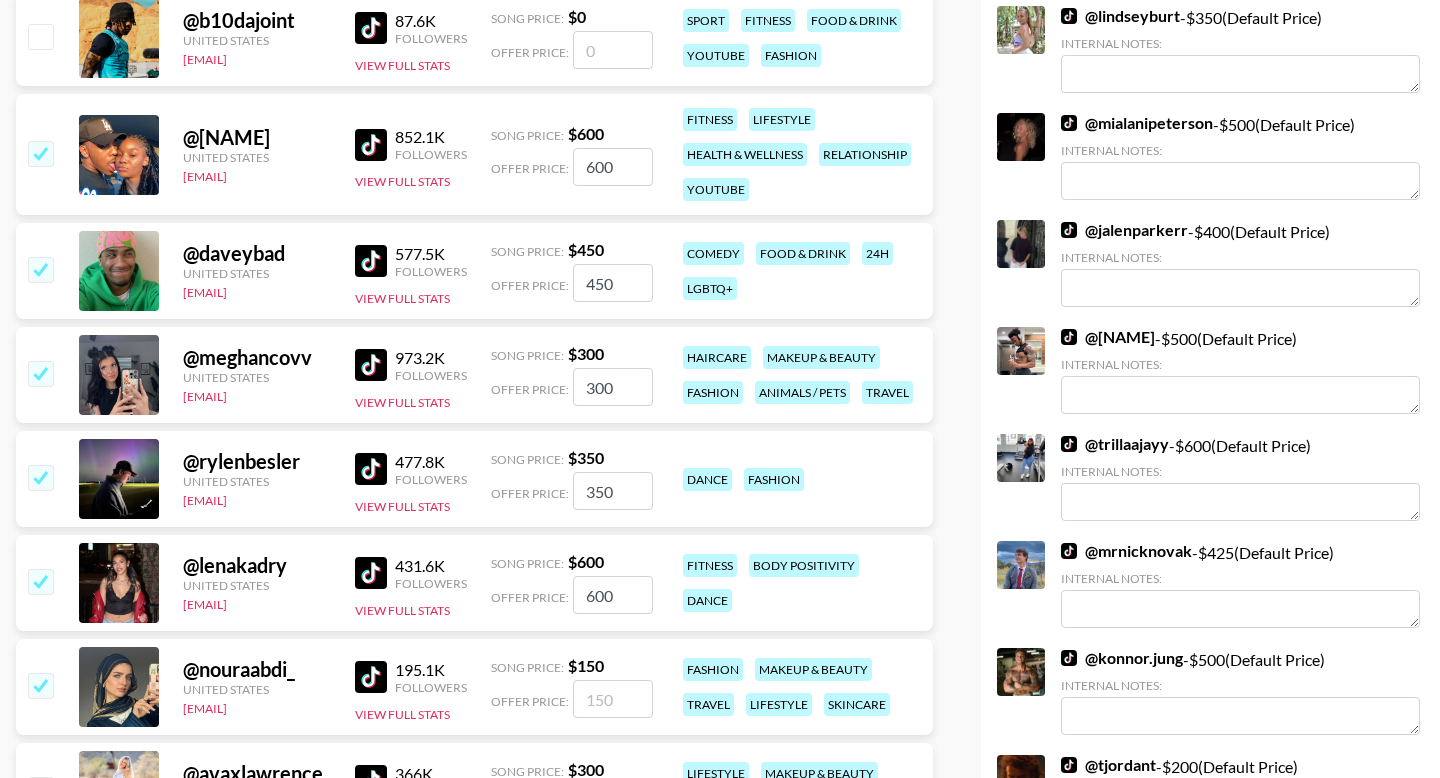 checkbox on "true" 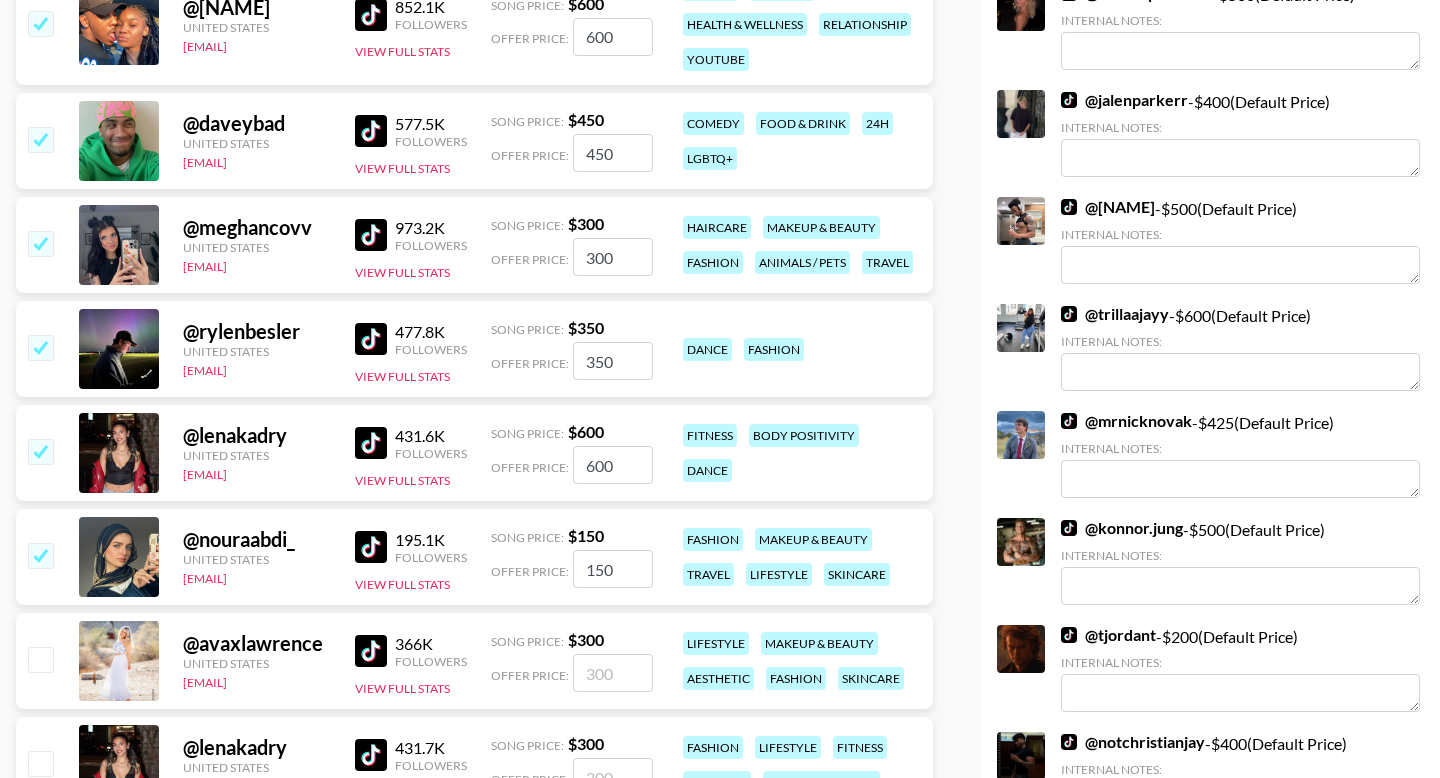 scroll, scrollTop: 1308, scrollLeft: 0, axis: vertical 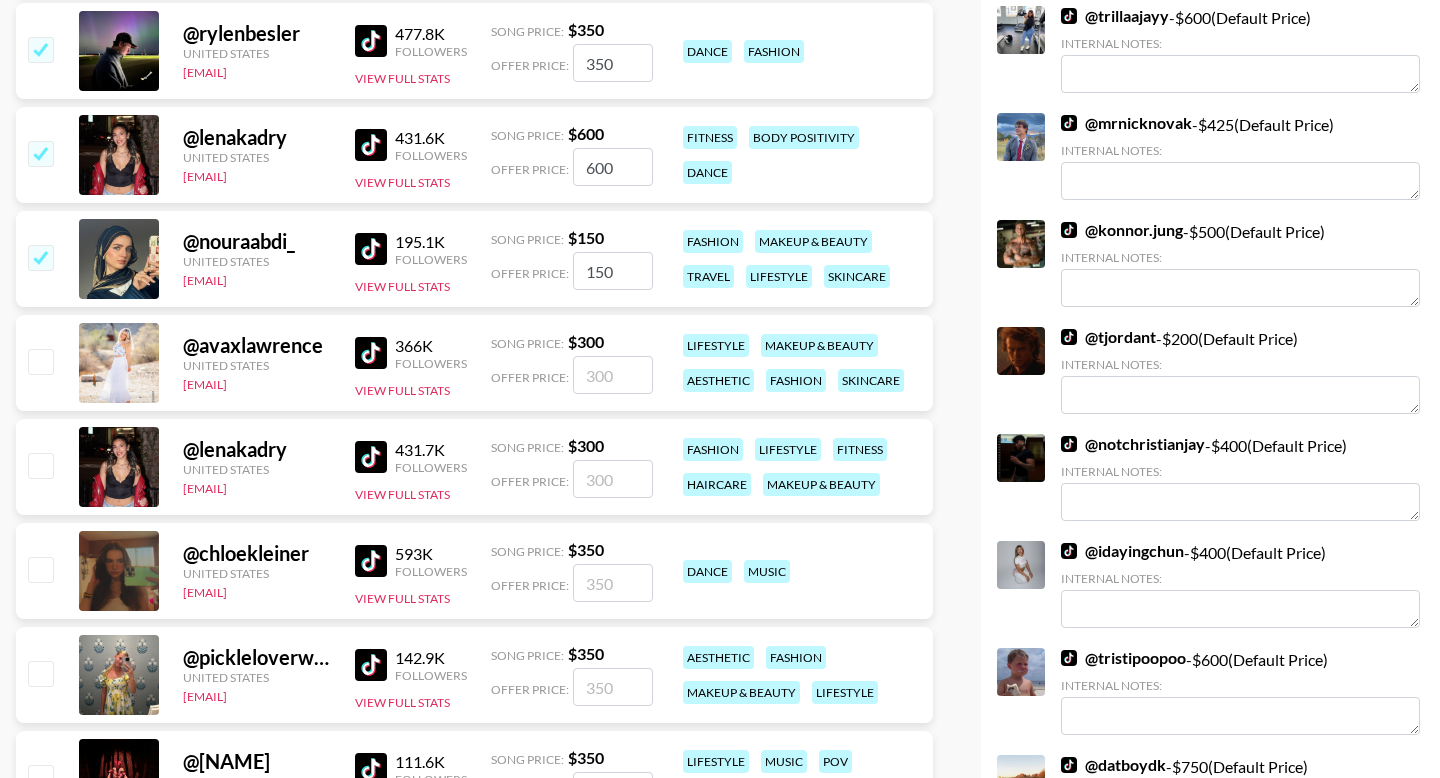 click at bounding box center (39, 571) 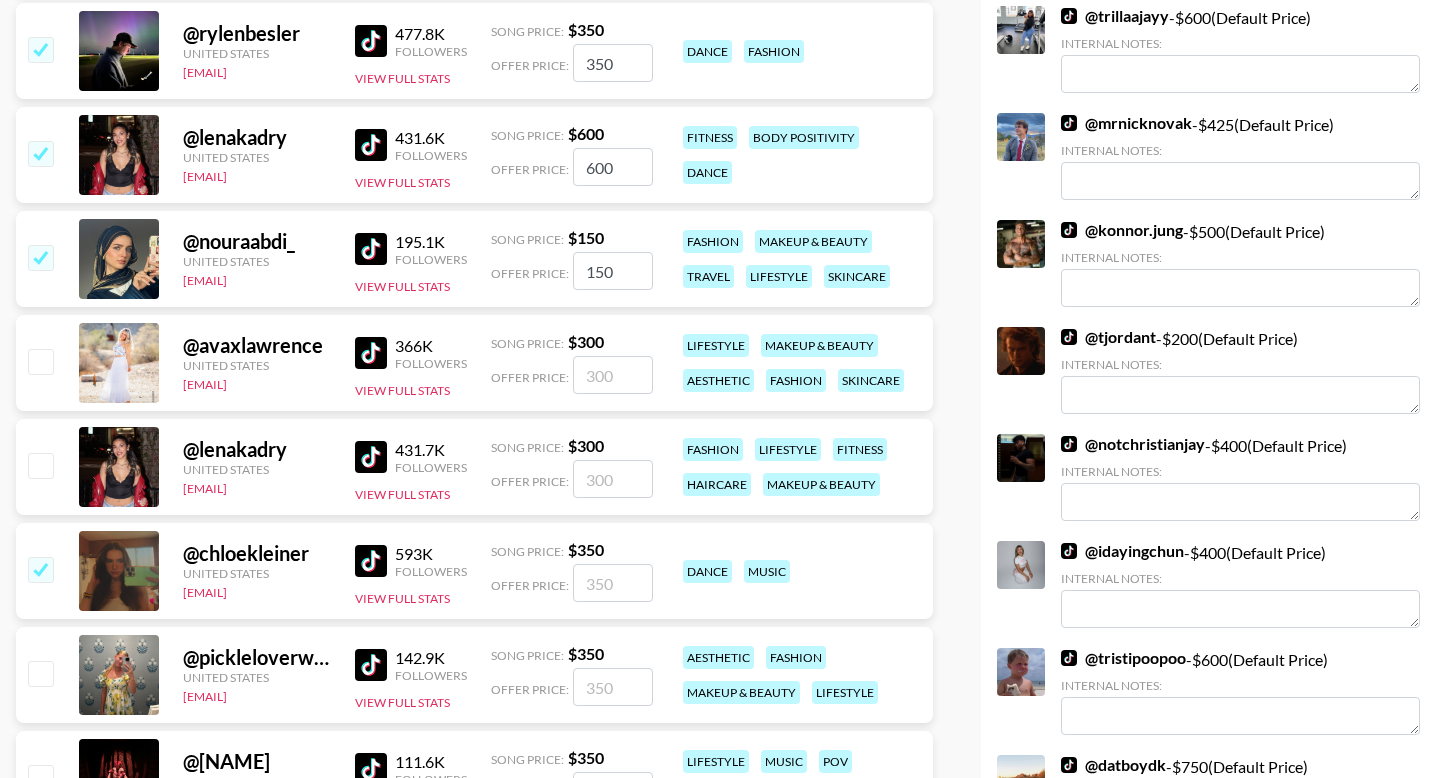 checkbox on "true" 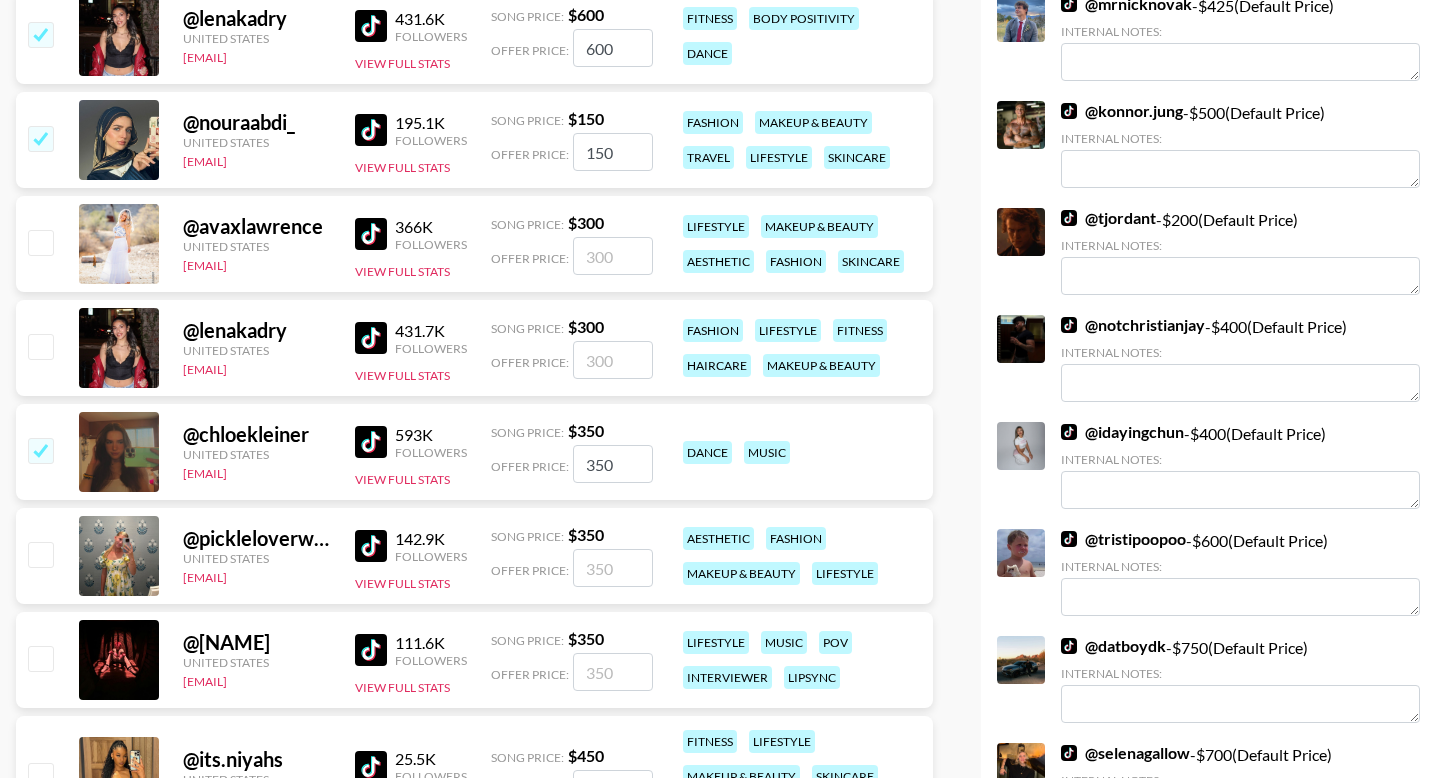 scroll, scrollTop: 1495, scrollLeft: 0, axis: vertical 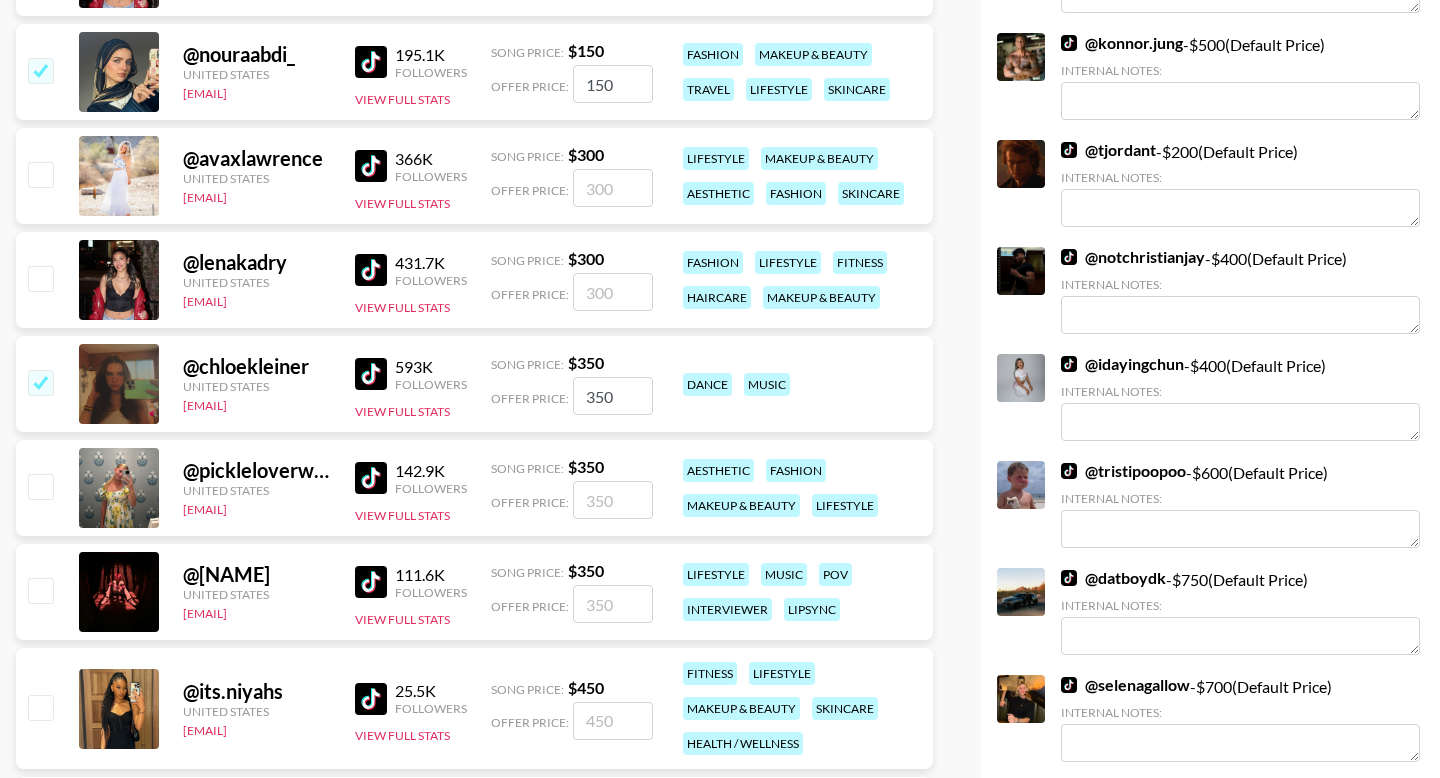 click at bounding box center [40, 486] 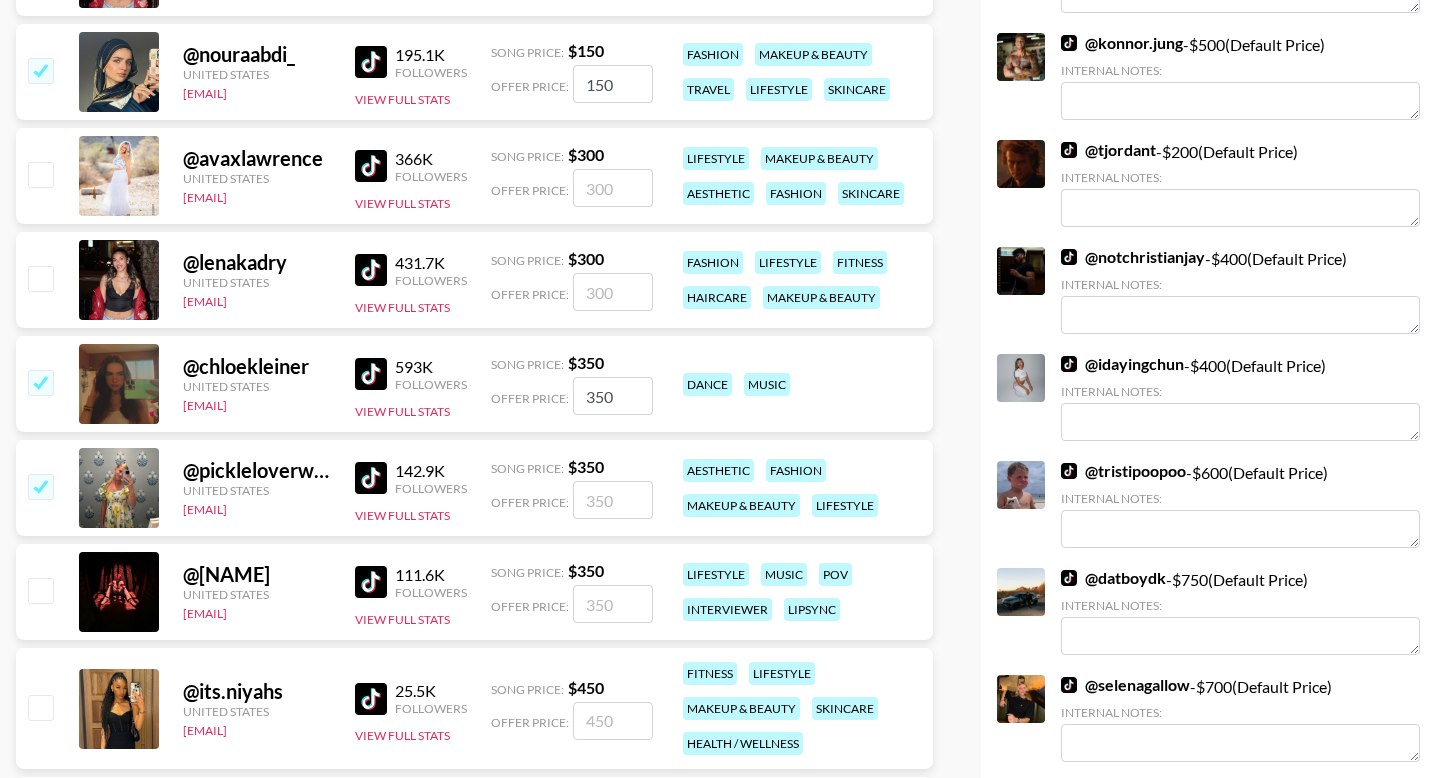 checkbox on "true" 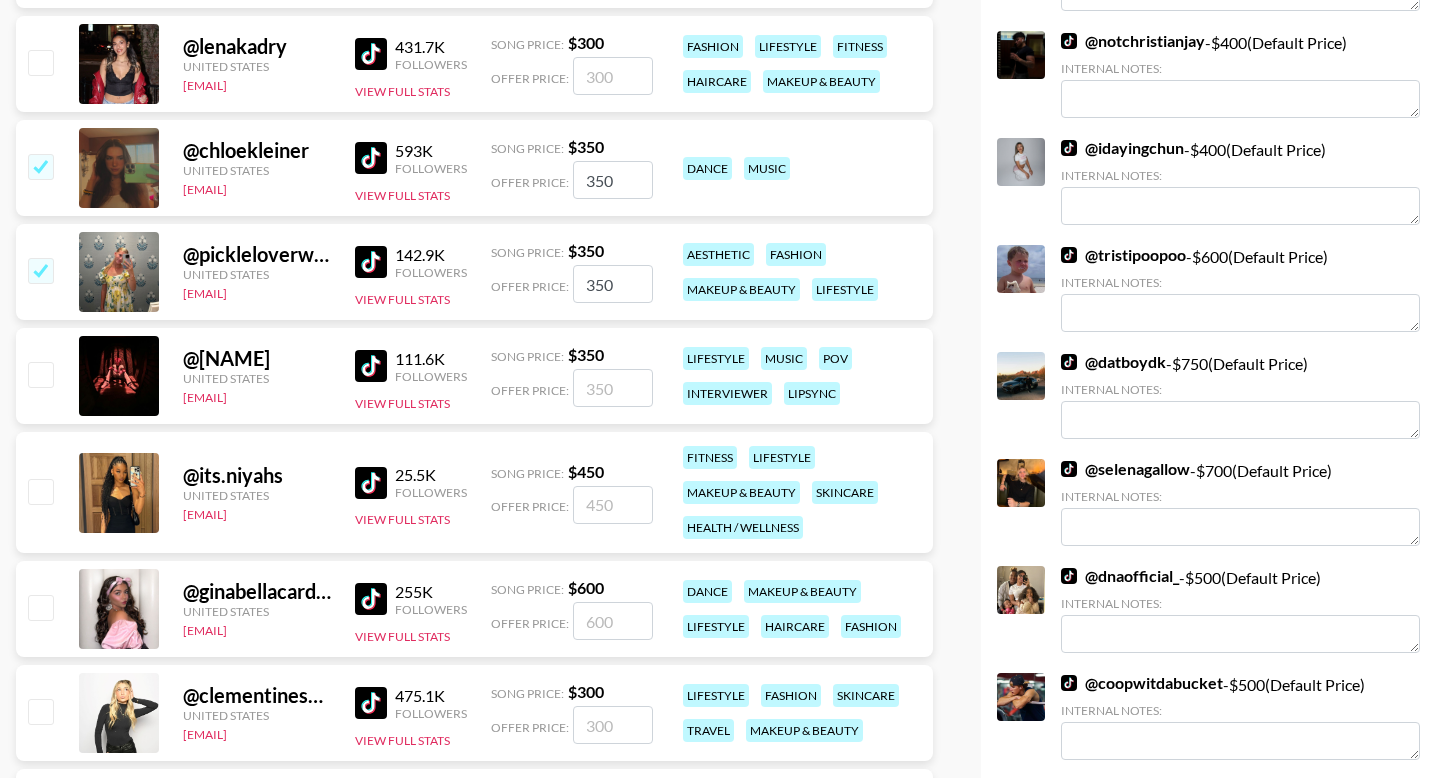 scroll, scrollTop: 1844, scrollLeft: 0, axis: vertical 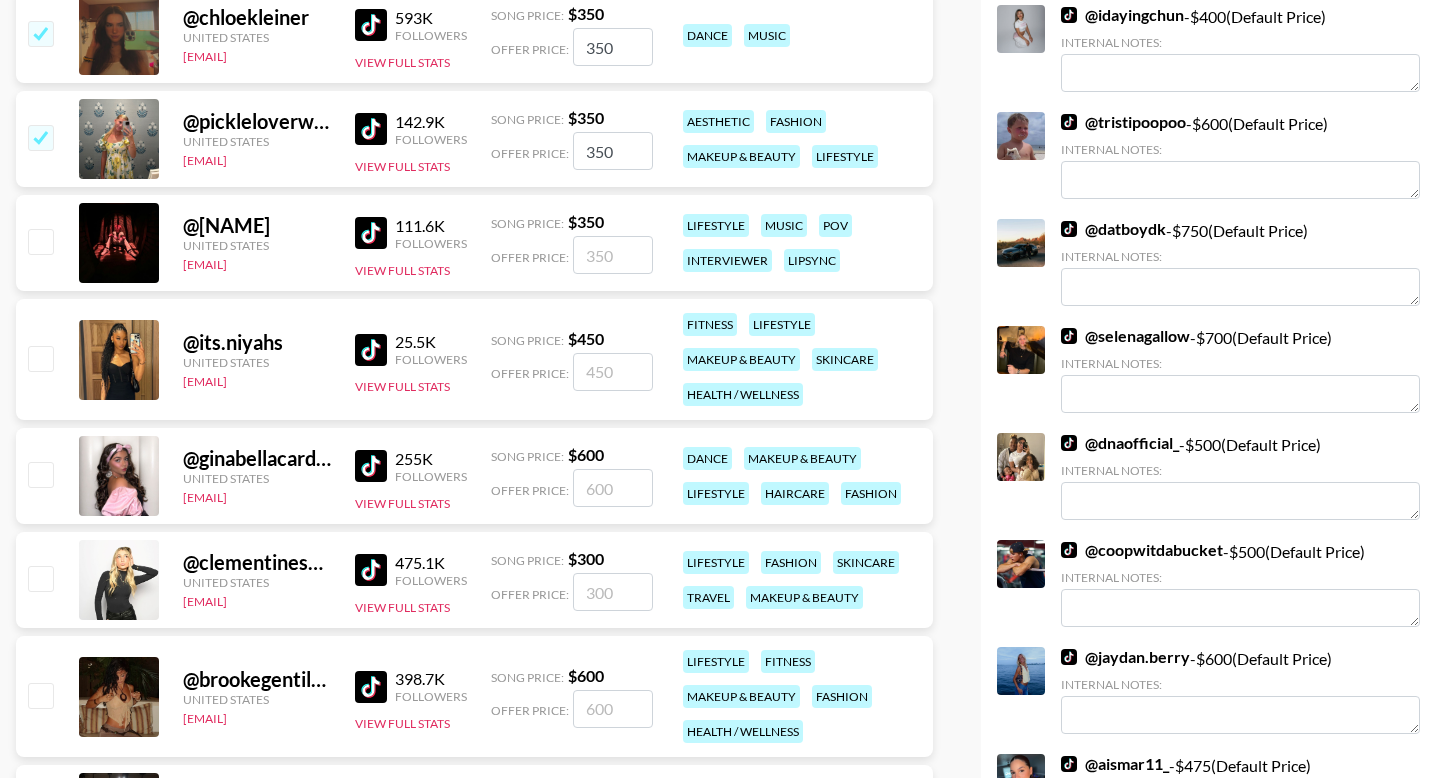 click at bounding box center [40, 358] 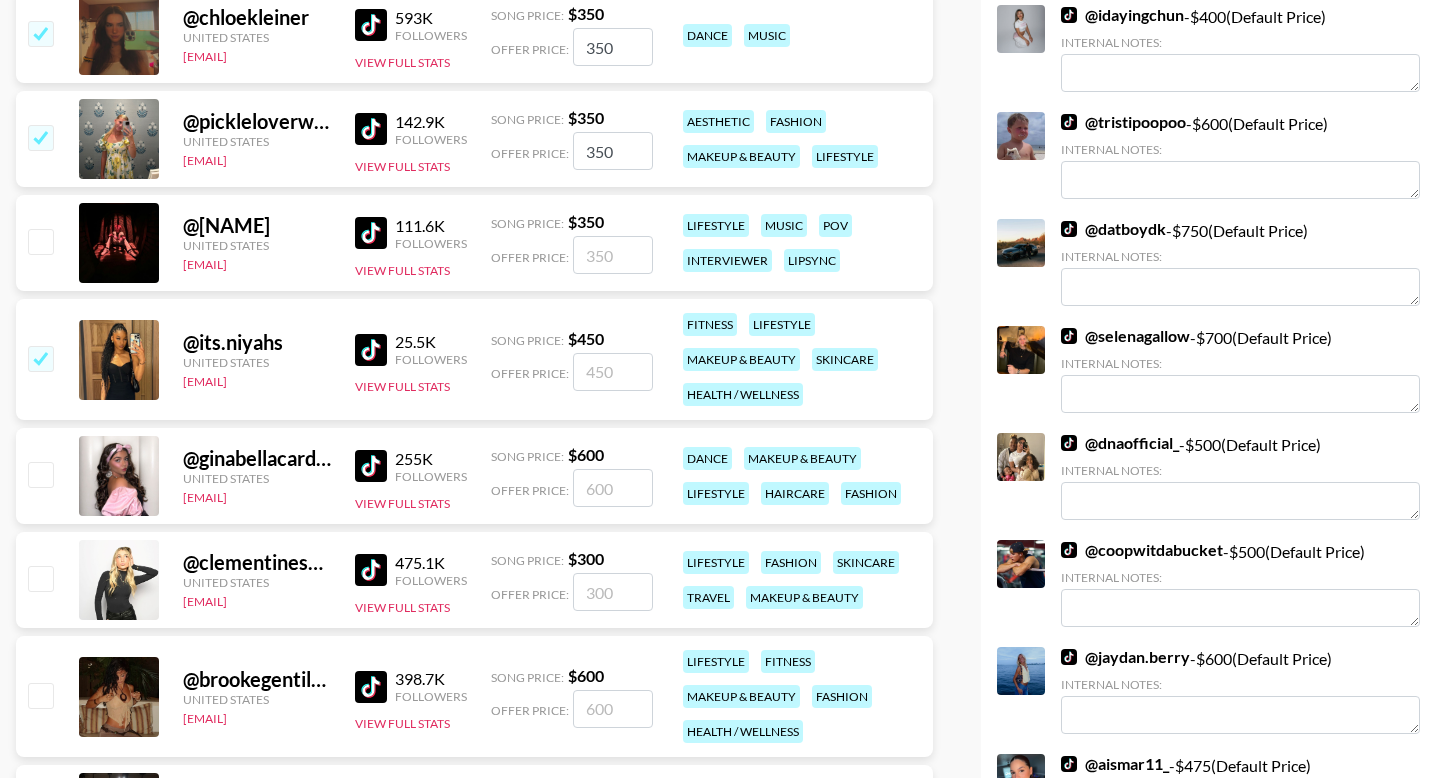 checkbox on "true" 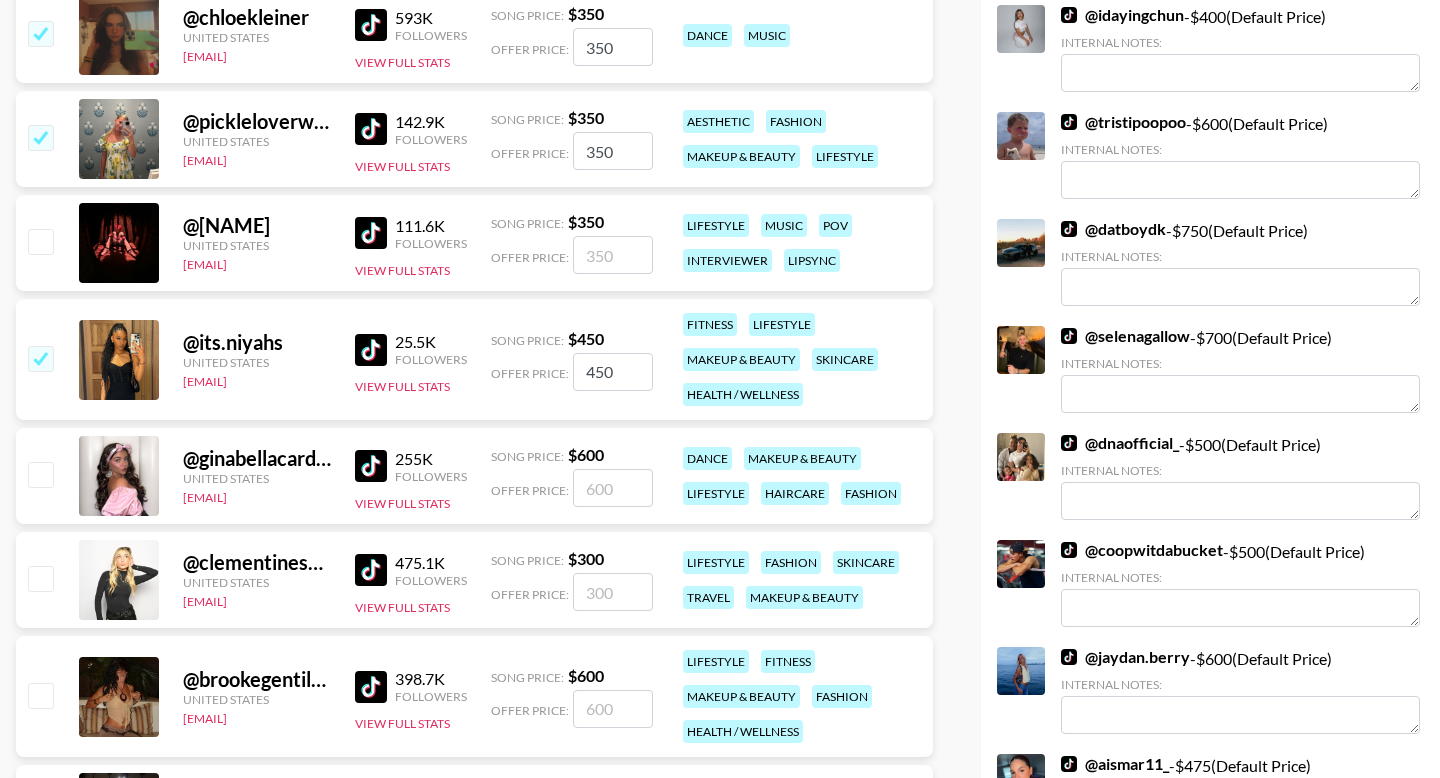 click at bounding box center [40, 474] 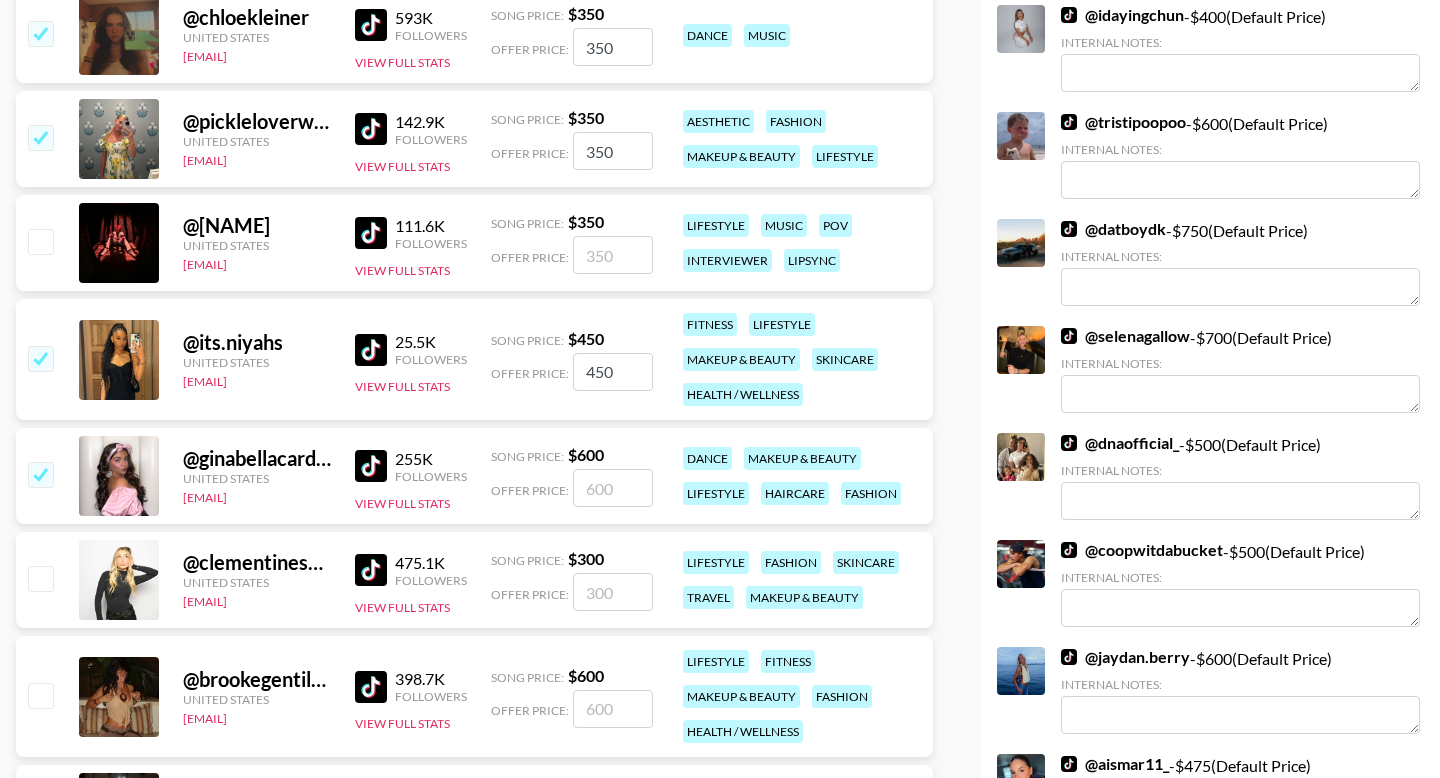 checkbox on "true" 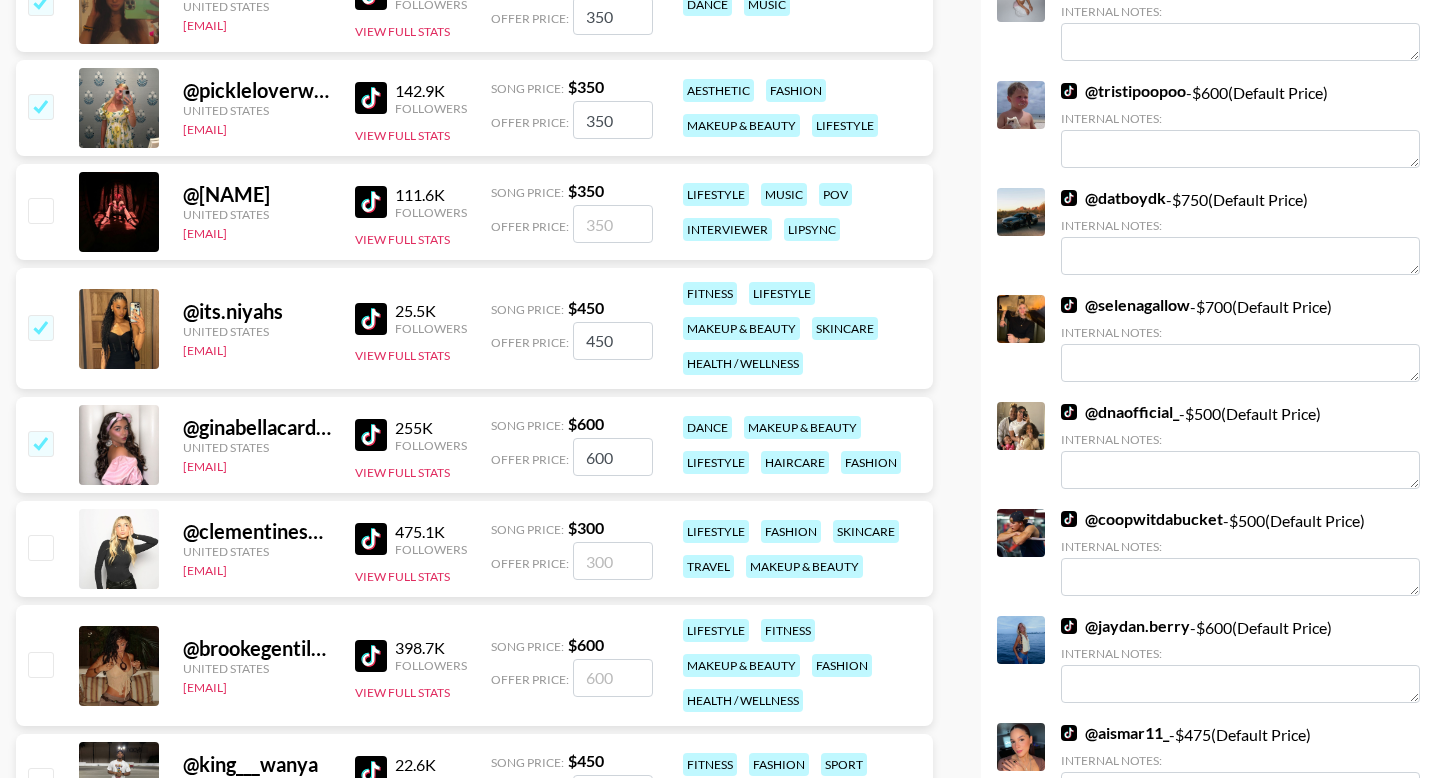 scroll, scrollTop: 1885, scrollLeft: 0, axis: vertical 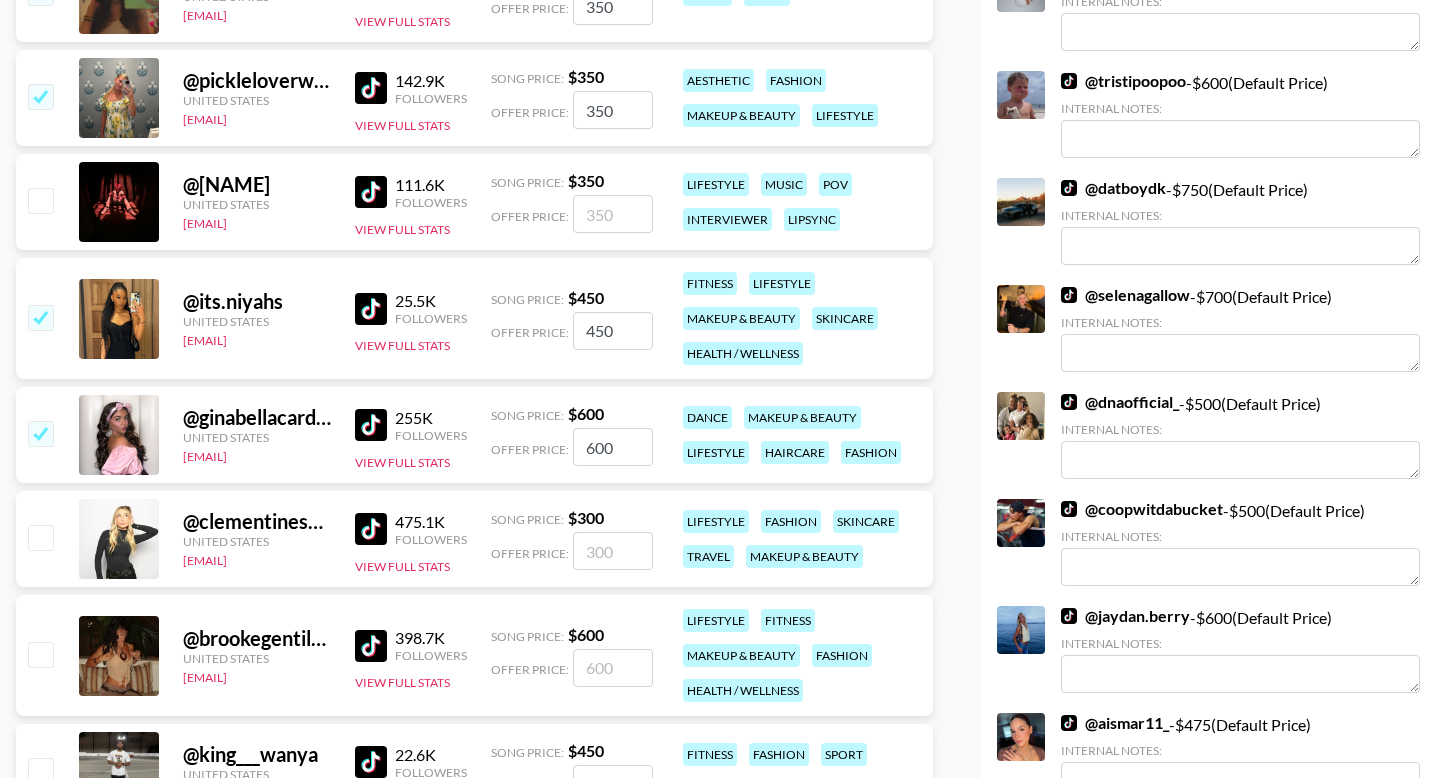 click at bounding box center [40, 537] 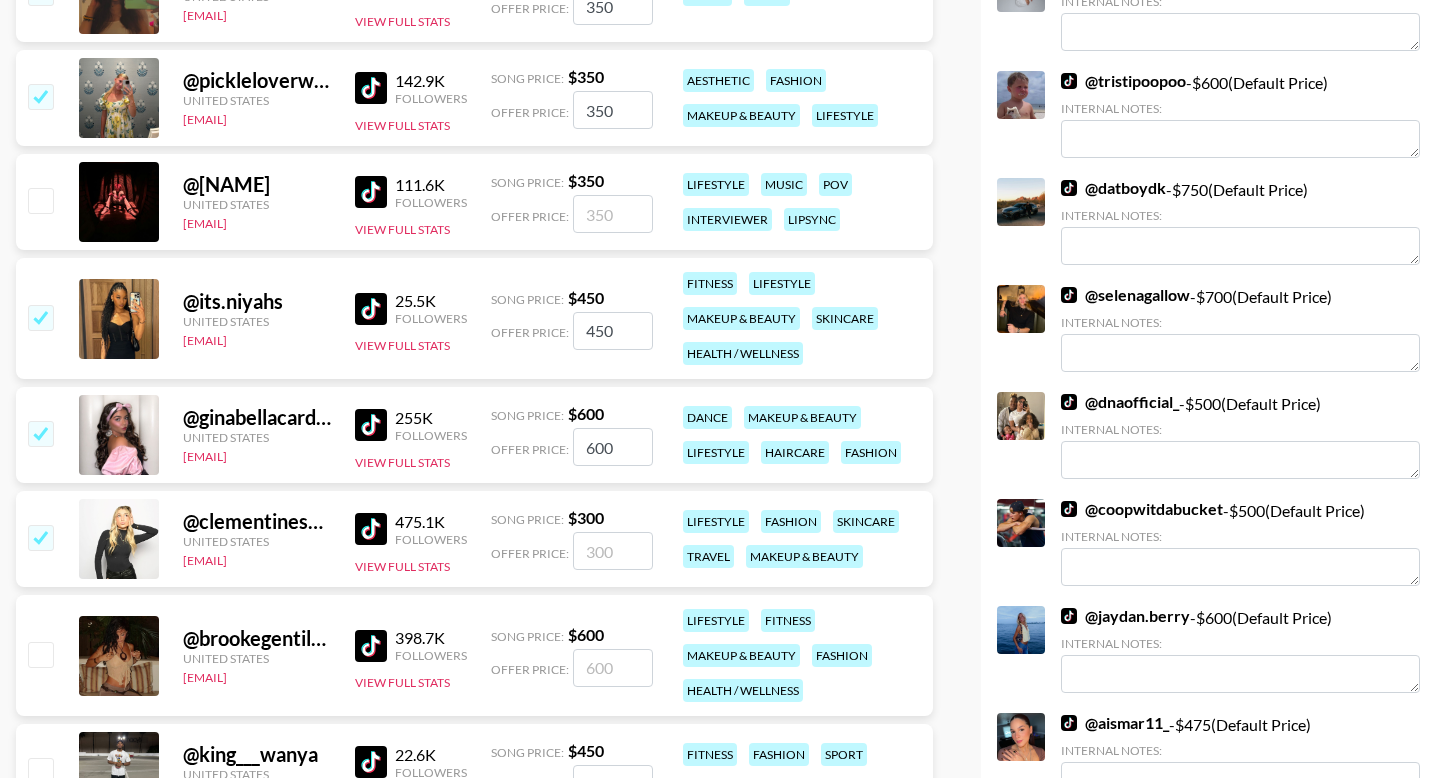 checkbox on "true" 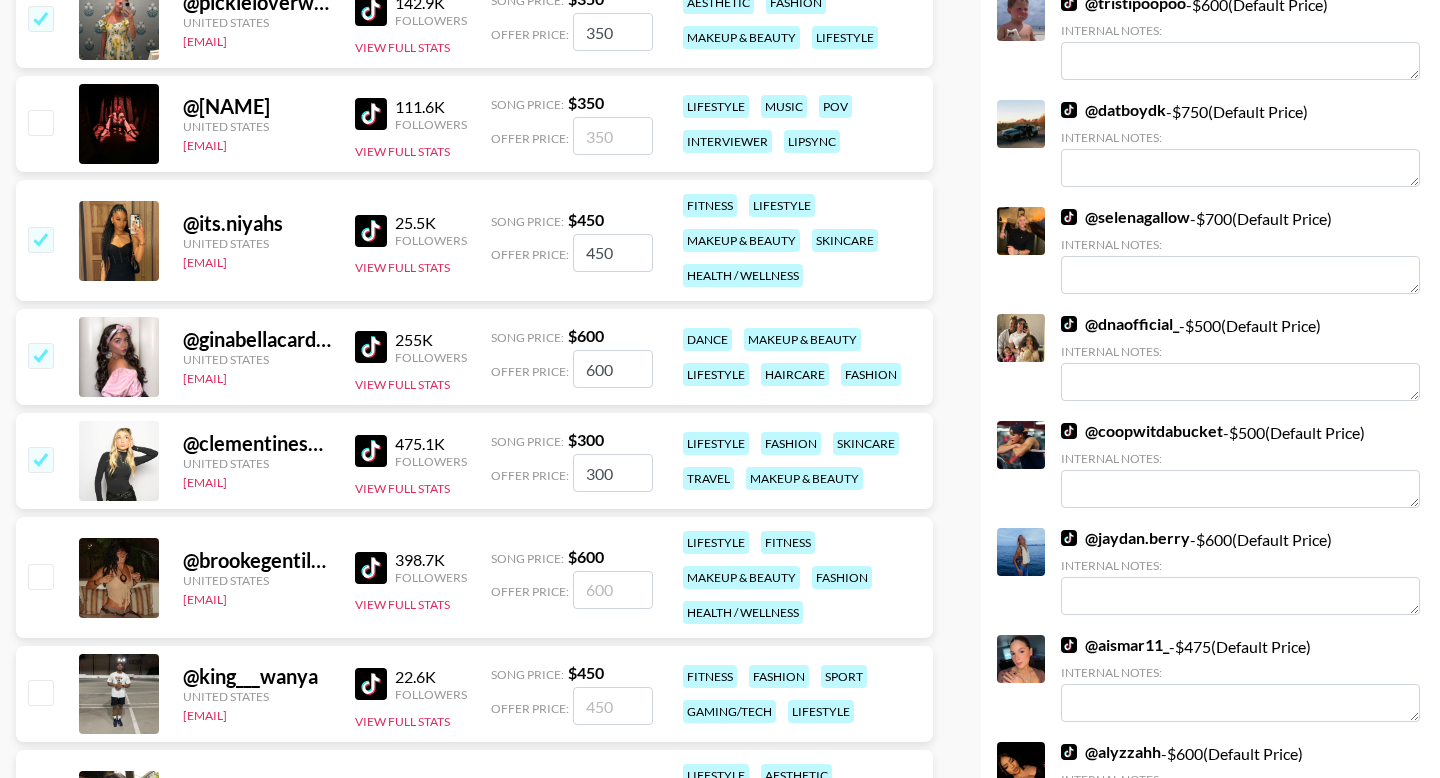 scroll, scrollTop: 2092, scrollLeft: 0, axis: vertical 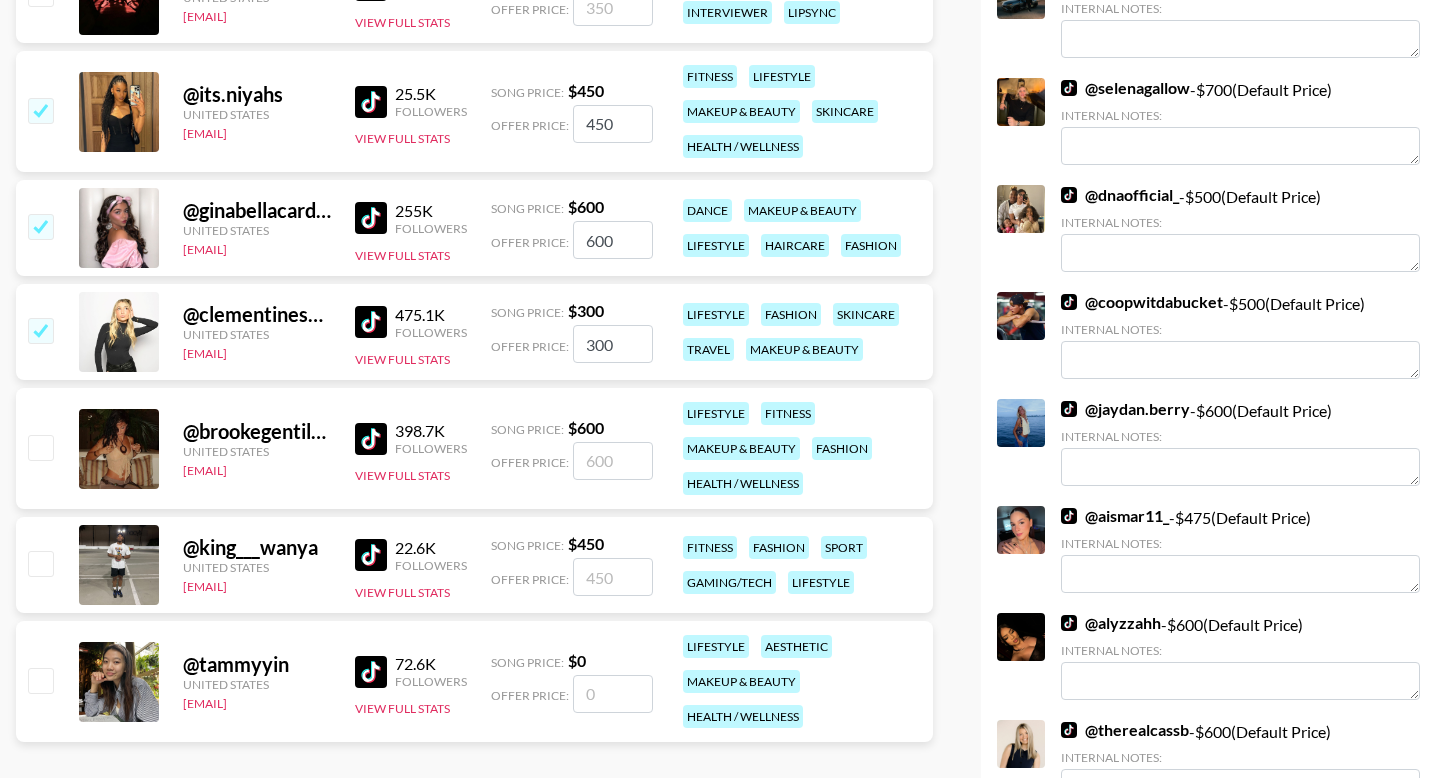 click at bounding box center [40, 447] 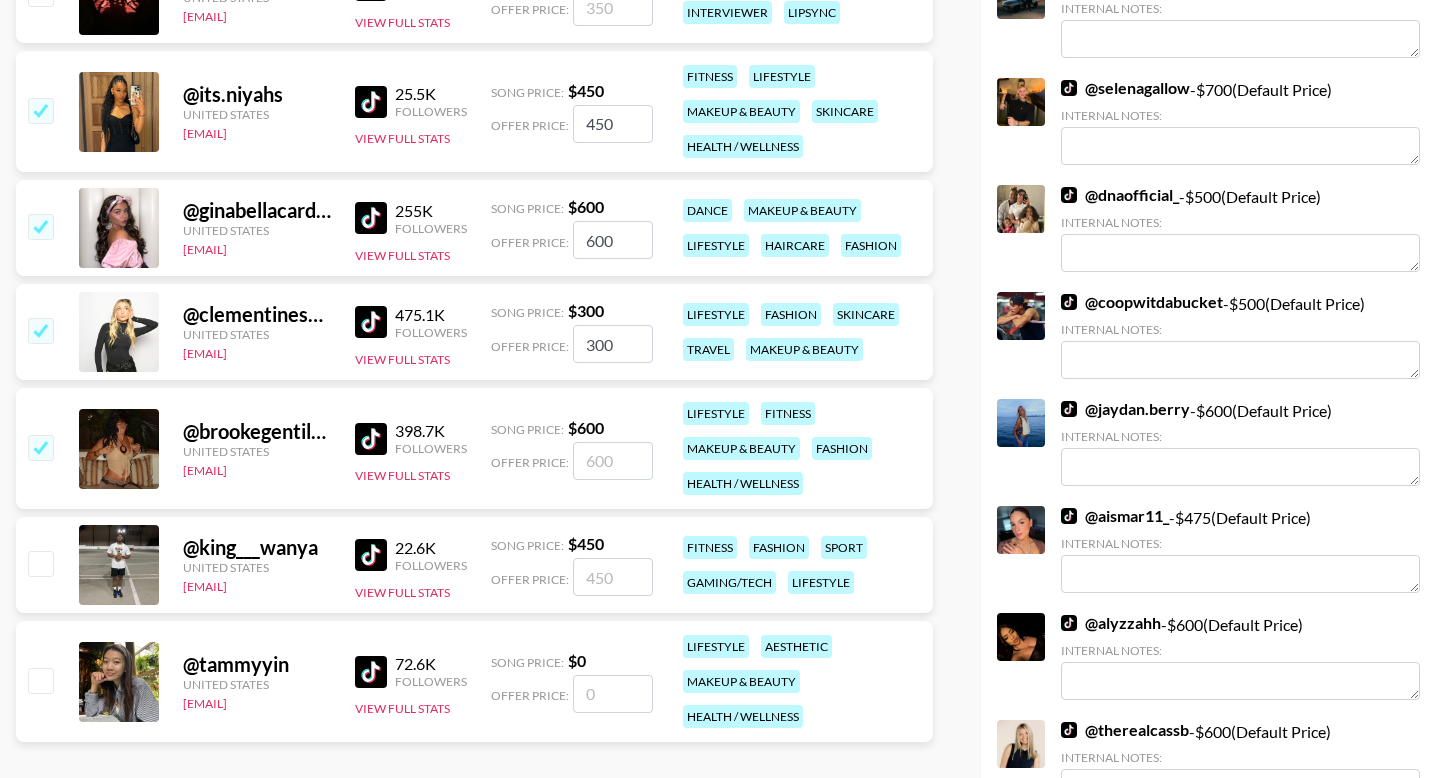 checkbox on "true" 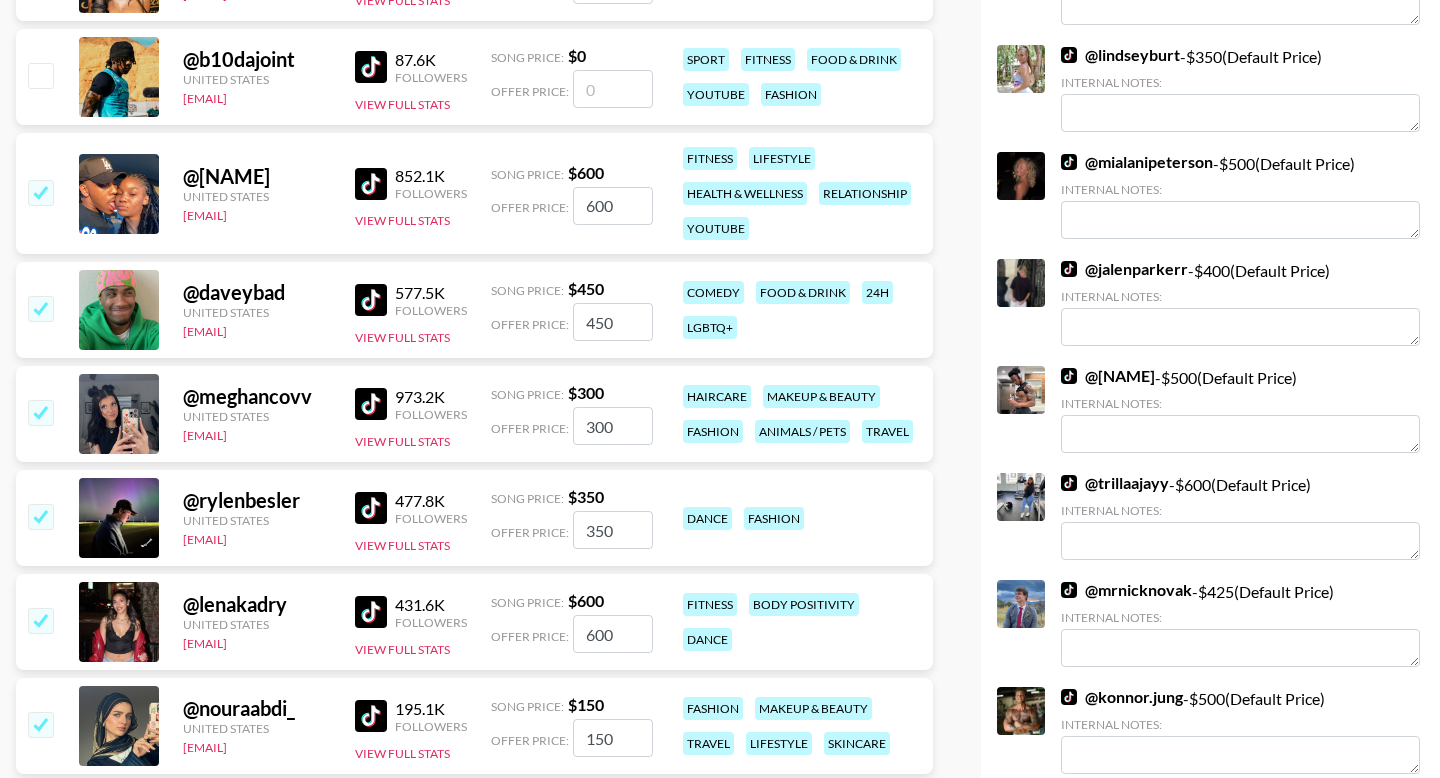 scroll, scrollTop: 0, scrollLeft: 0, axis: both 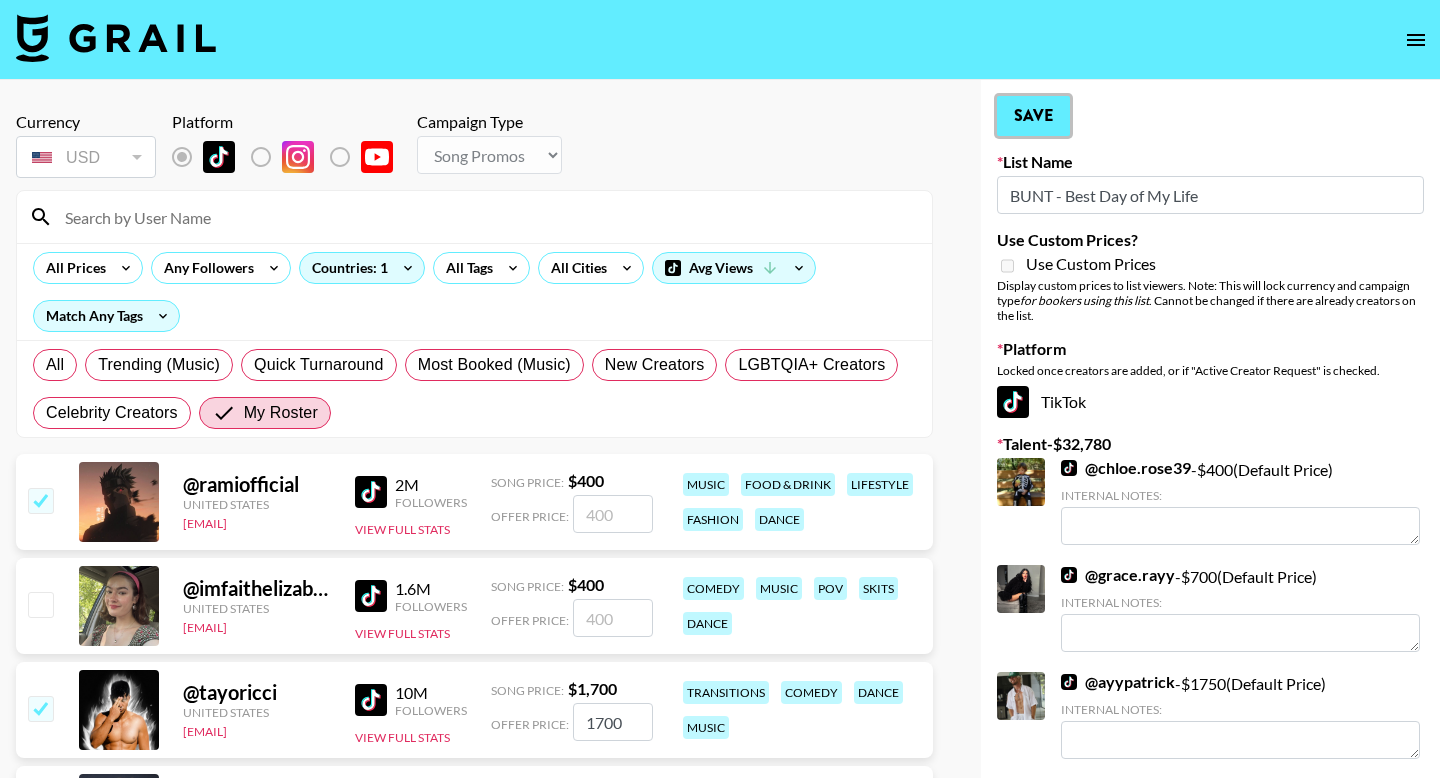 click on "Save" at bounding box center (1033, 116) 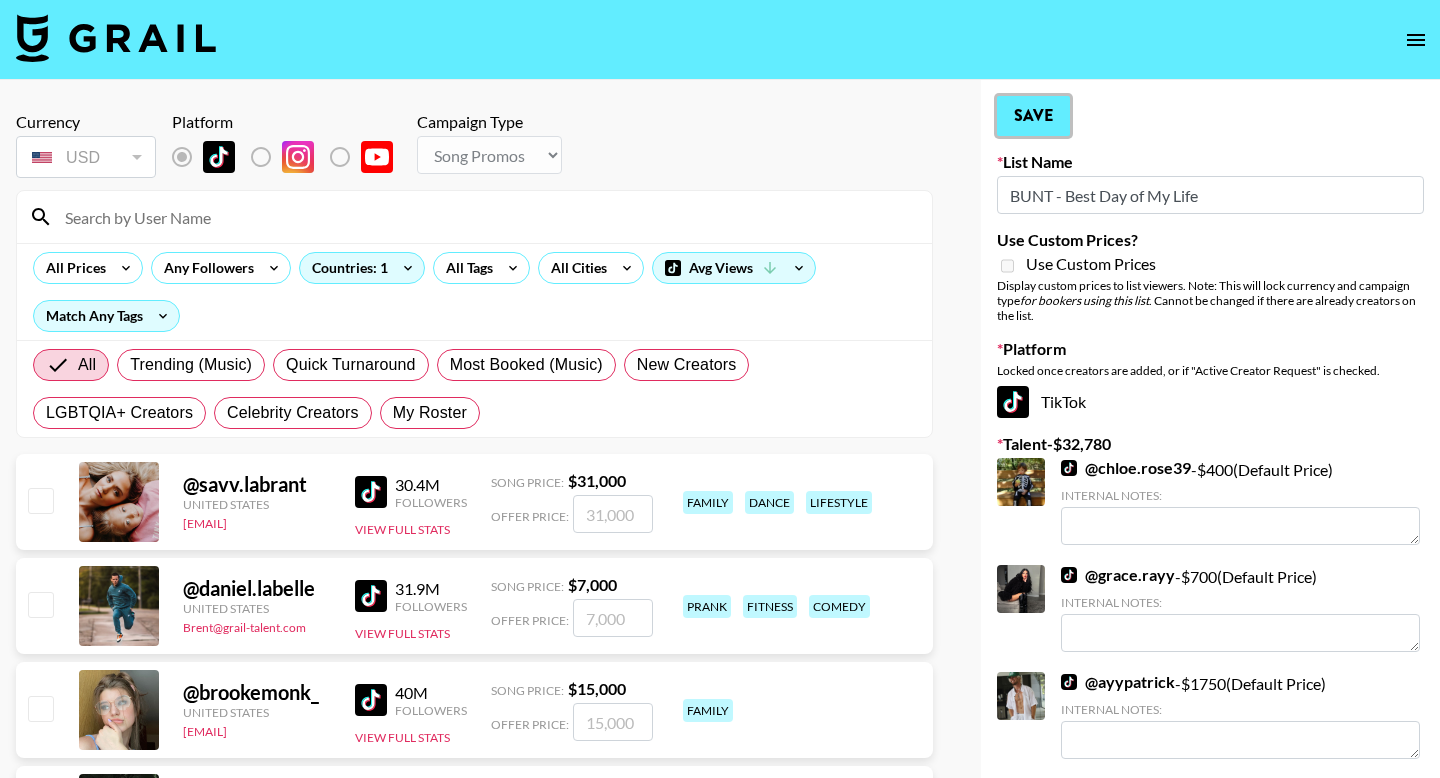 radio on "true" 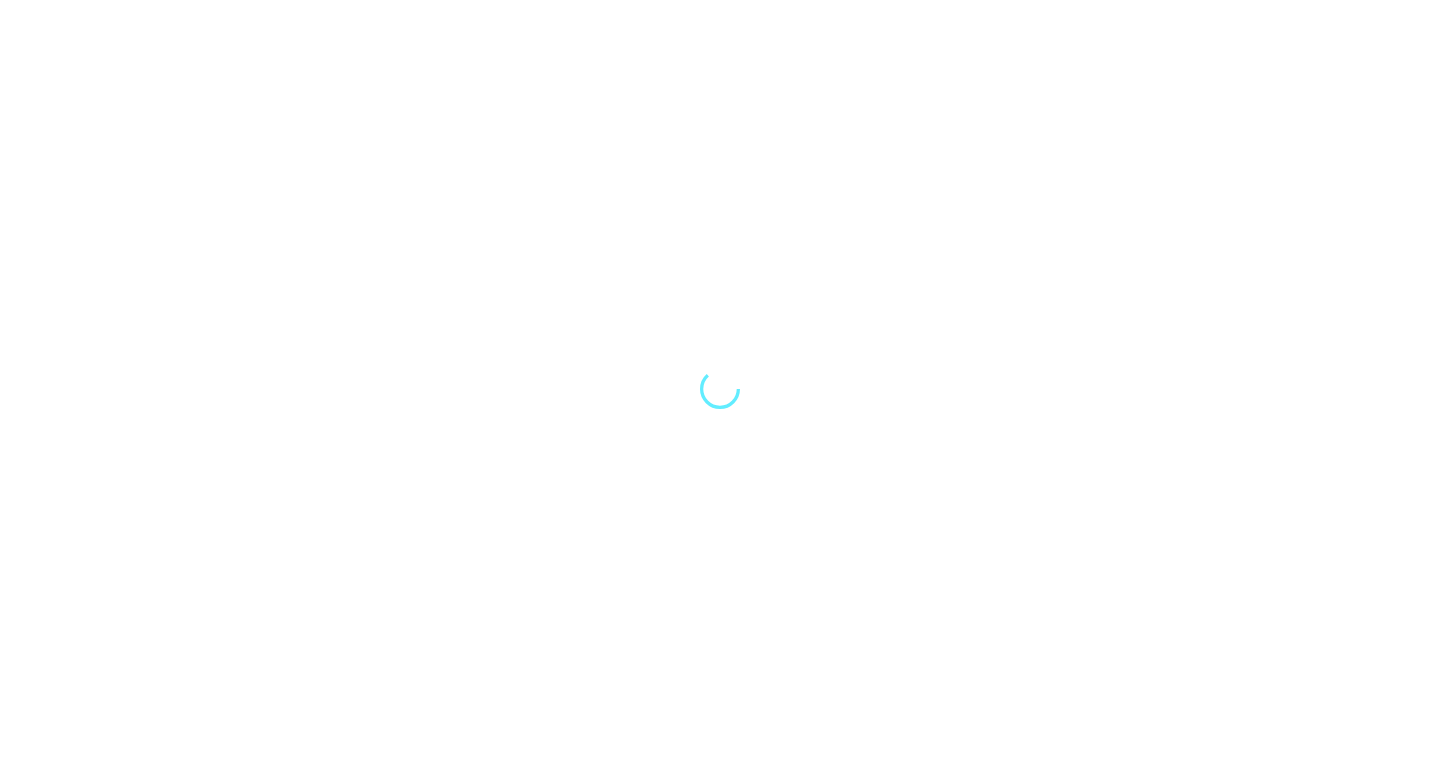 scroll, scrollTop: 0, scrollLeft: 0, axis: both 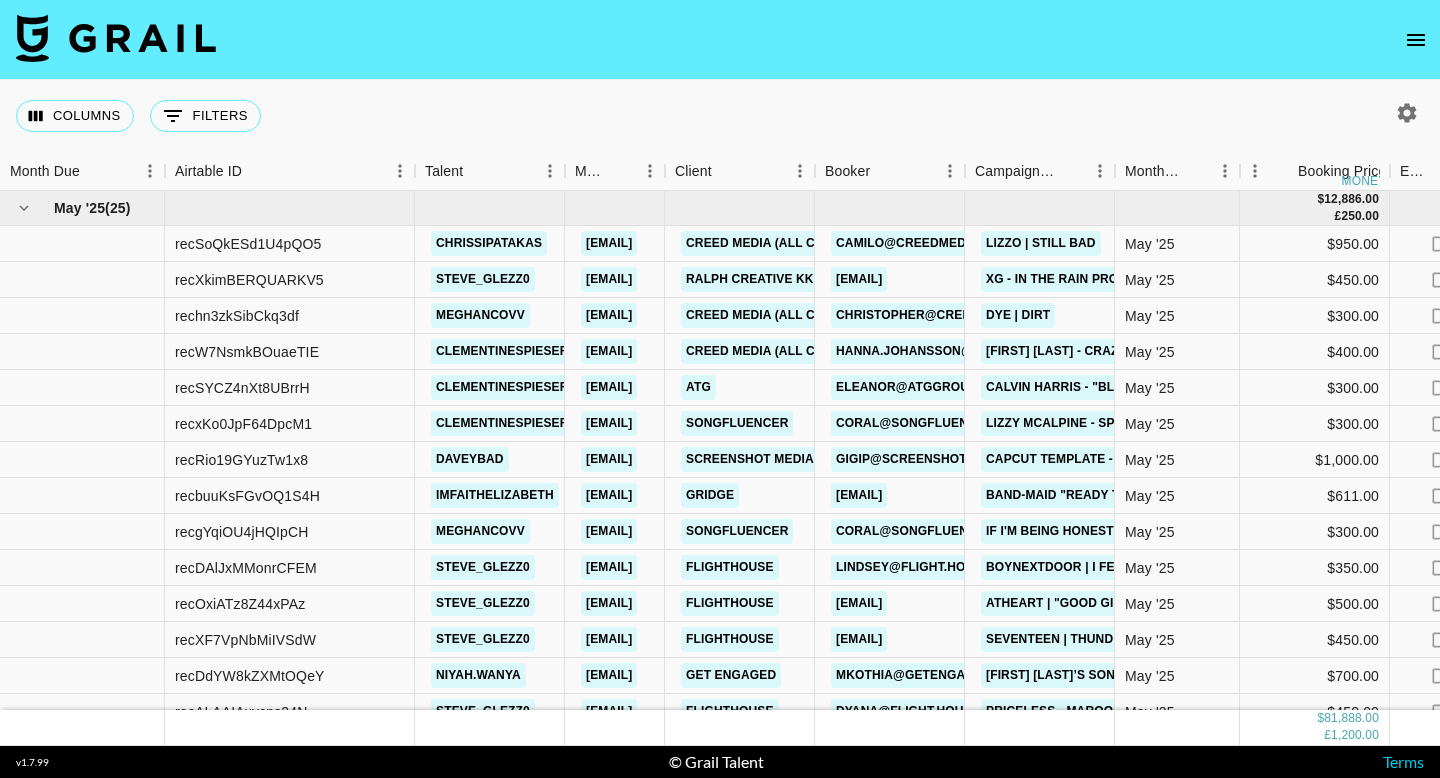 click 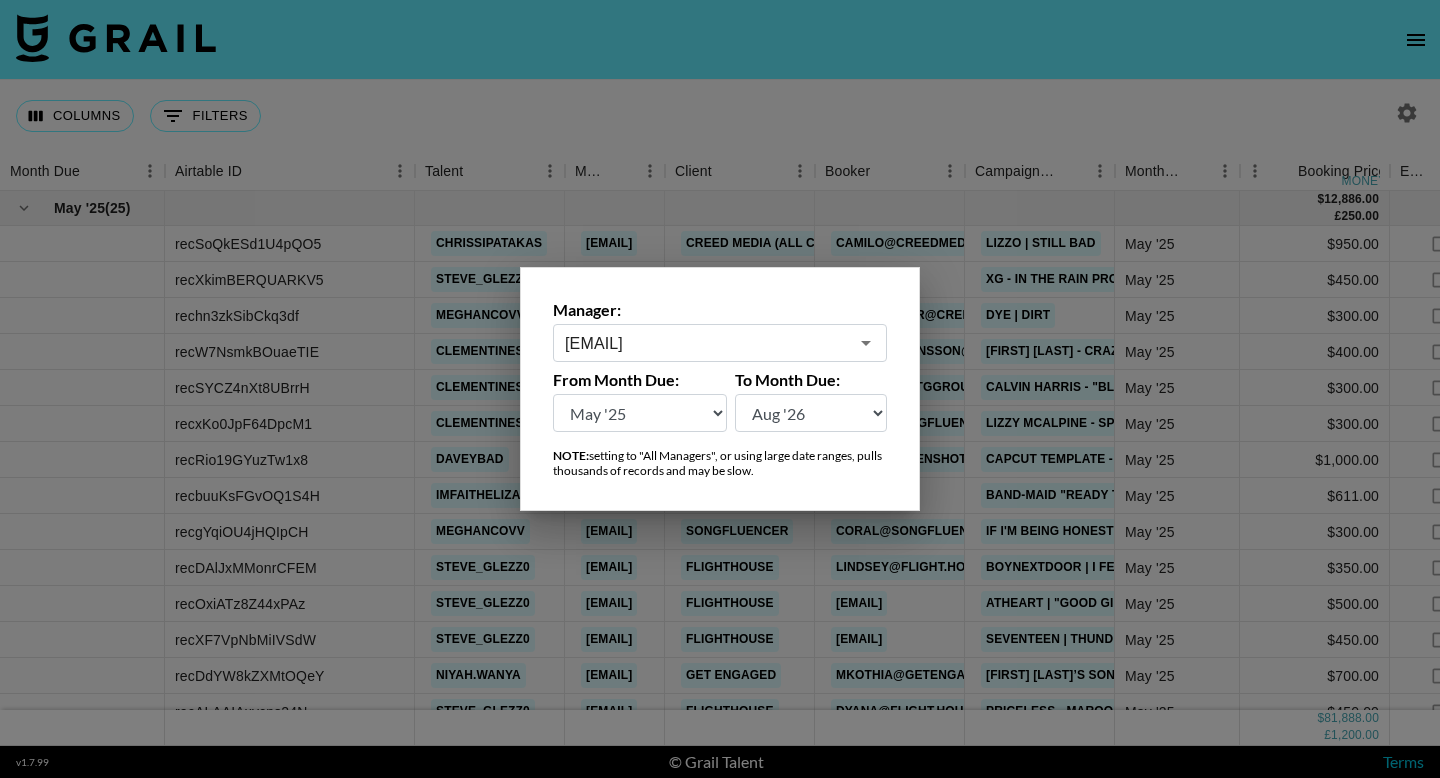 click on "Manager: [EMAIL] From Month Due: Aug '26 Jul '26 Jun '26 May '26 Apr '26 Mar '26 Feb '26 Jan '26 Dec '25 Nov '25 Oct '25 Sep '25 Aug '25 Jul '25 Jun '25 May '25 Apr '25 Mar '25 Feb '25 Jan '25 Dec '24 Nov '24 Oct '24 Sep '24 Aug '24 To Month Due: Aug '26 Jul '26 Jun '26 May '26 Apr '26 Mar '26 Feb '26 Jan '26 Dec '25 Nov '25 Oct '25 Sep '25 Aug '25 Jul '25 Jun '25 May '25 Apr '25 Mar '25 Feb '25 Jan '25 Dec '24 Nov '24 Oct '24 Sep '24 Aug '24 NOTE: setting to "All Managers", or using large date ranges, pulls thousands of records and may be slow." at bounding box center [720, 389] 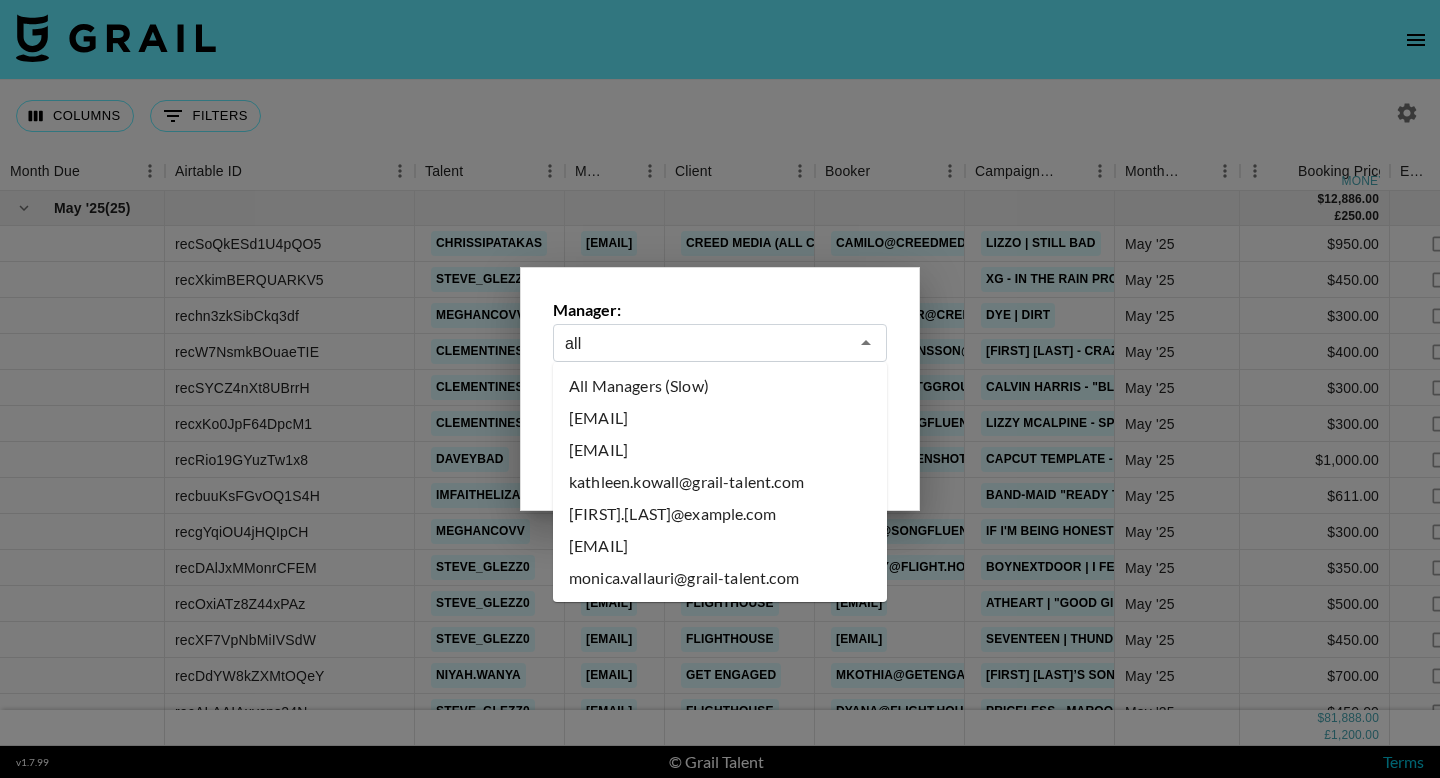 scroll, scrollTop: 0, scrollLeft: 0, axis: both 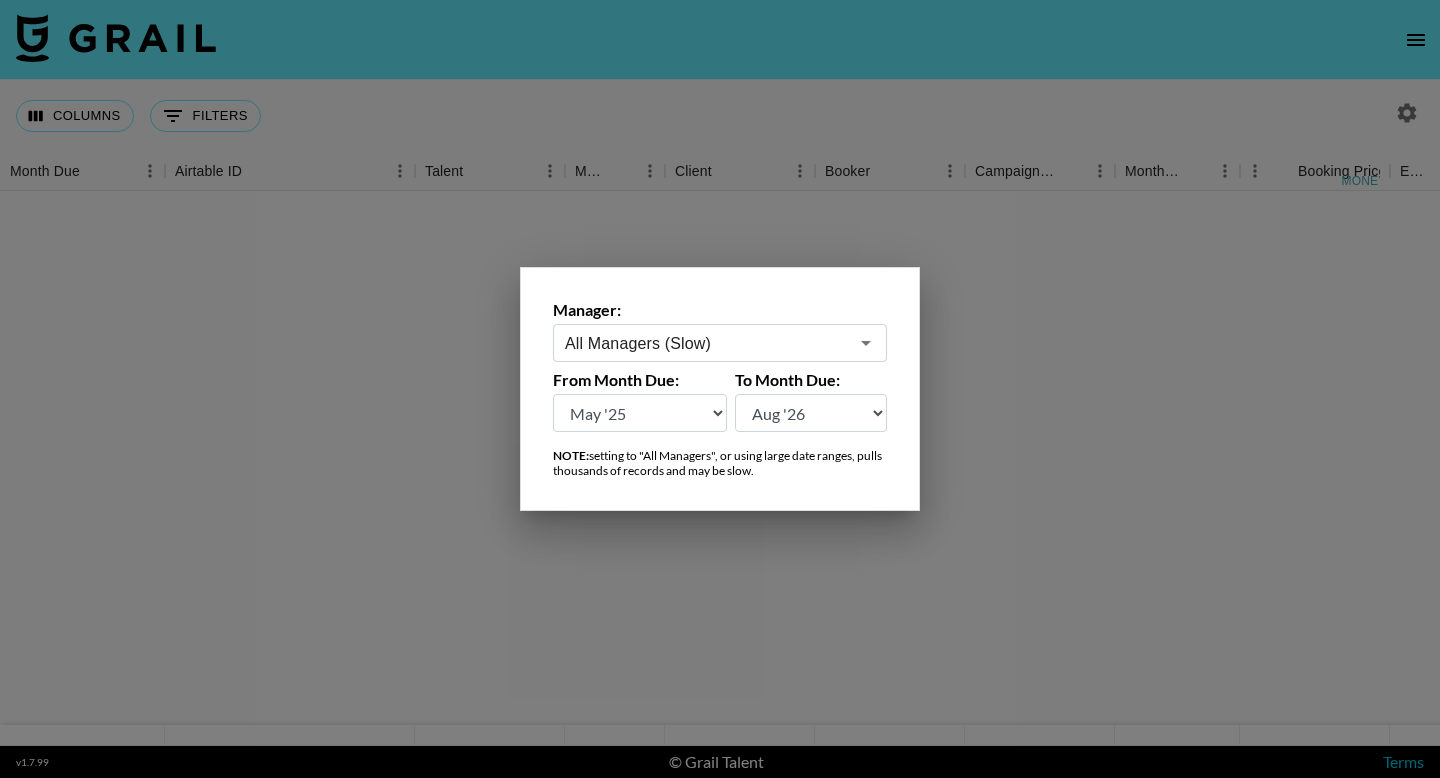 type on "All Managers (Slow)" 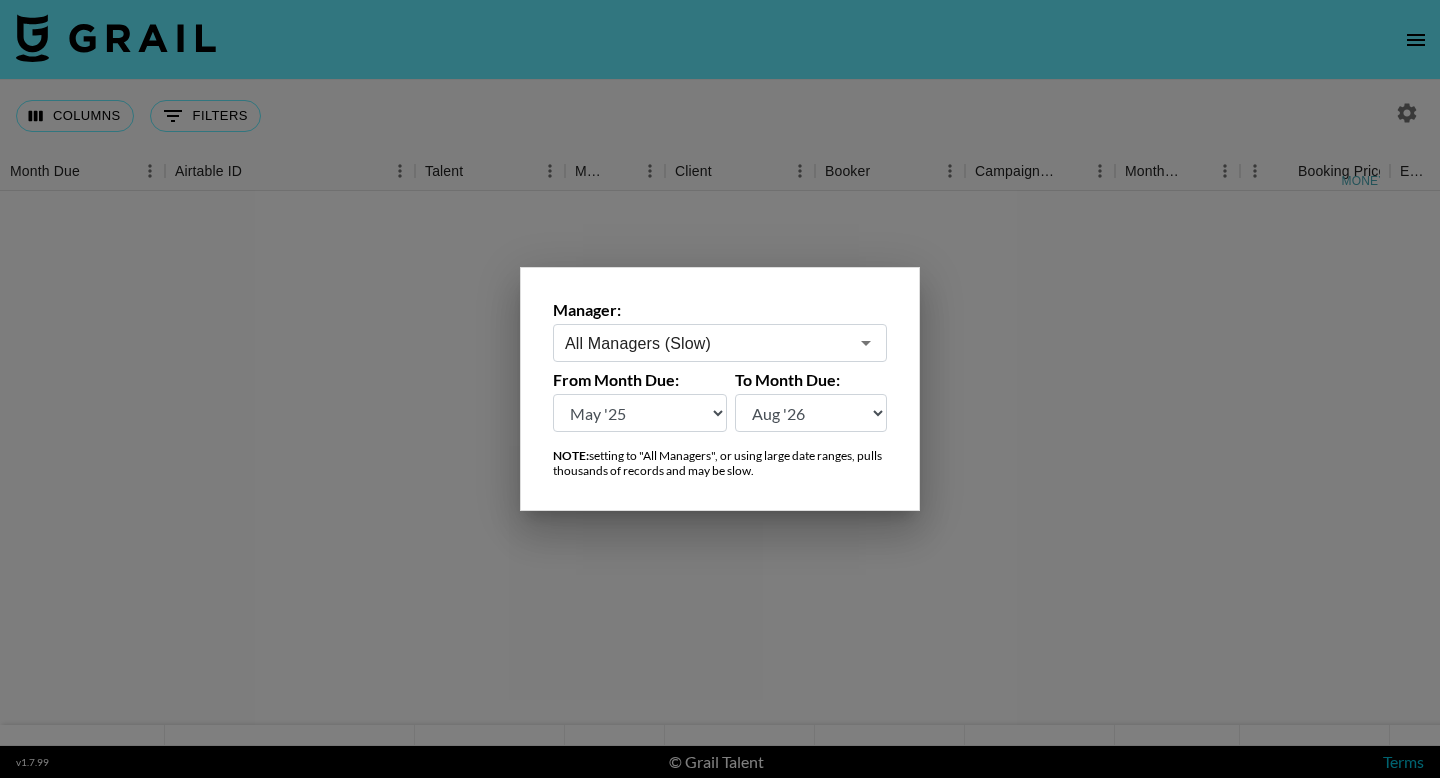 select on "Aug '25" 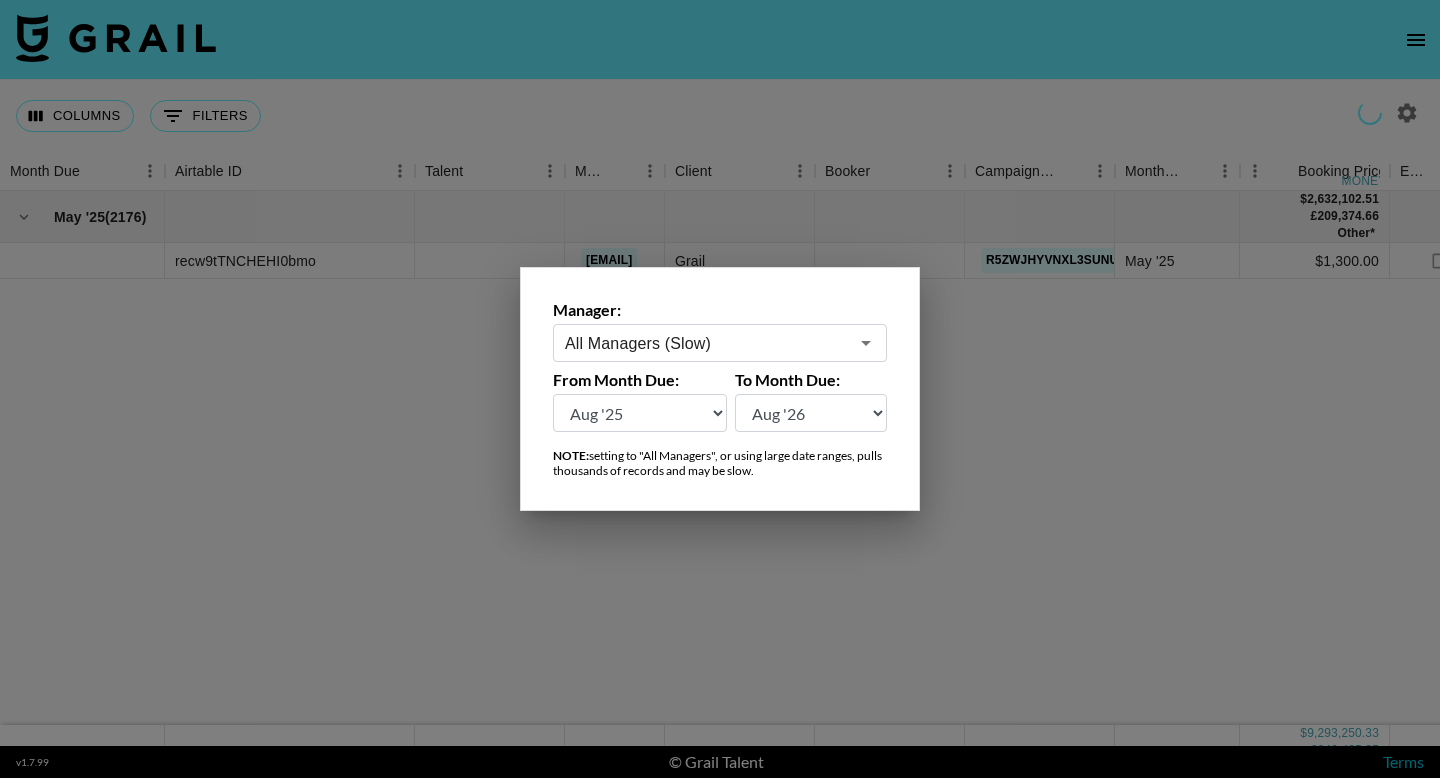 click at bounding box center (720, 389) 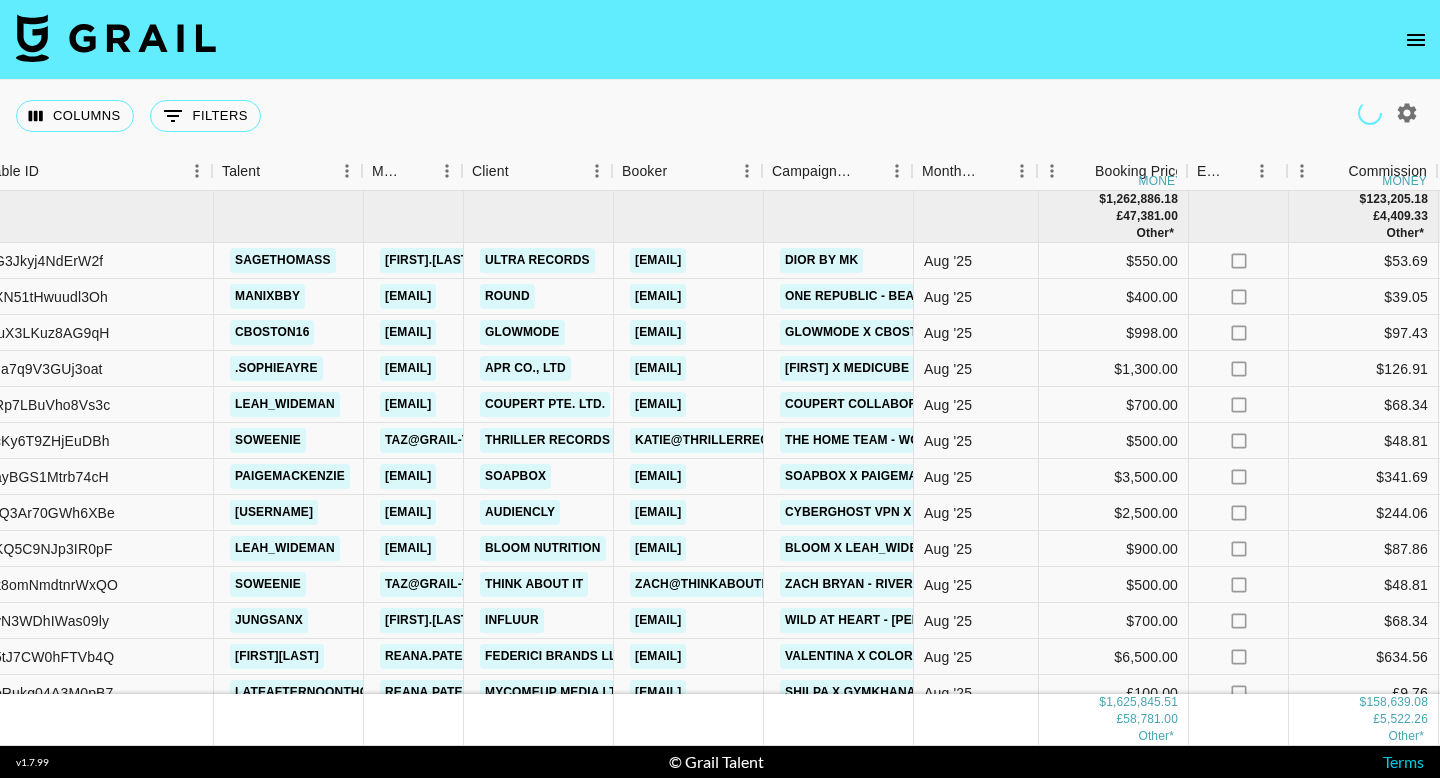 scroll, scrollTop: 0, scrollLeft: 203, axis: horizontal 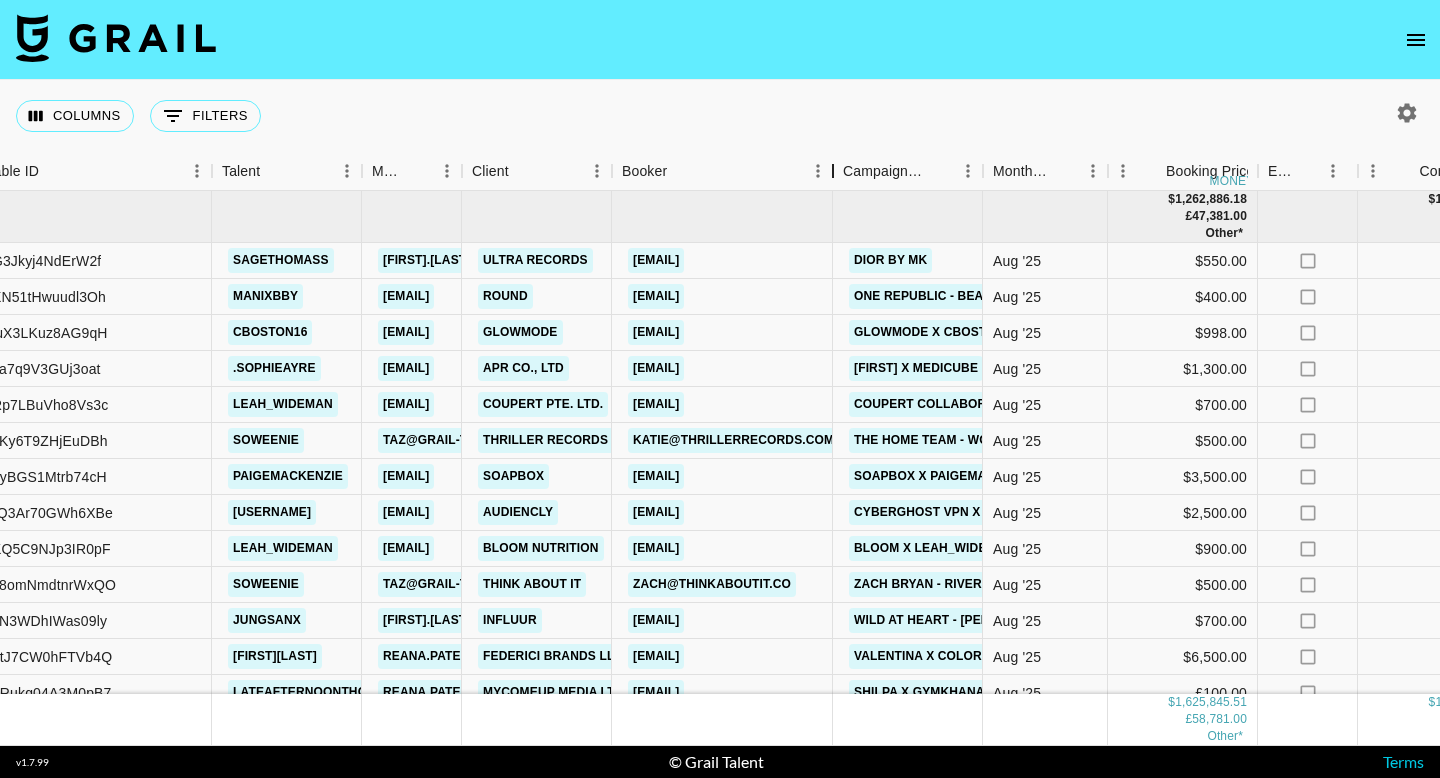 drag, startPoint x: 761, startPoint y: 170, endPoint x: 832, endPoint y: 170, distance: 71 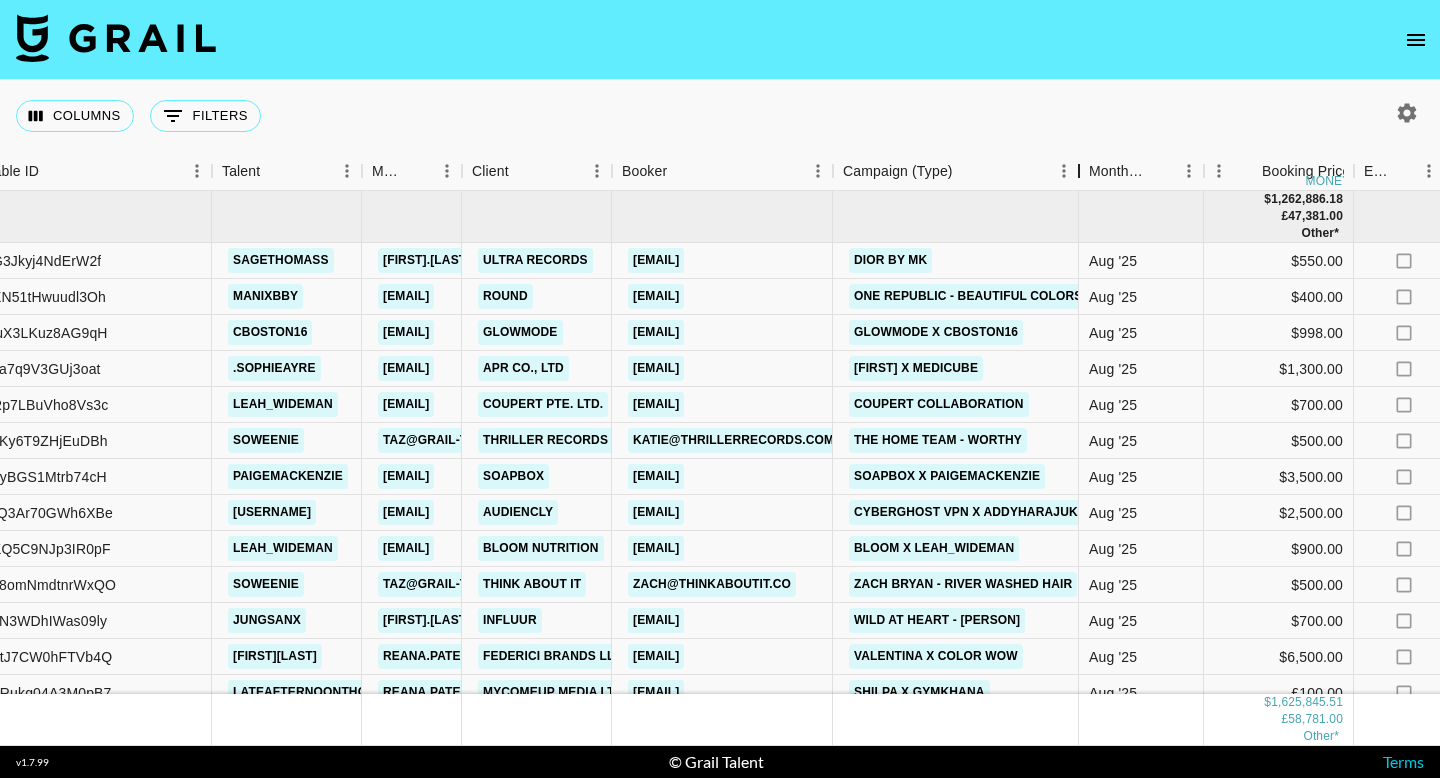 drag, startPoint x: 982, startPoint y: 176, endPoint x: 1078, endPoint y: 170, distance: 96.18732 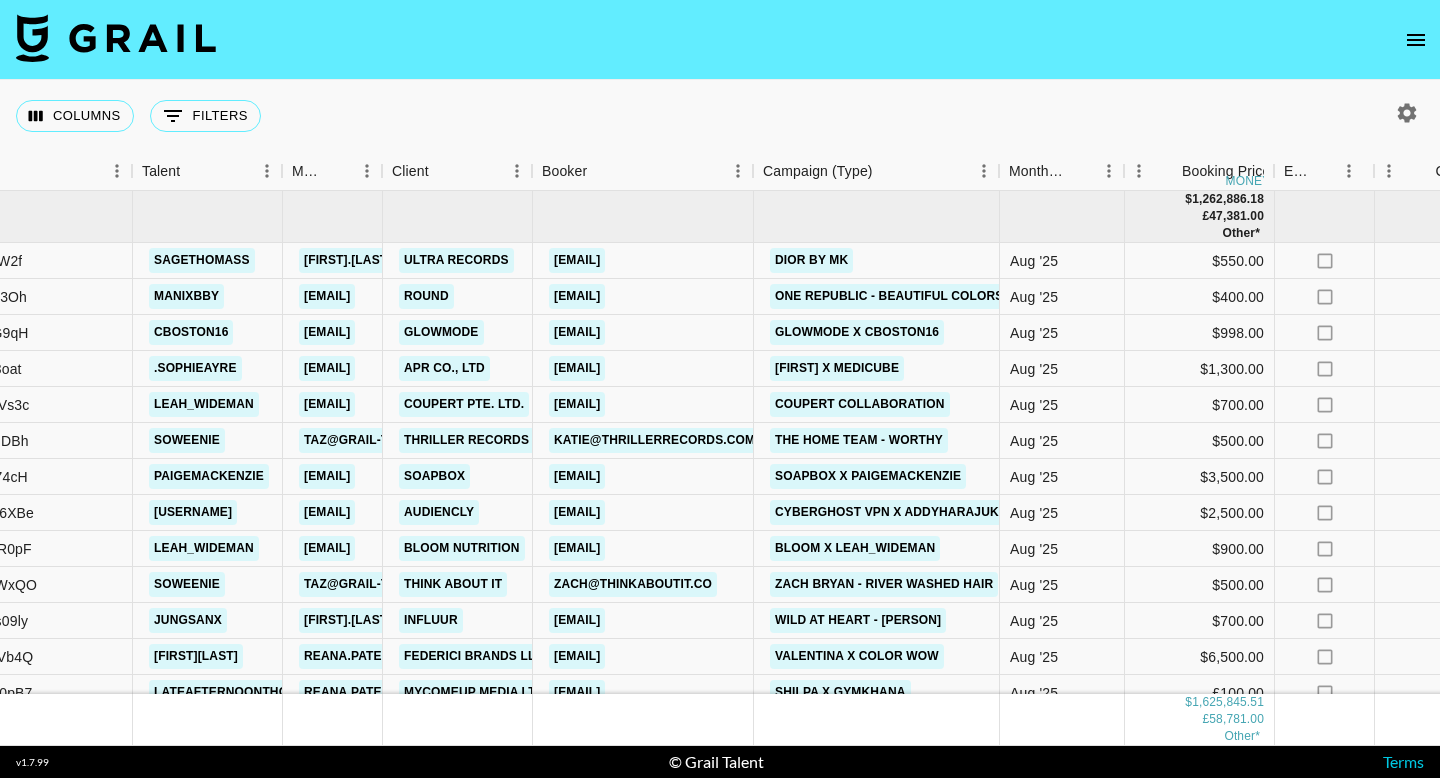 scroll, scrollTop: 0, scrollLeft: 287, axis: horizontal 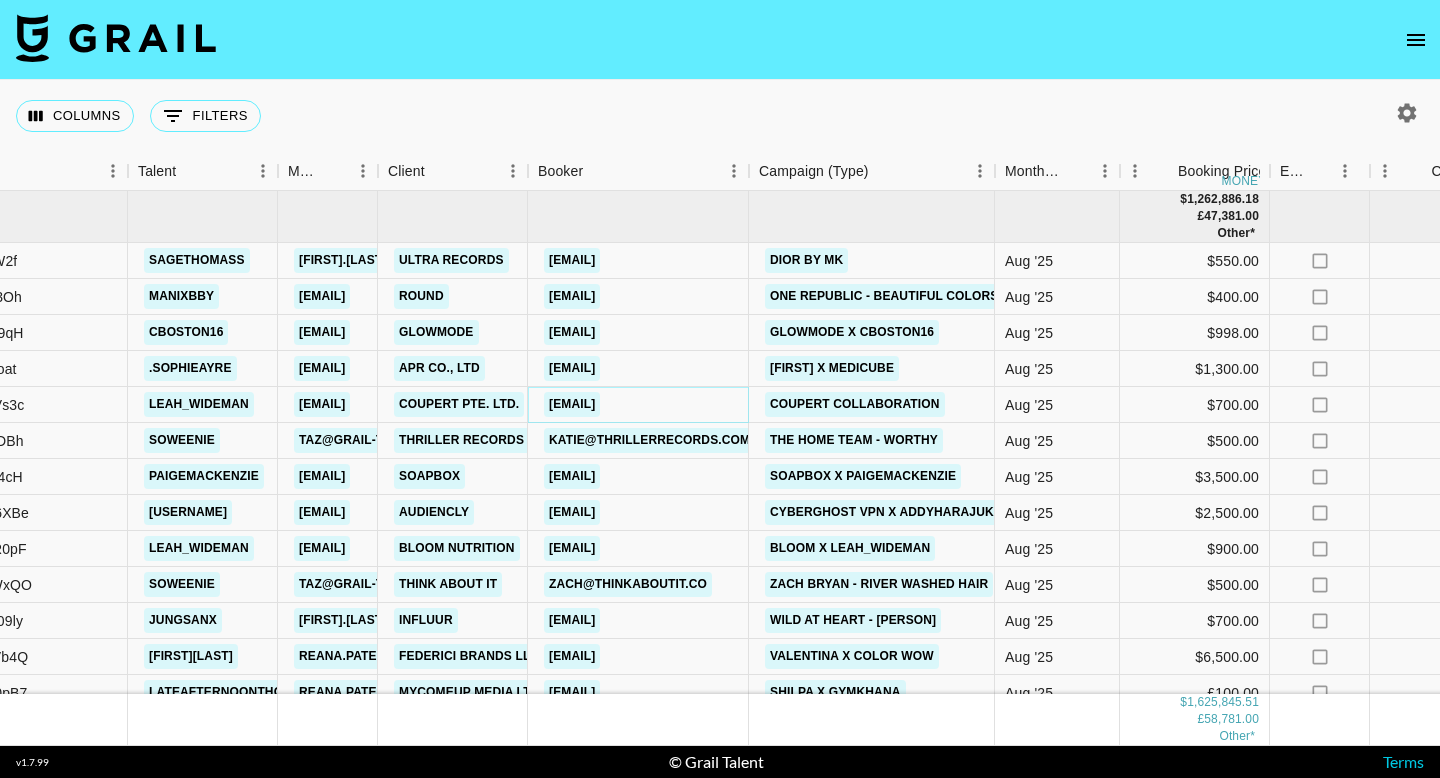 copy on "dorothea@[example.com]" 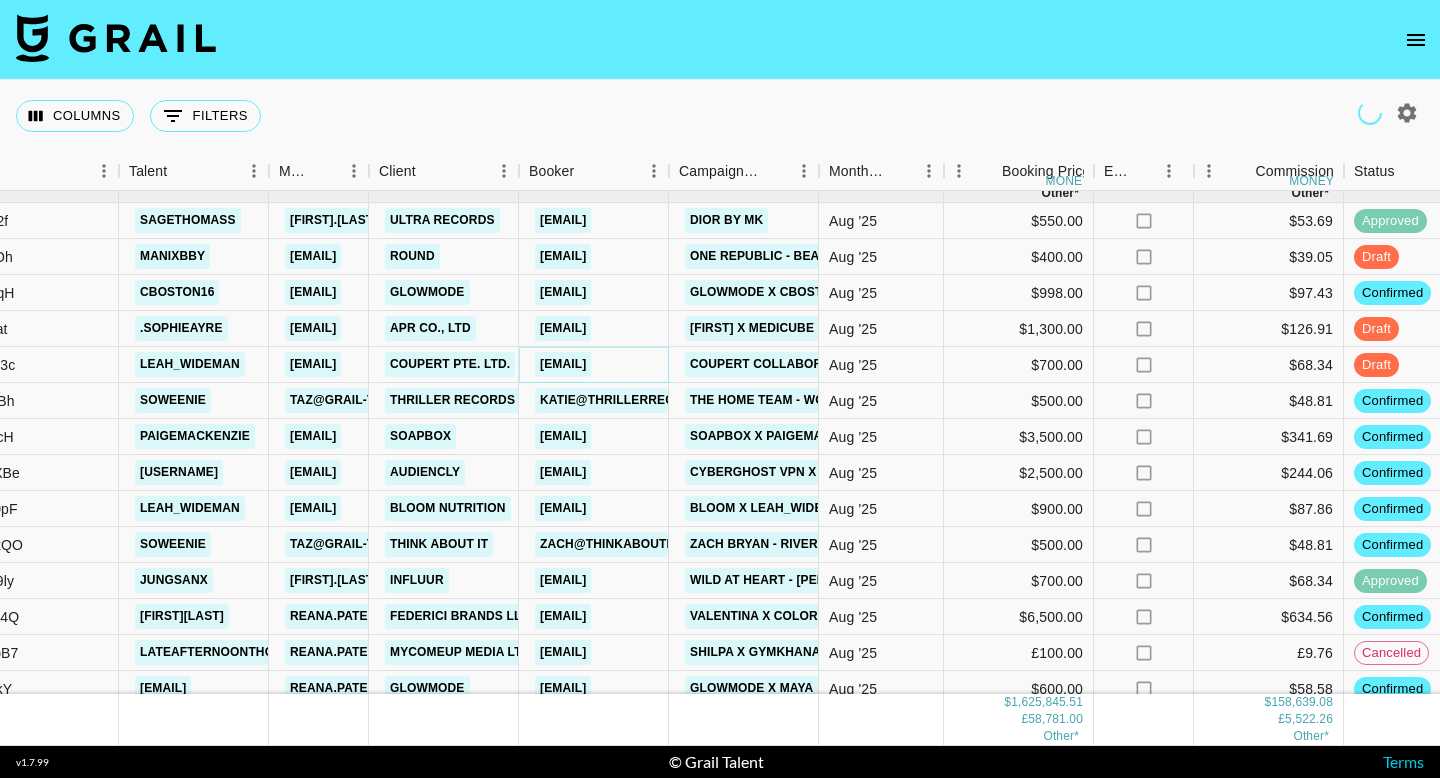 scroll, scrollTop: 44, scrollLeft: 296, axis: both 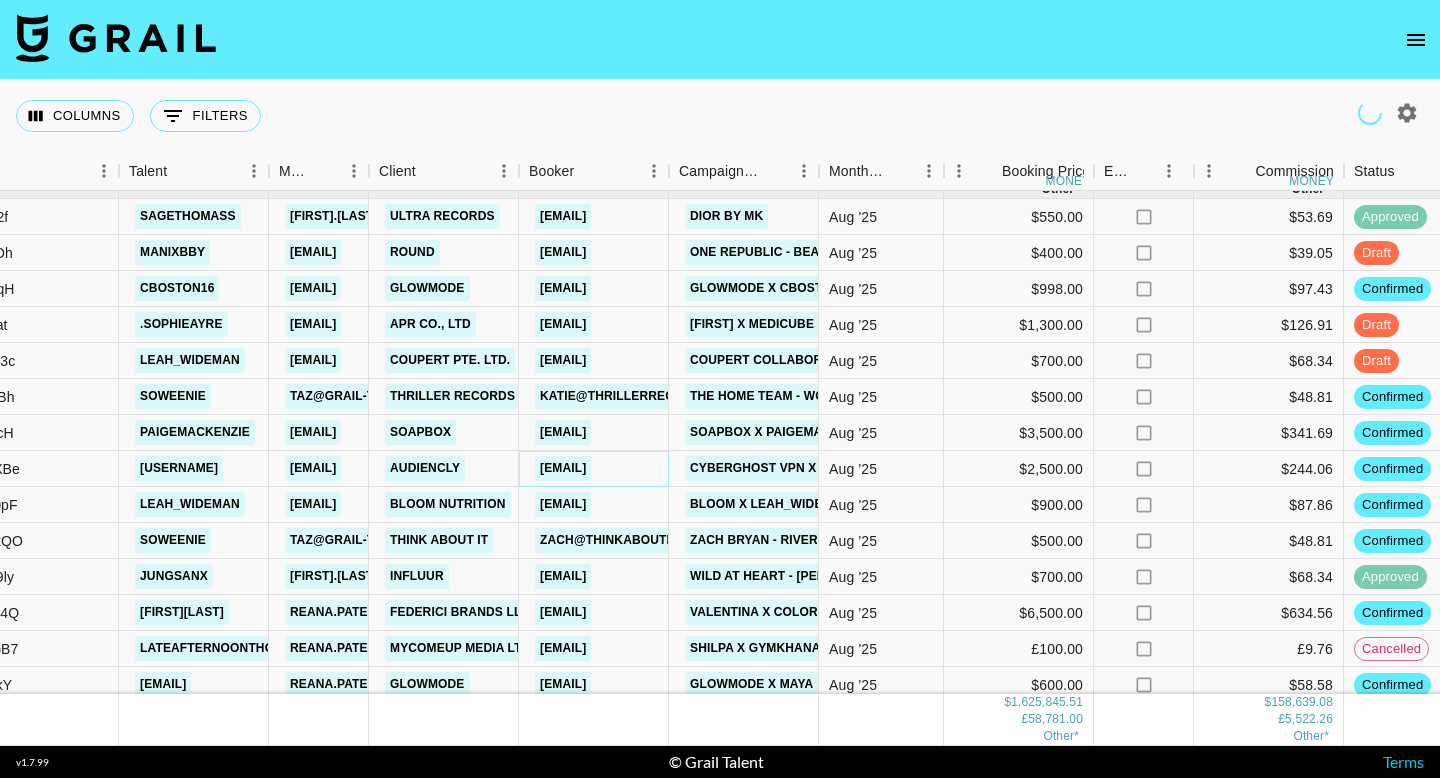 copy on "ivana@audiencly.com" 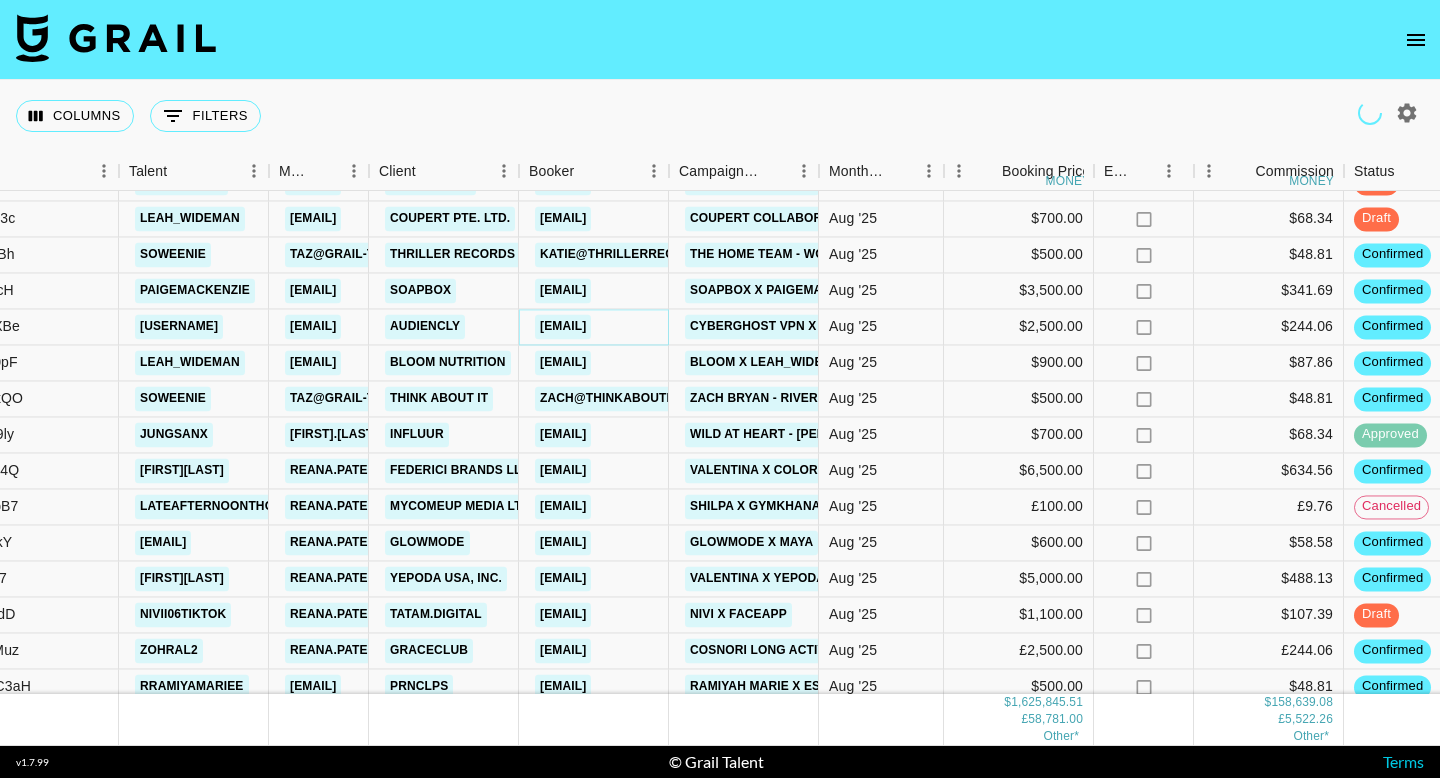 scroll, scrollTop: 264, scrollLeft: 296, axis: both 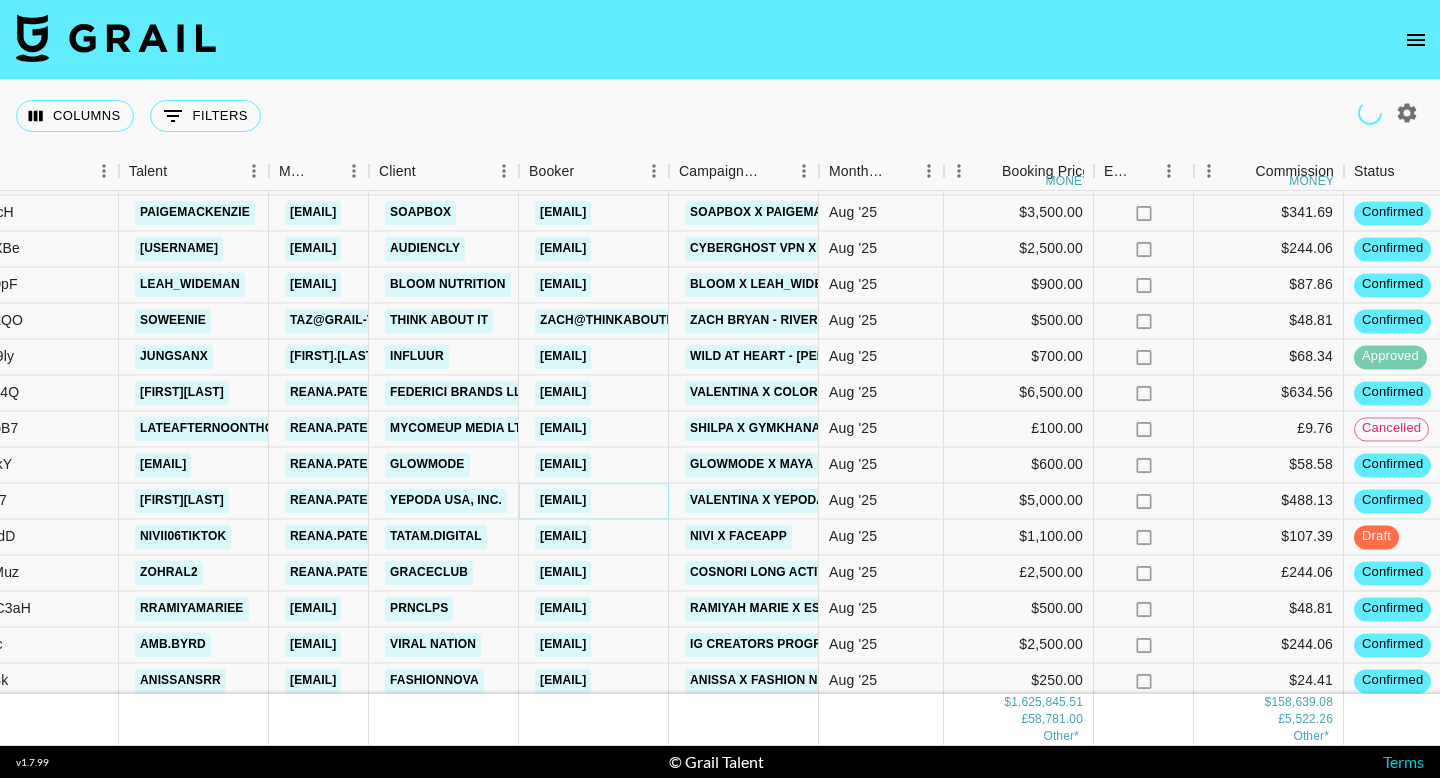 copy on "kayla.hill@yepoda.me" 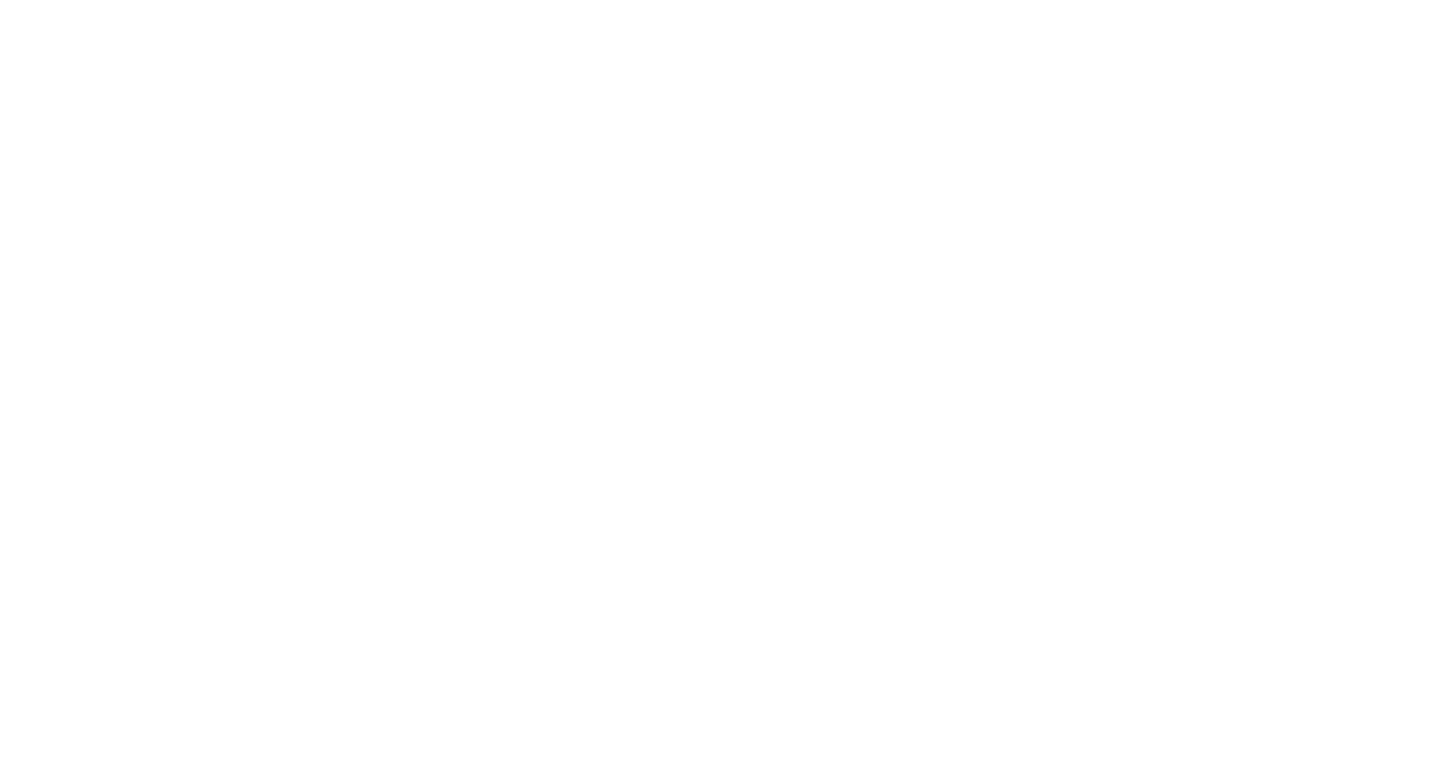 scroll, scrollTop: 0, scrollLeft: 0, axis: both 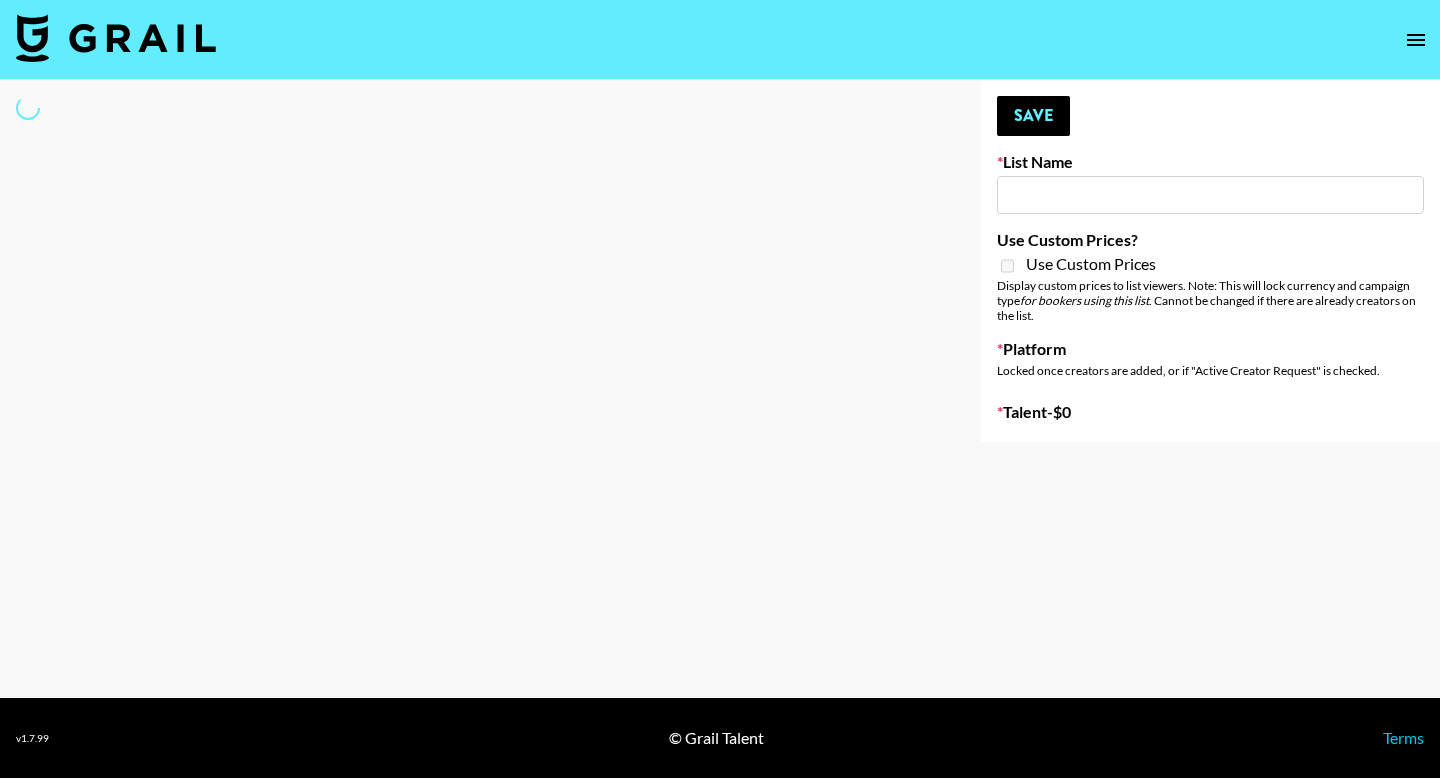 select on "Song" 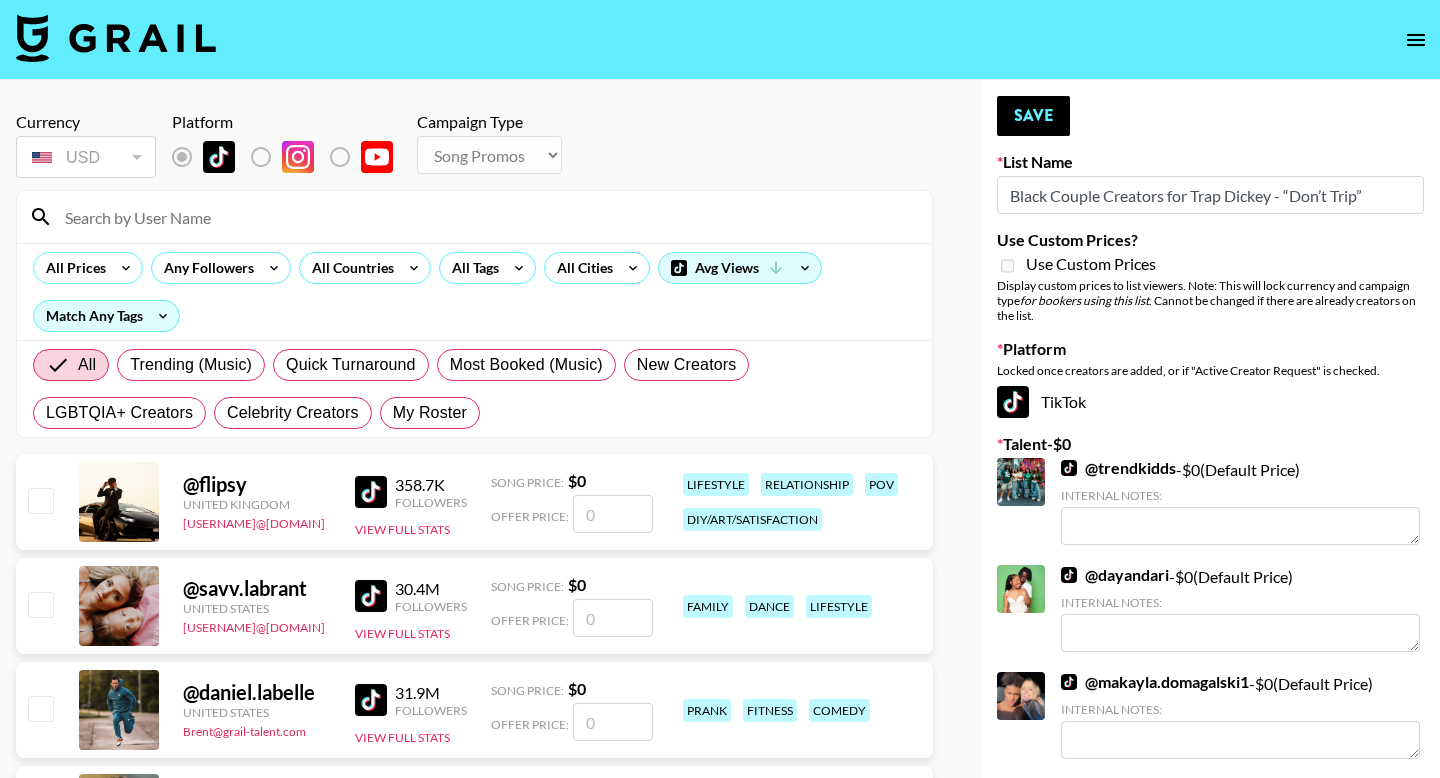 type on "Black Couple Creators for Trap Dickey - “Don’t Trip”" 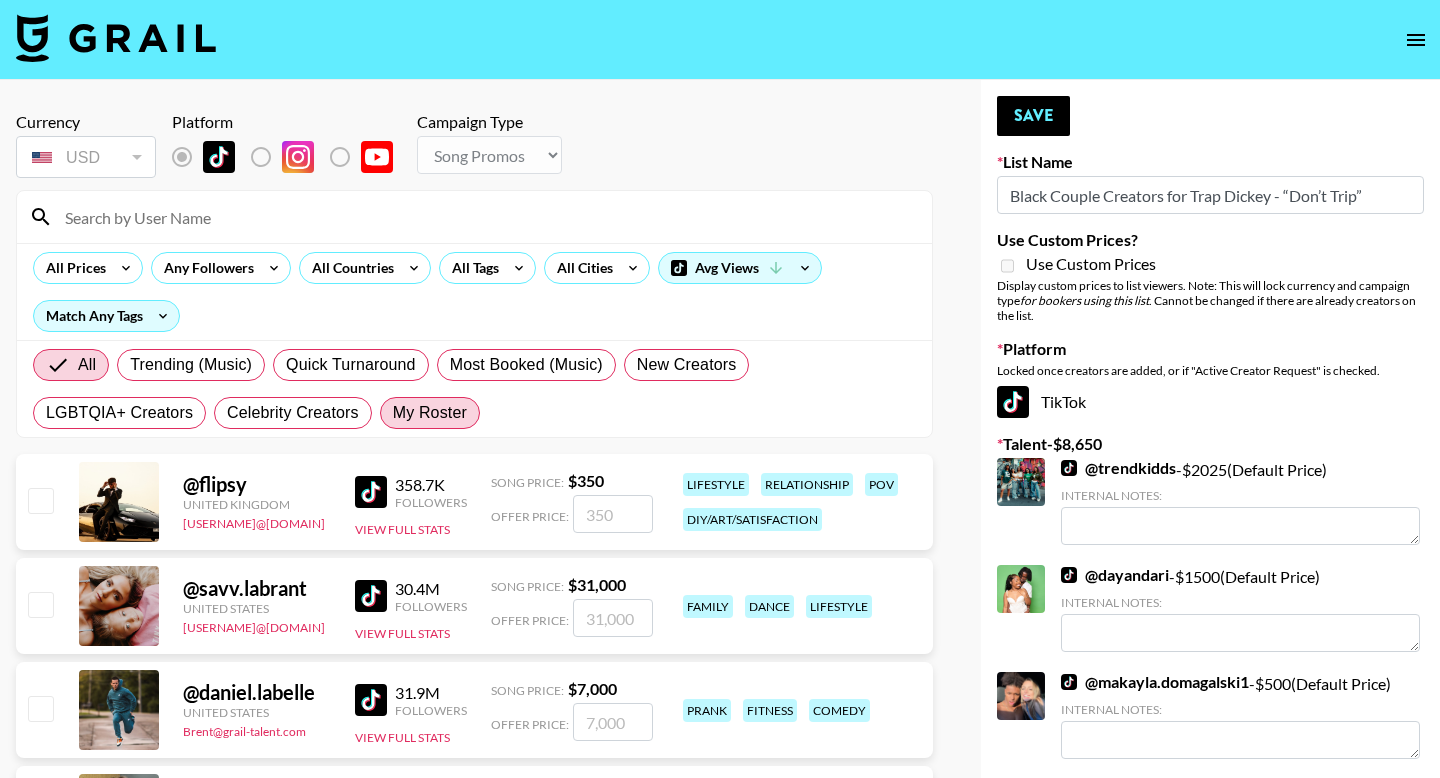 click on "My Roster" at bounding box center (430, 413) 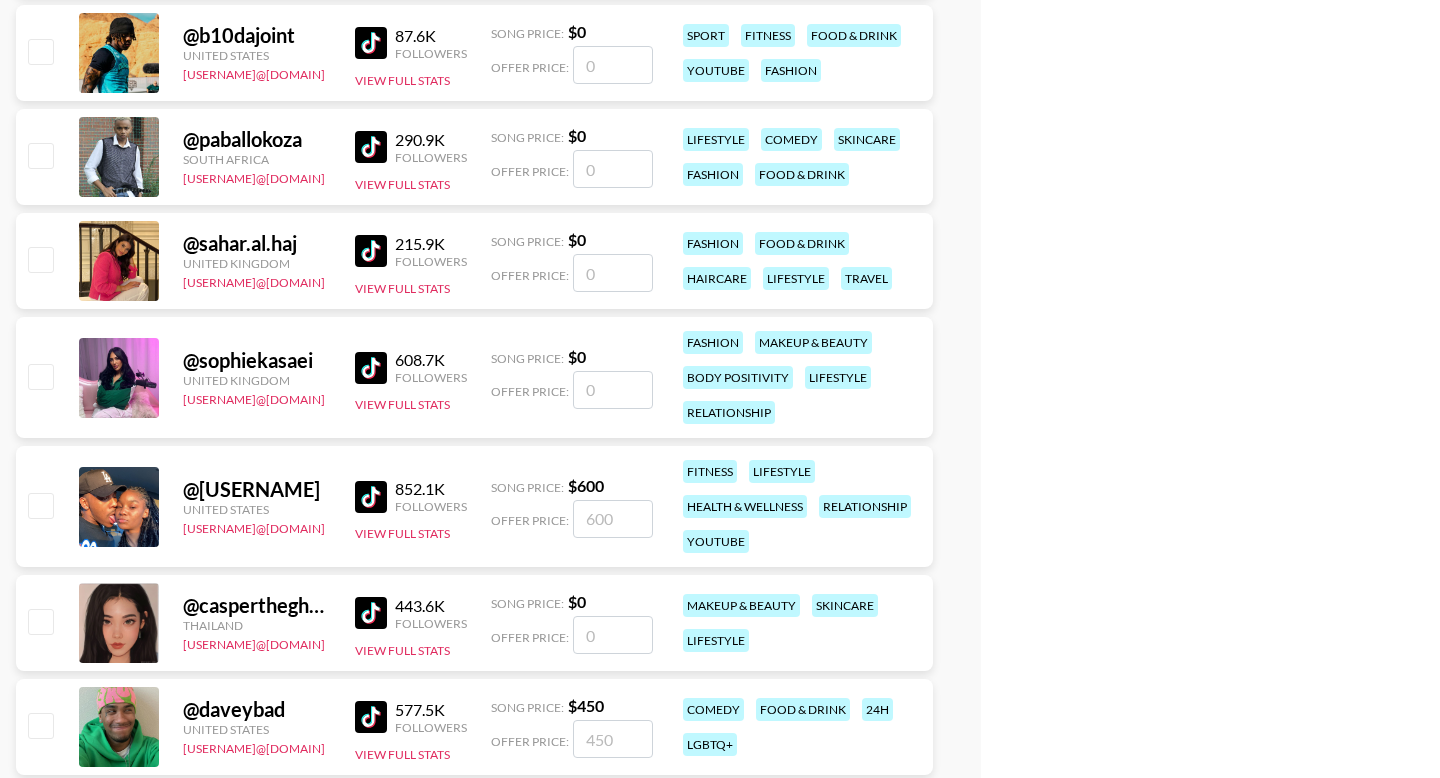 scroll, scrollTop: 2439, scrollLeft: 0, axis: vertical 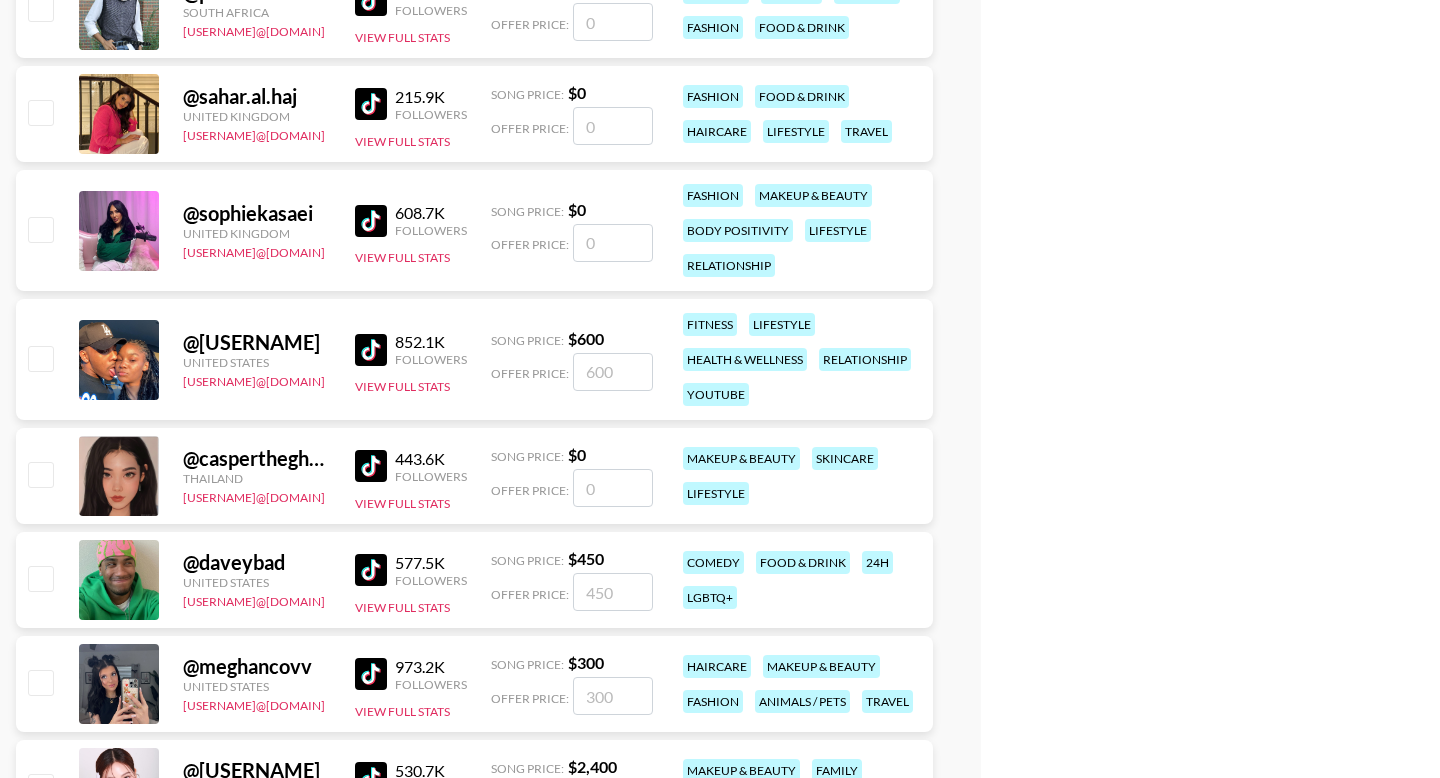 click at bounding box center (40, 358) 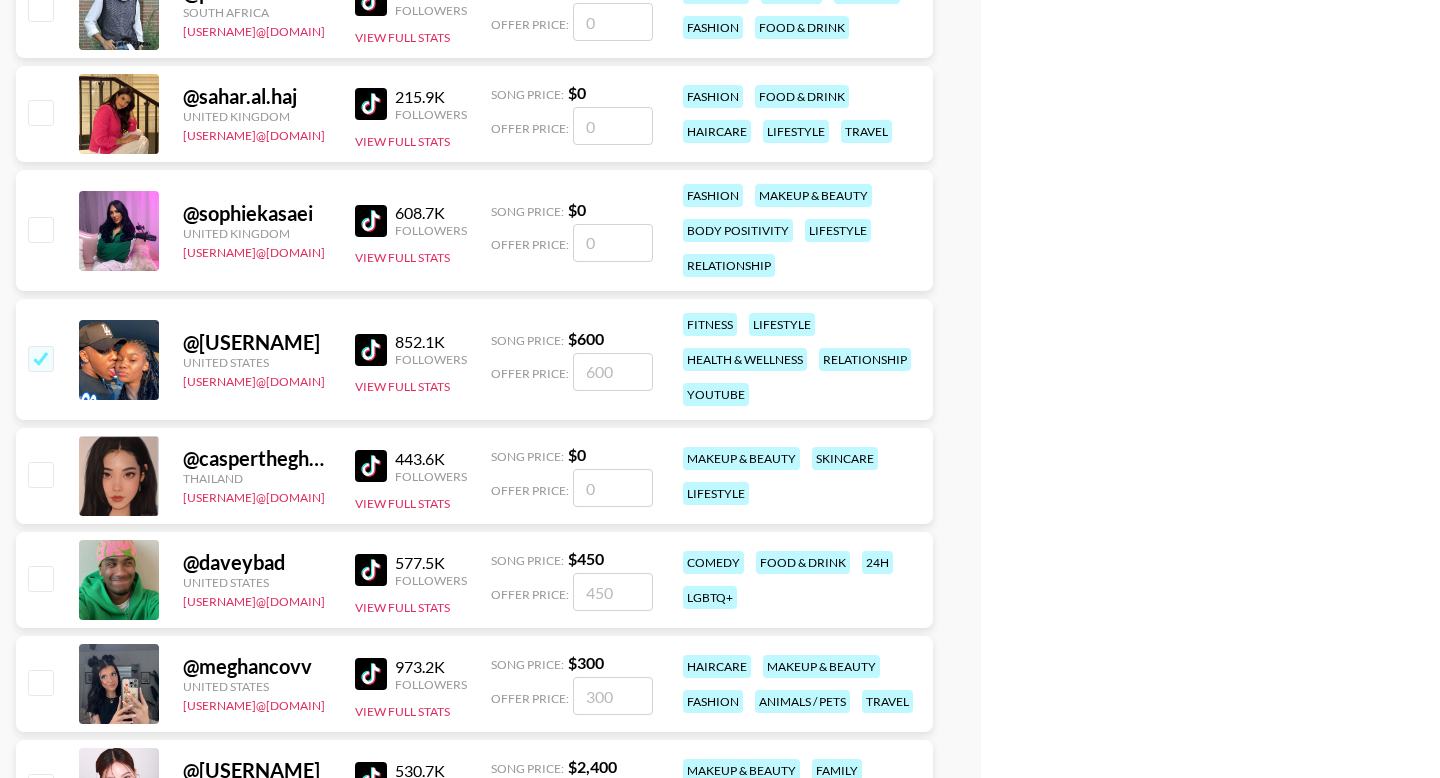 checkbox on "true" 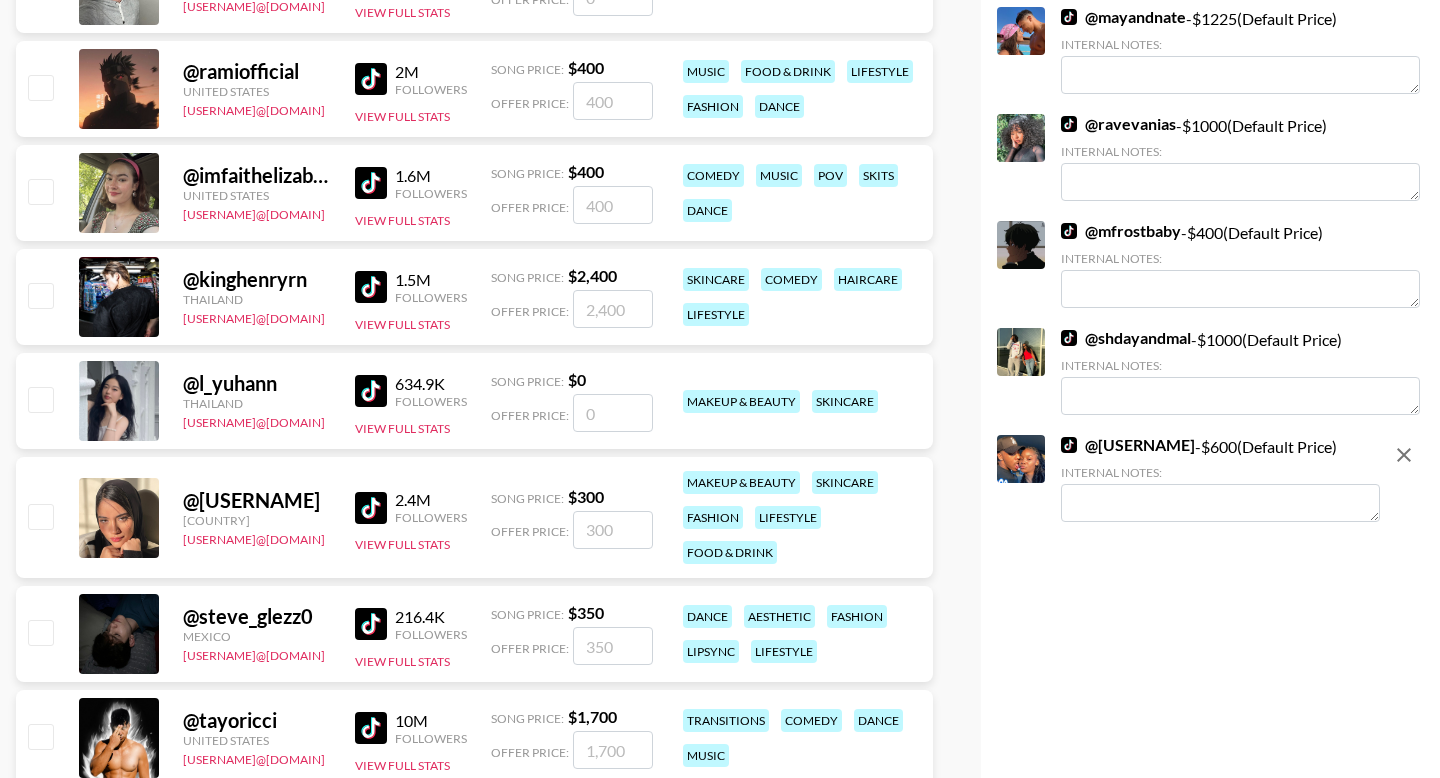 scroll, scrollTop: 0, scrollLeft: 0, axis: both 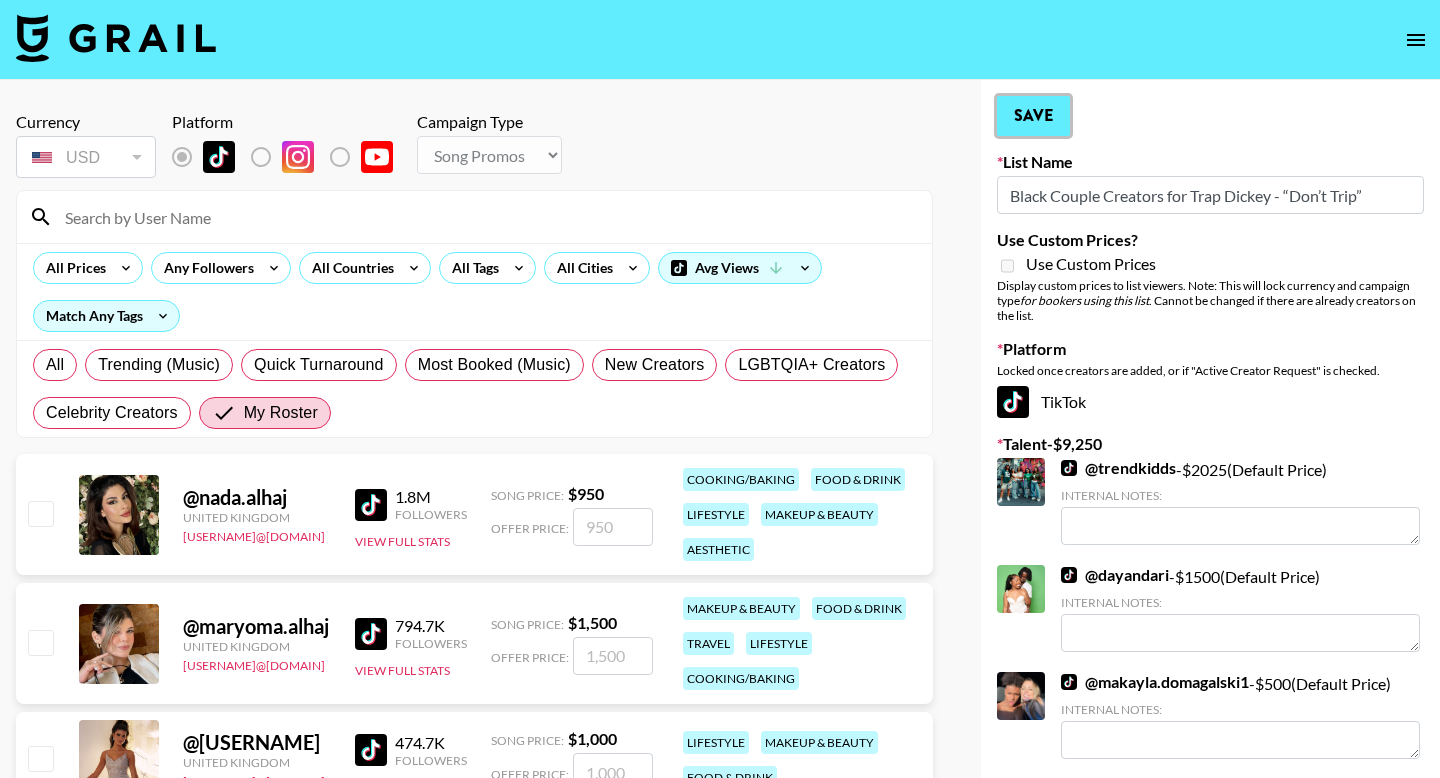 click on "Save" at bounding box center [1033, 116] 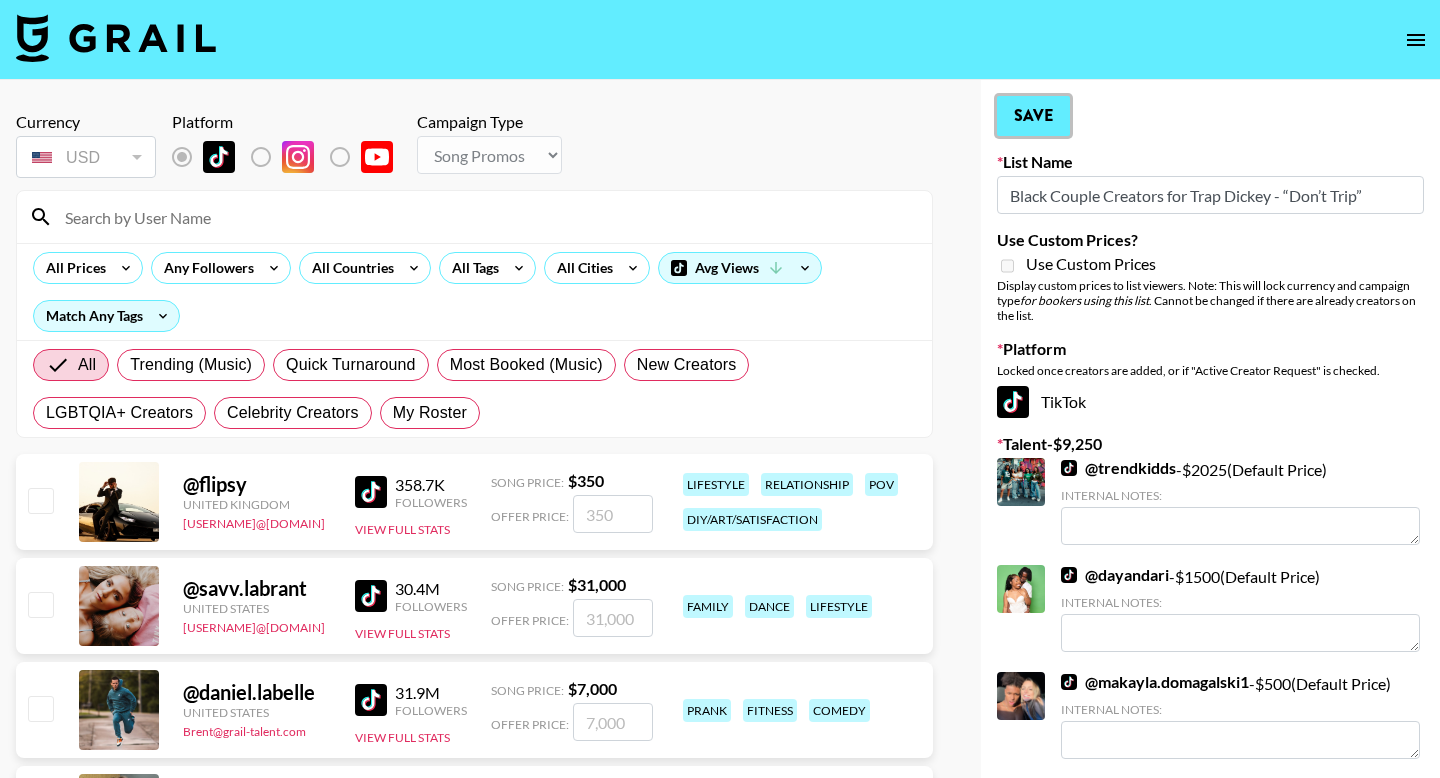 radio on "true" 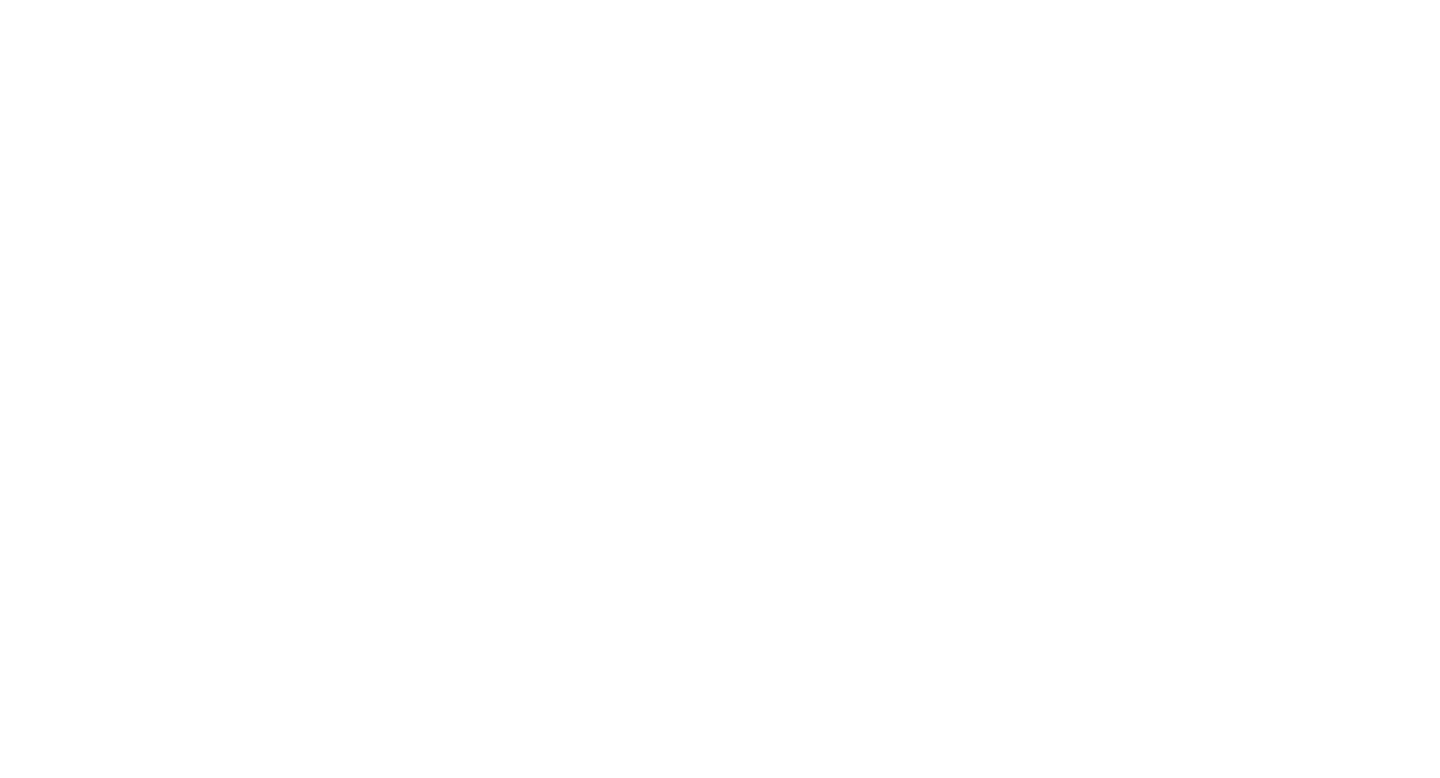 scroll, scrollTop: 0, scrollLeft: 0, axis: both 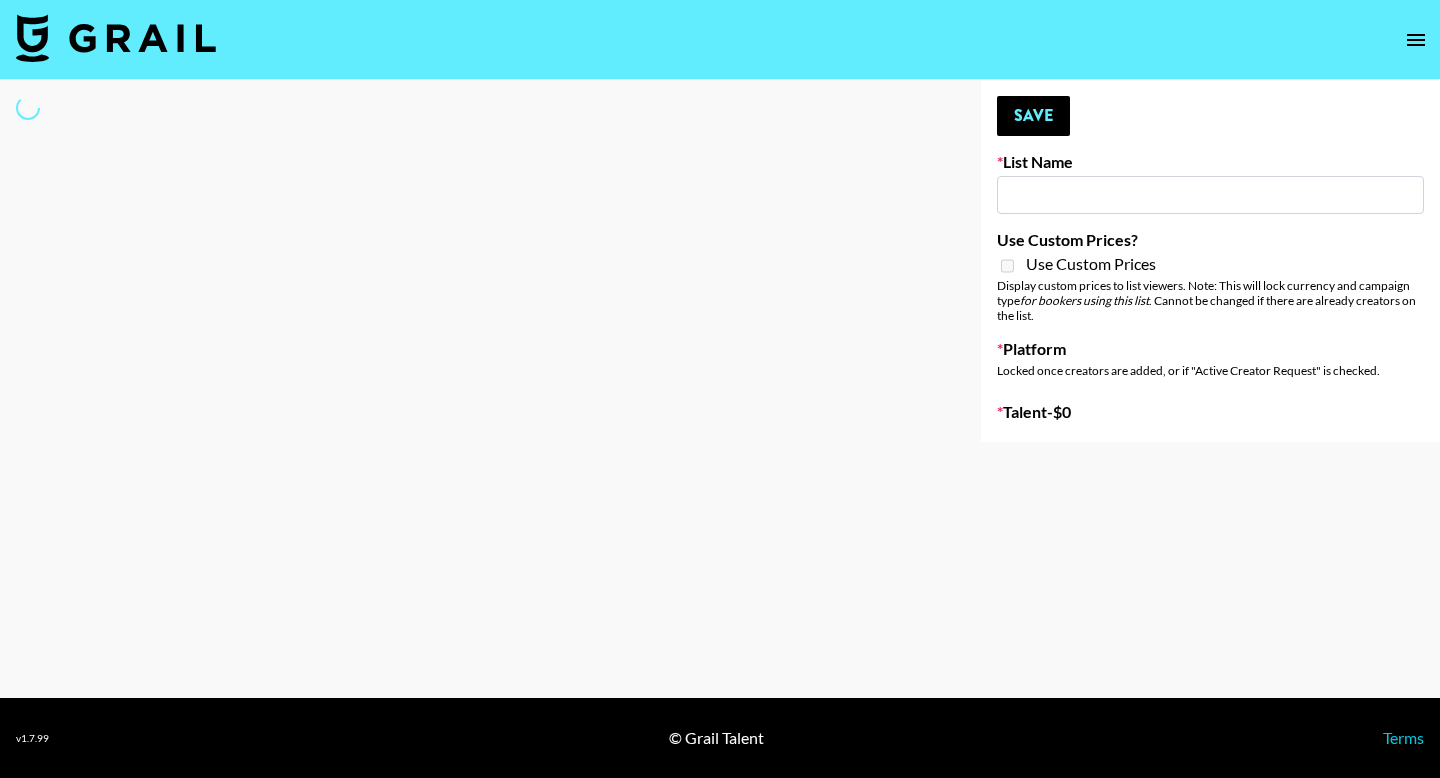 type on "Debut single for artist AVGUSTA" 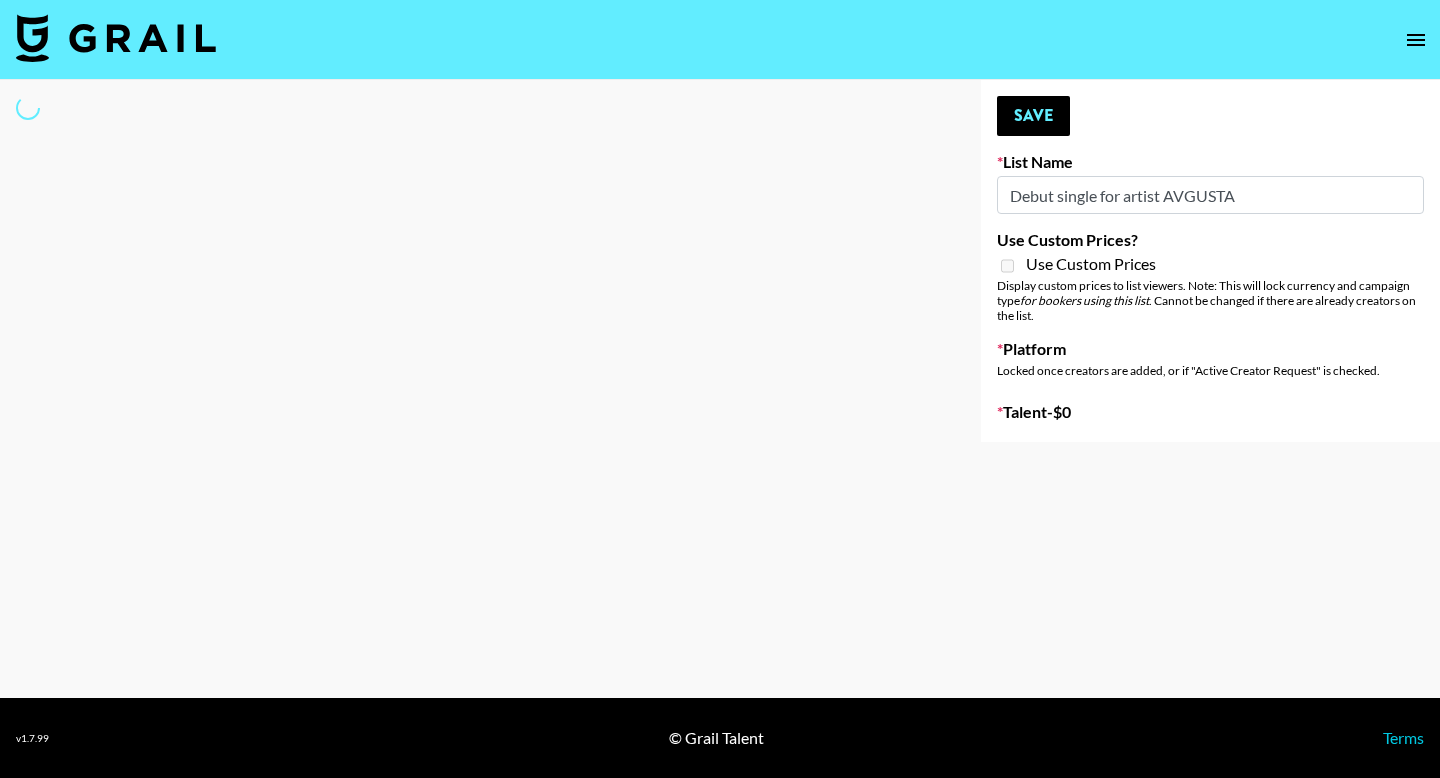 select on "Song" 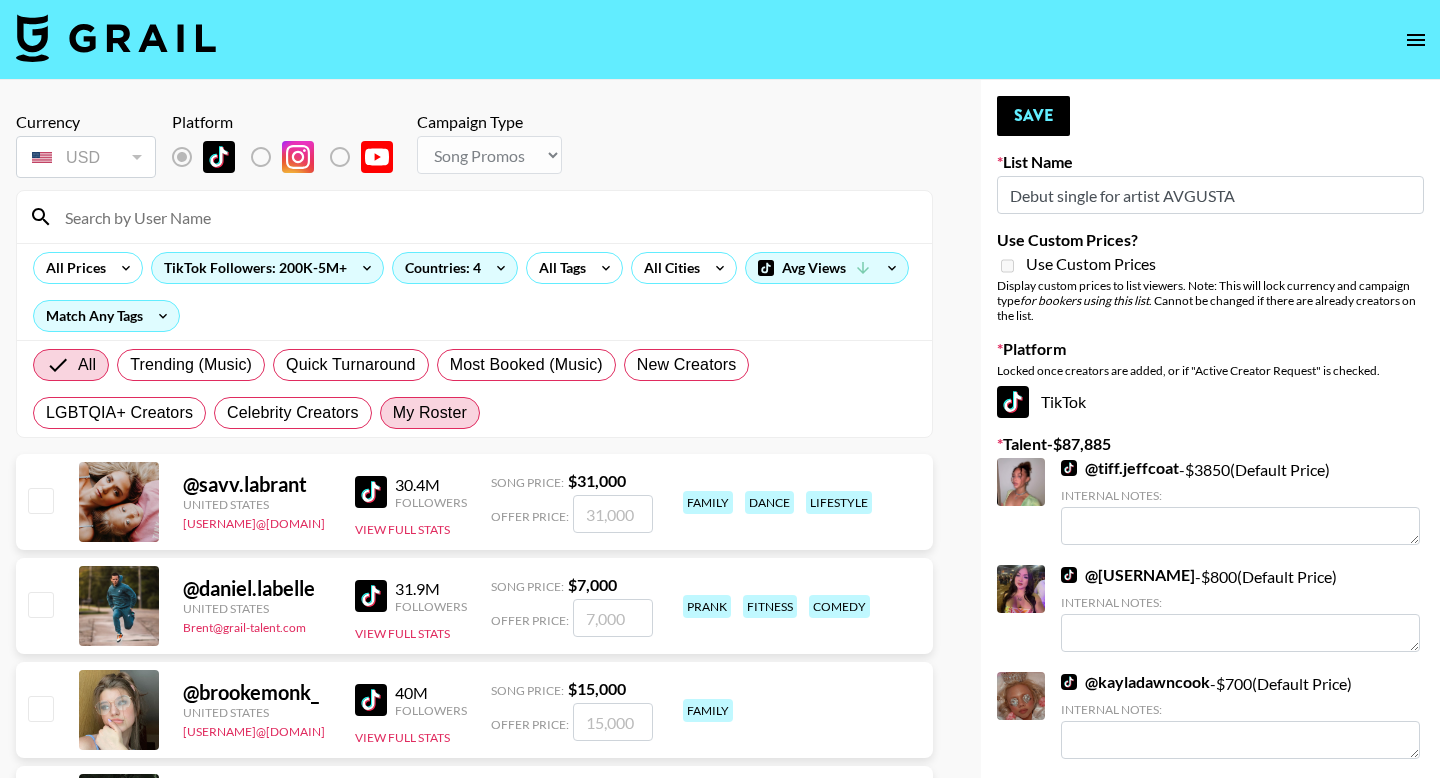click on "My Roster" at bounding box center [430, 413] 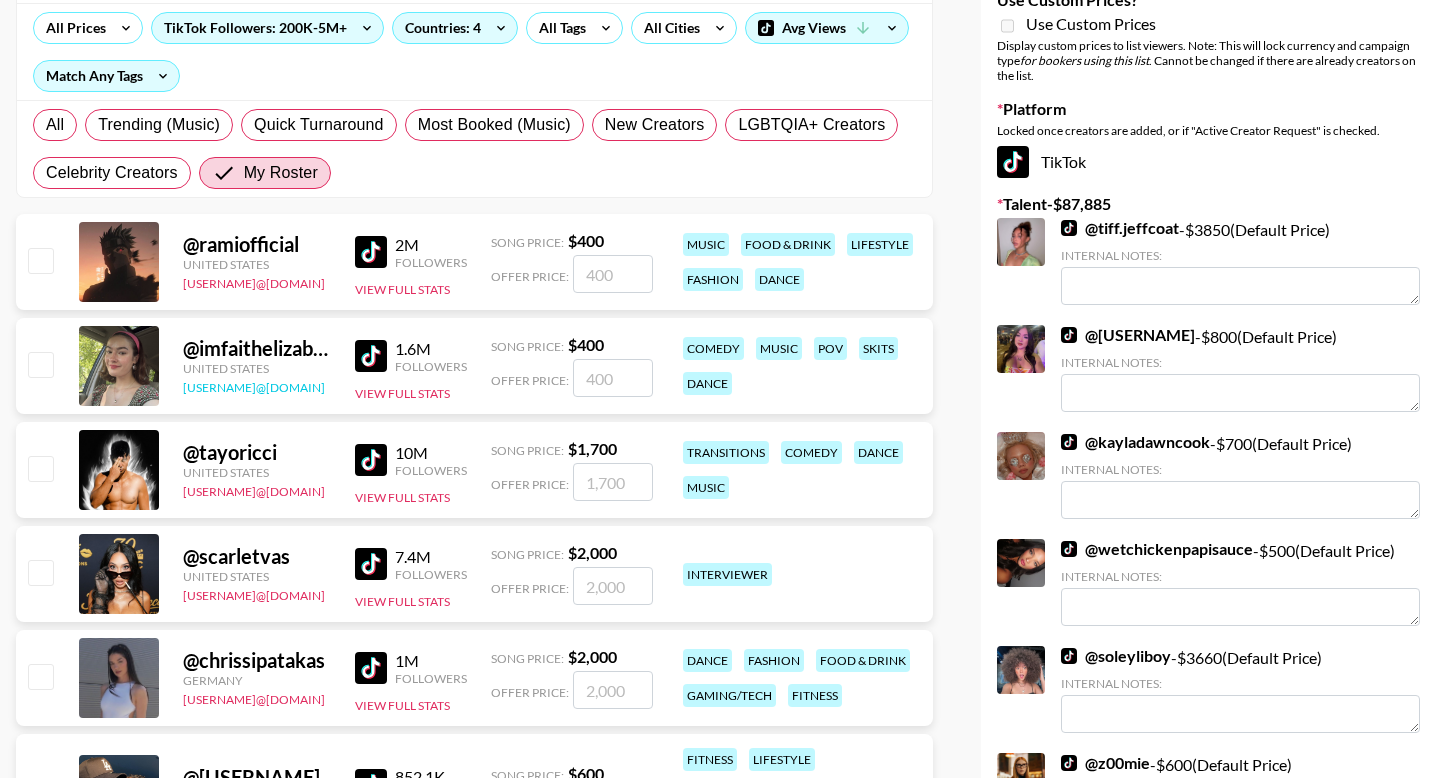 scroll, scrollTop: 497, scrollLeft: 0, axis: vertical 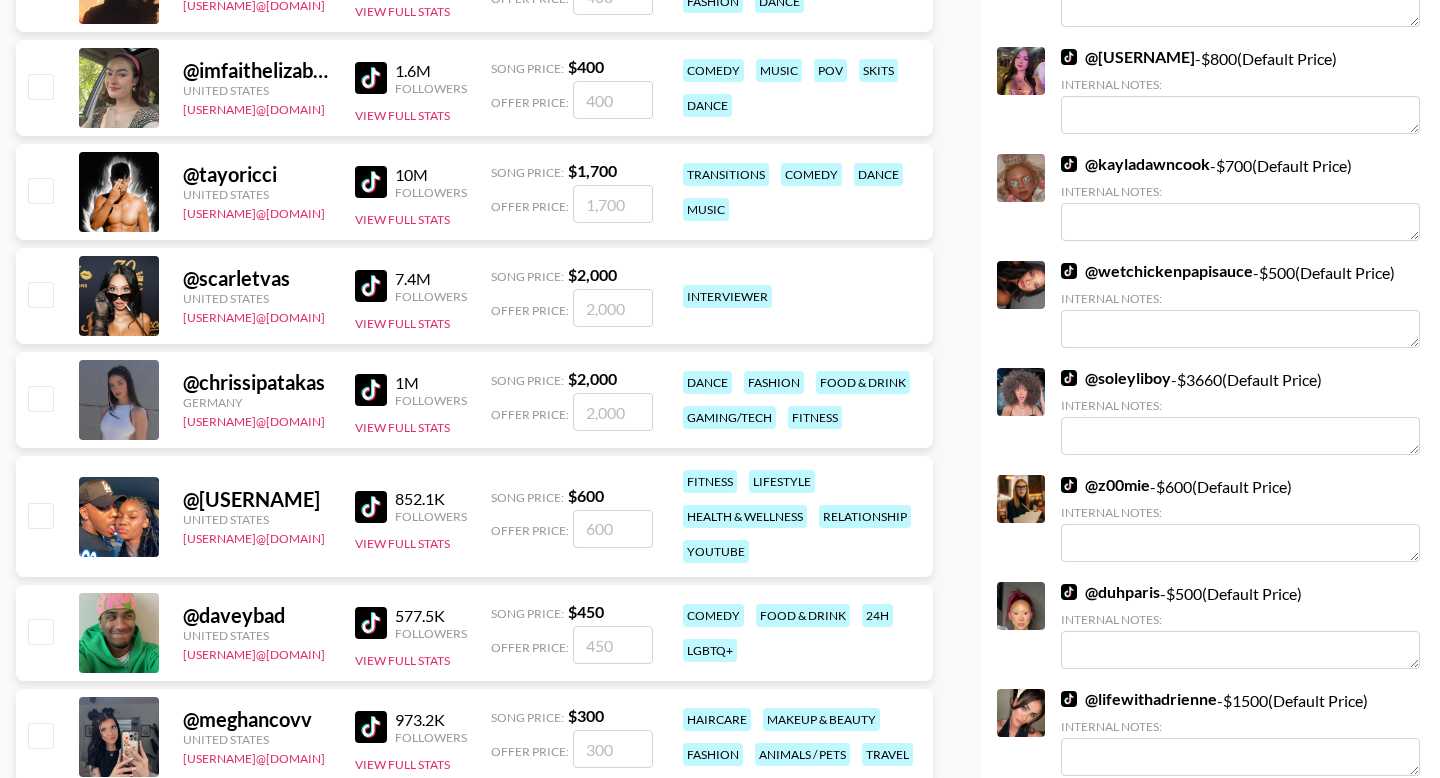 click at bounding box center [40, 398] 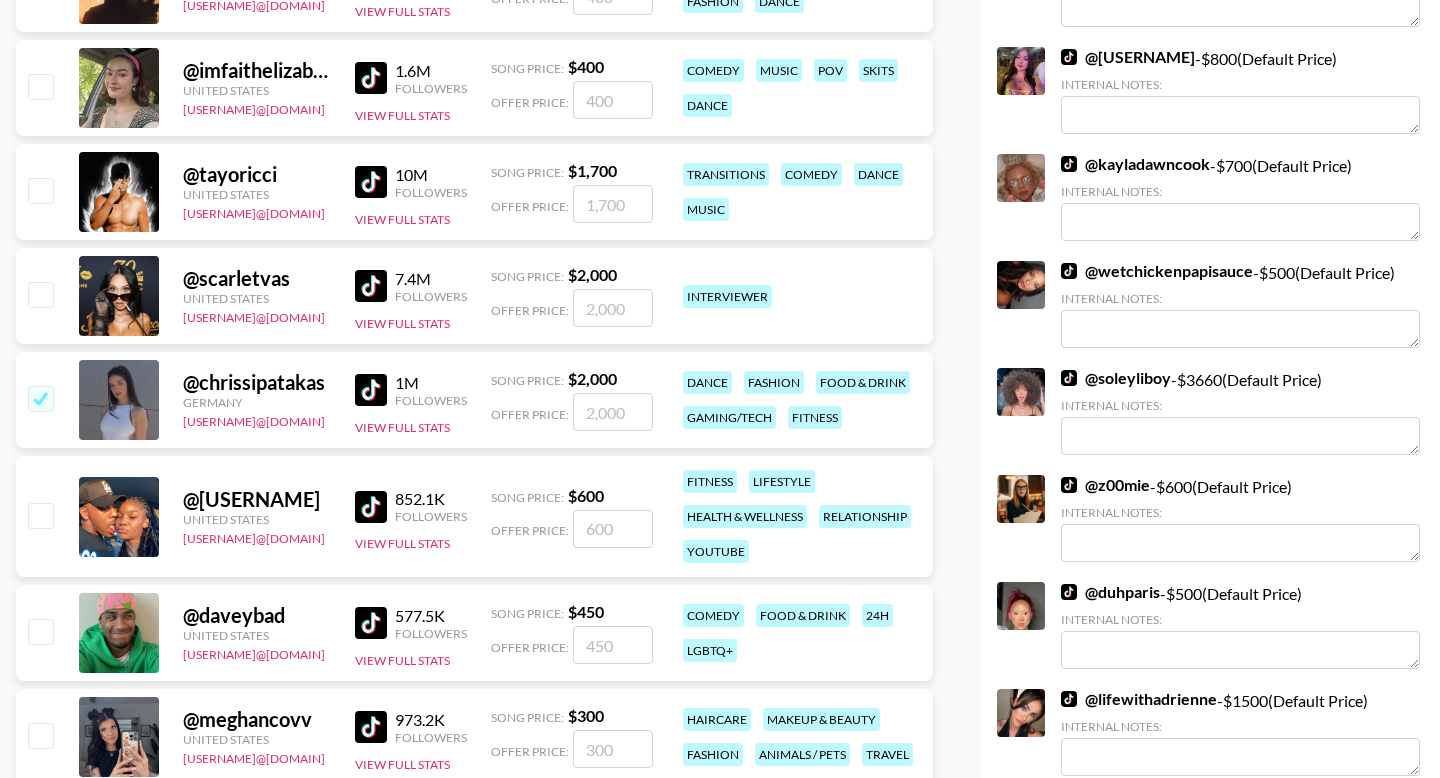 checkbox on "true" 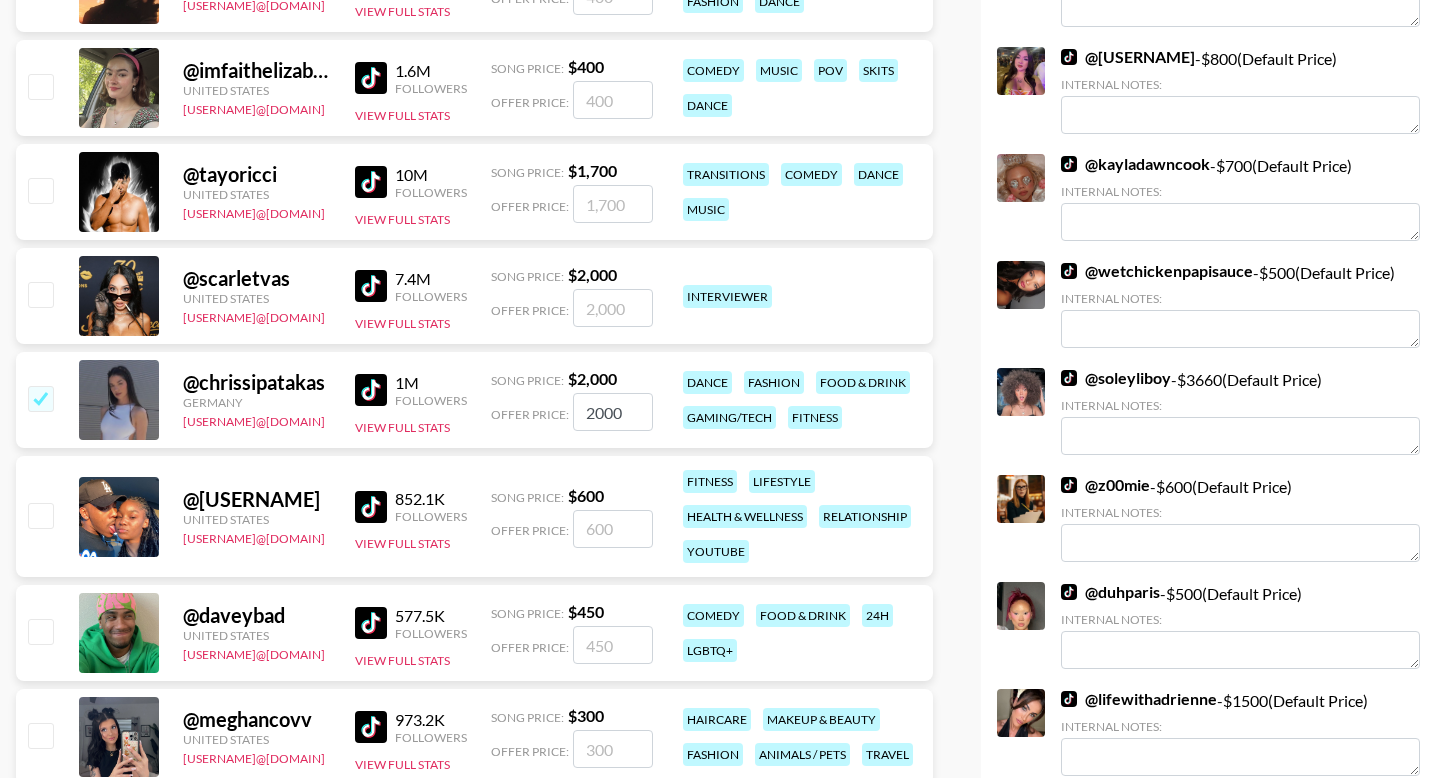 click at bounding box center [40, 515] 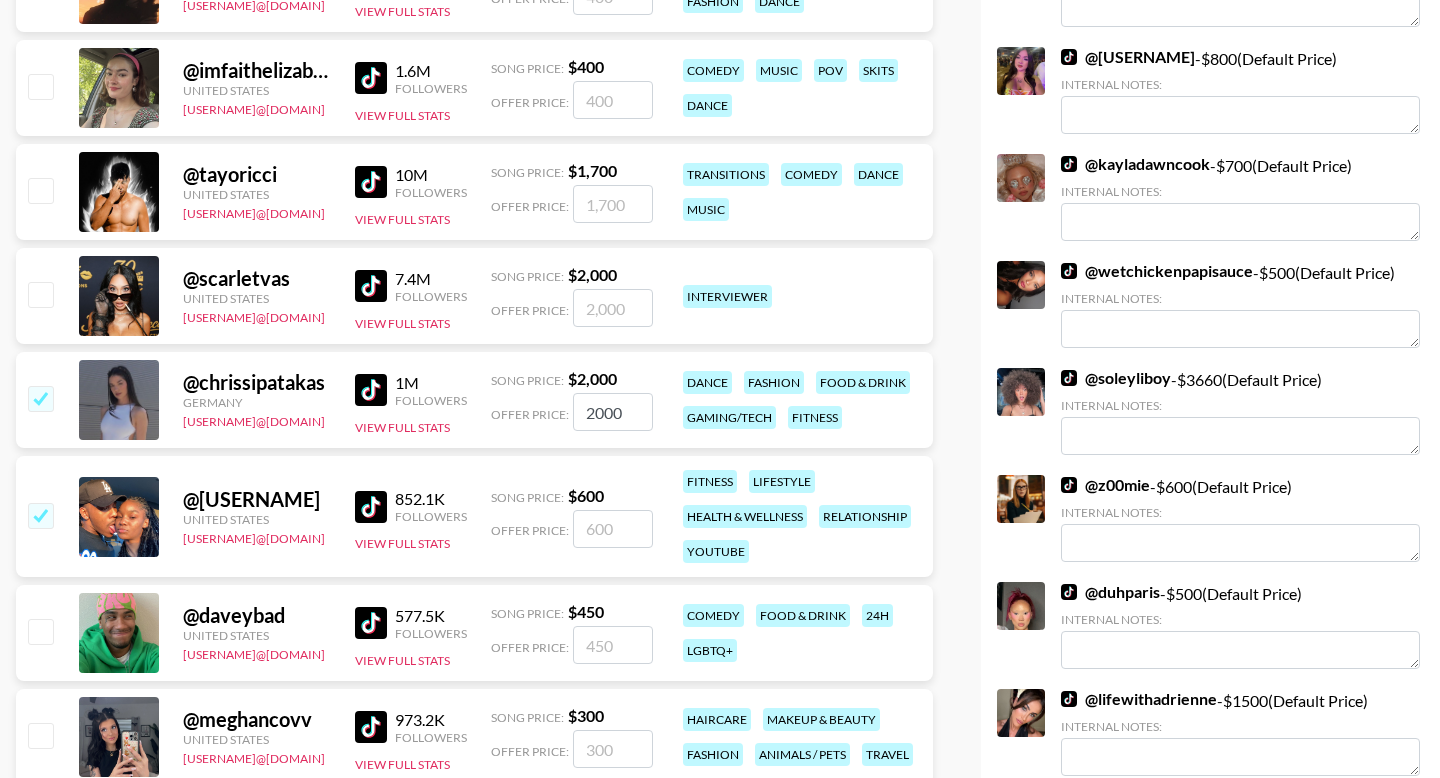 checkbox on "true" 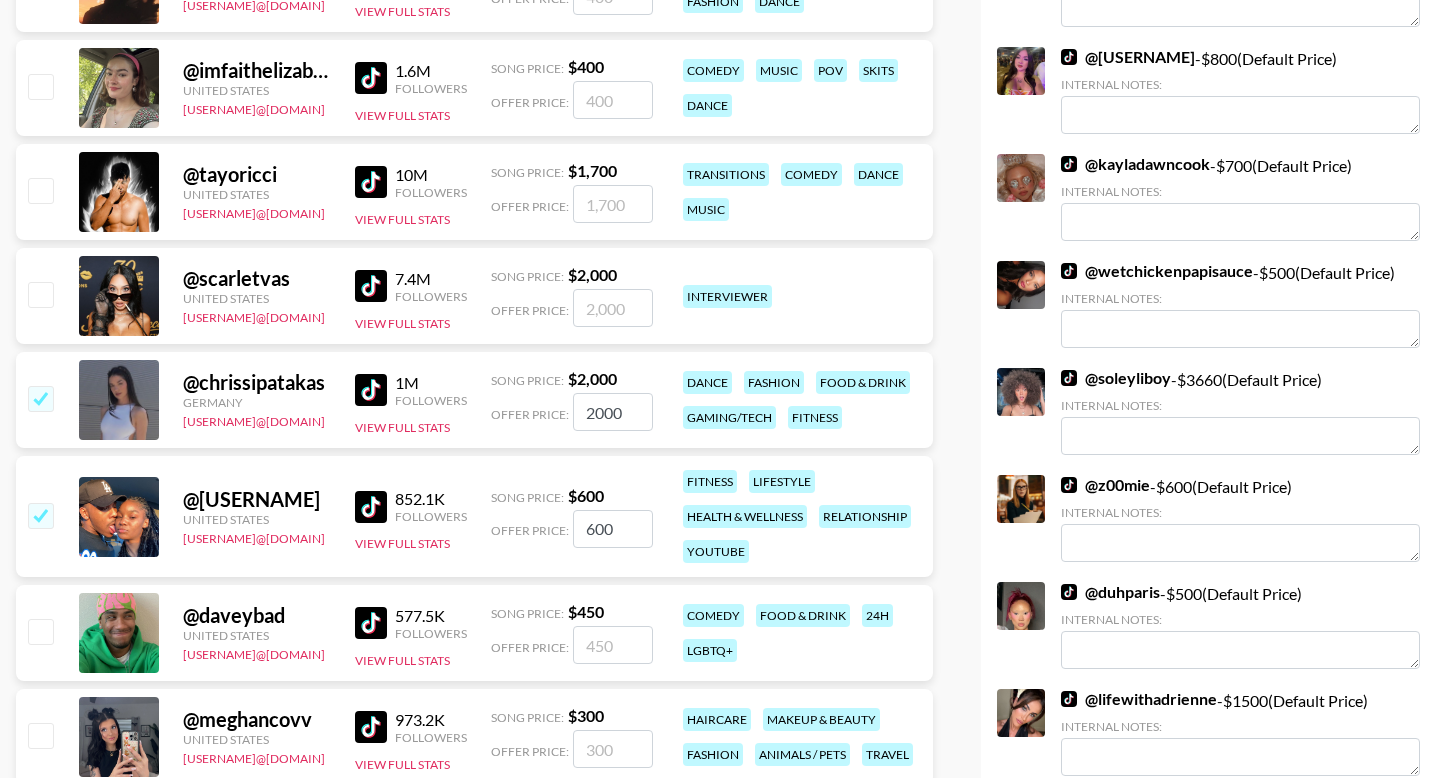 click at bounding box center [40, 735] 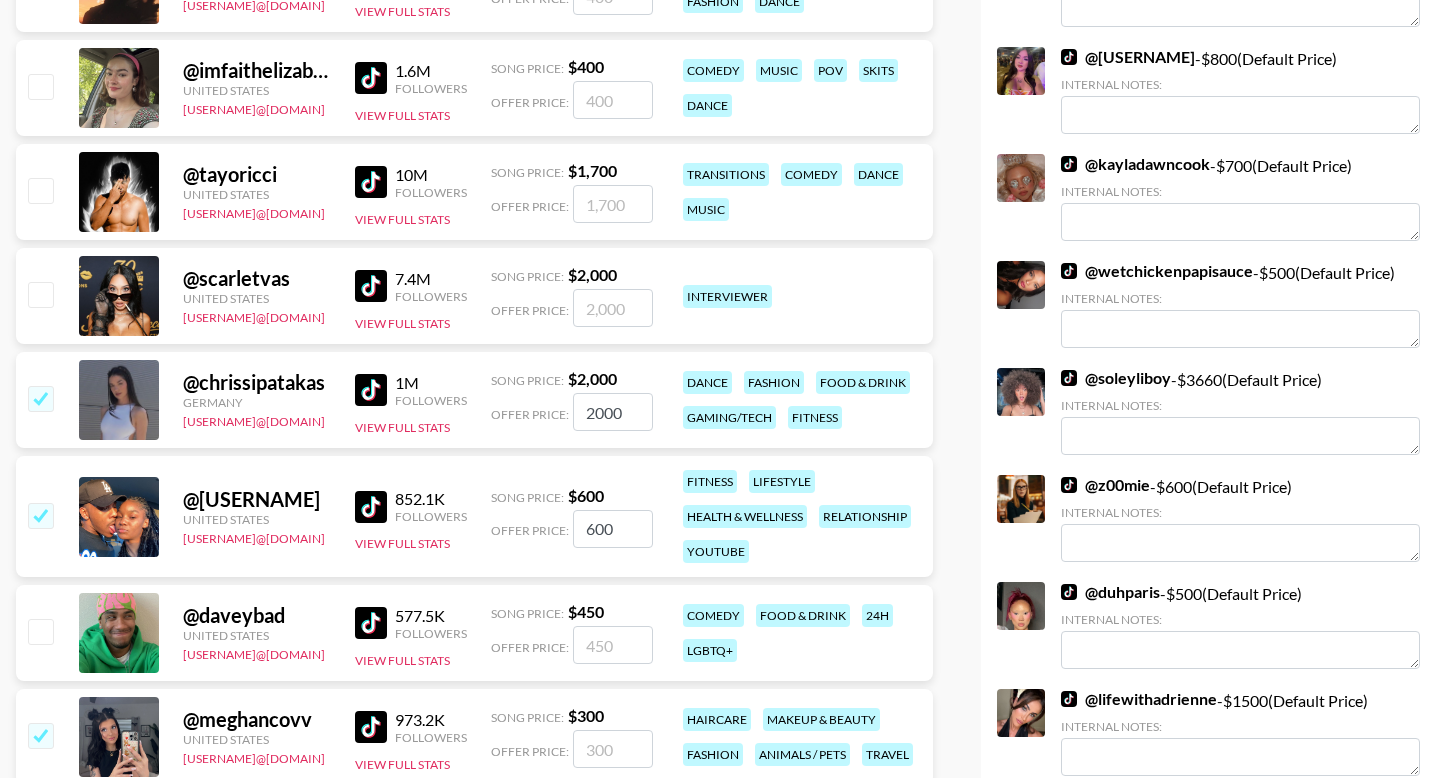 checkbox on "true" 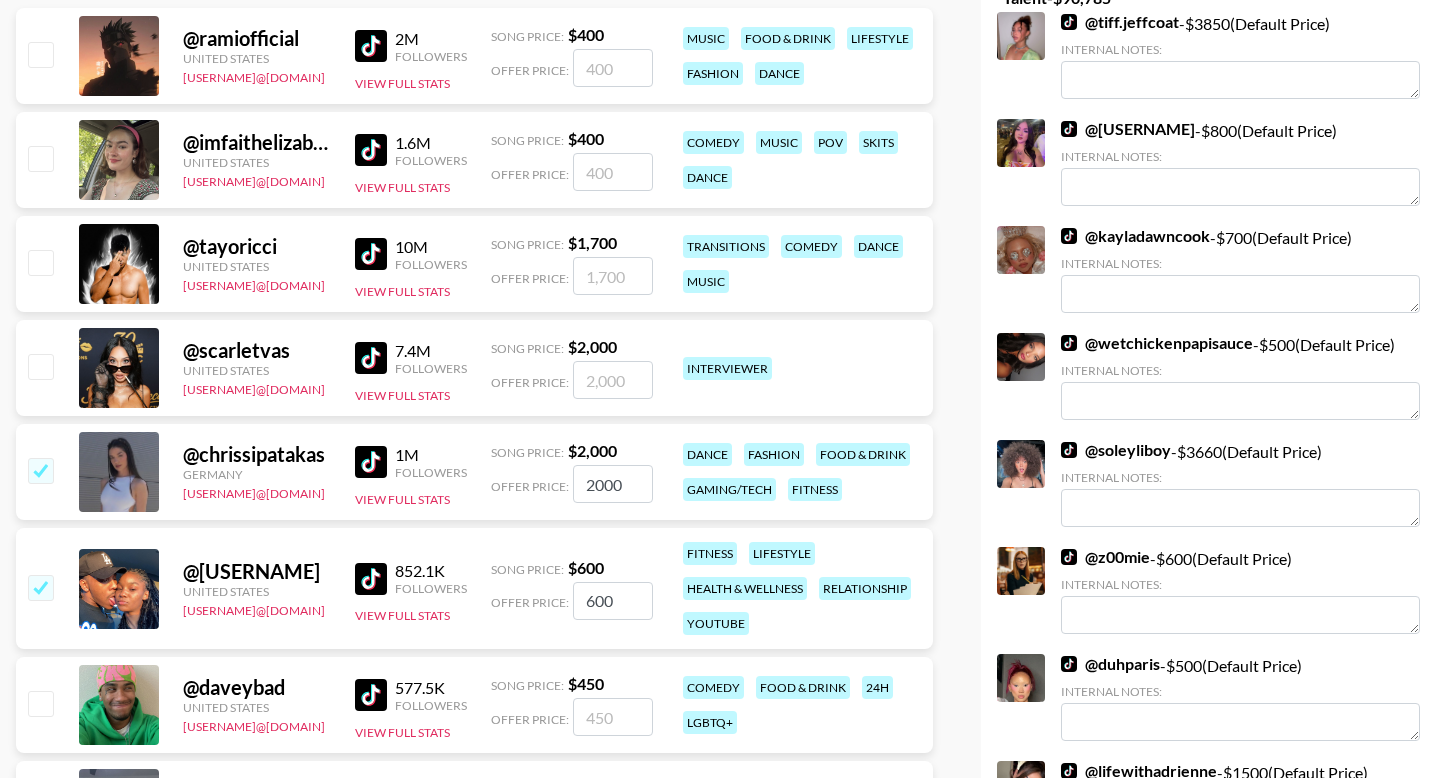 scroll, scrollTop: 352, scrollLeft: 0, axis: vertical 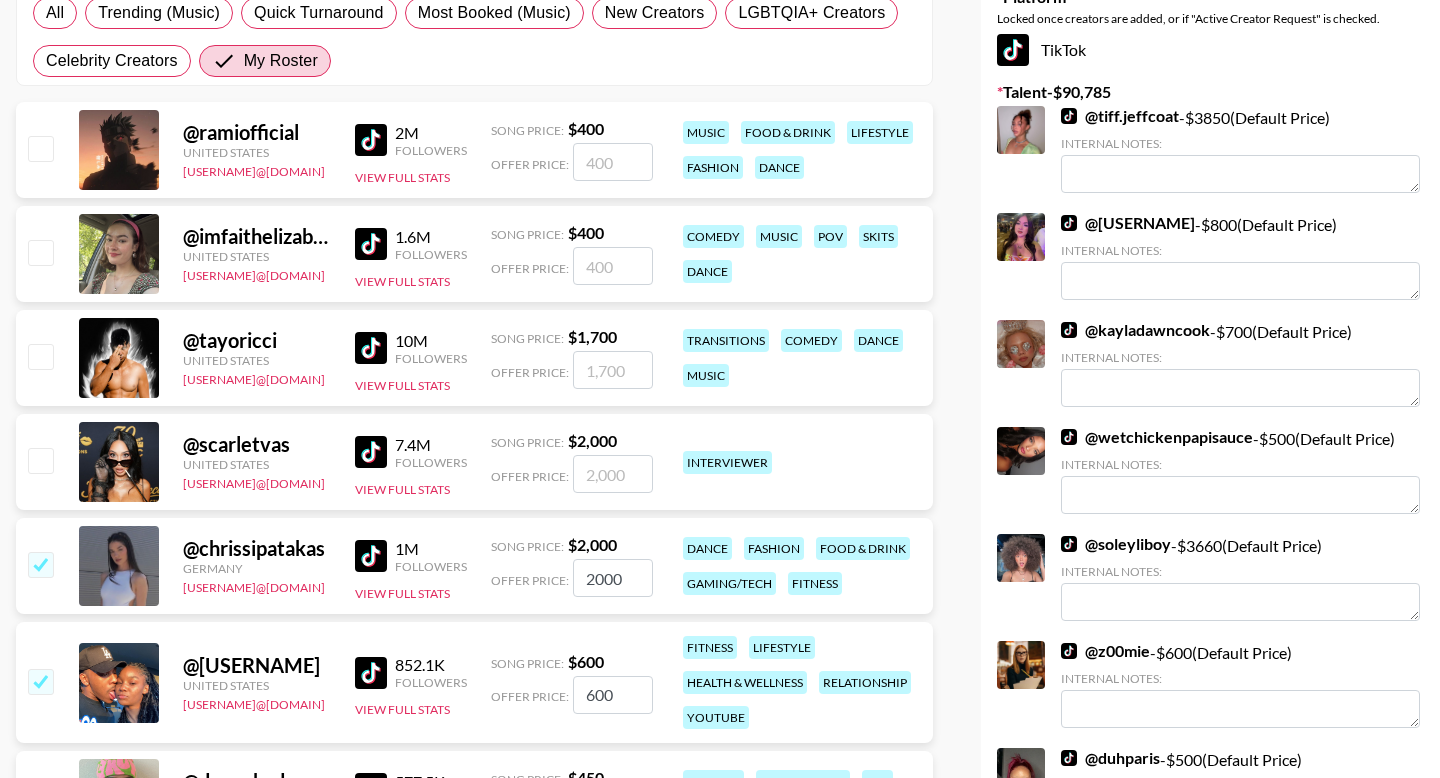 click at bounding box center (40, 252) 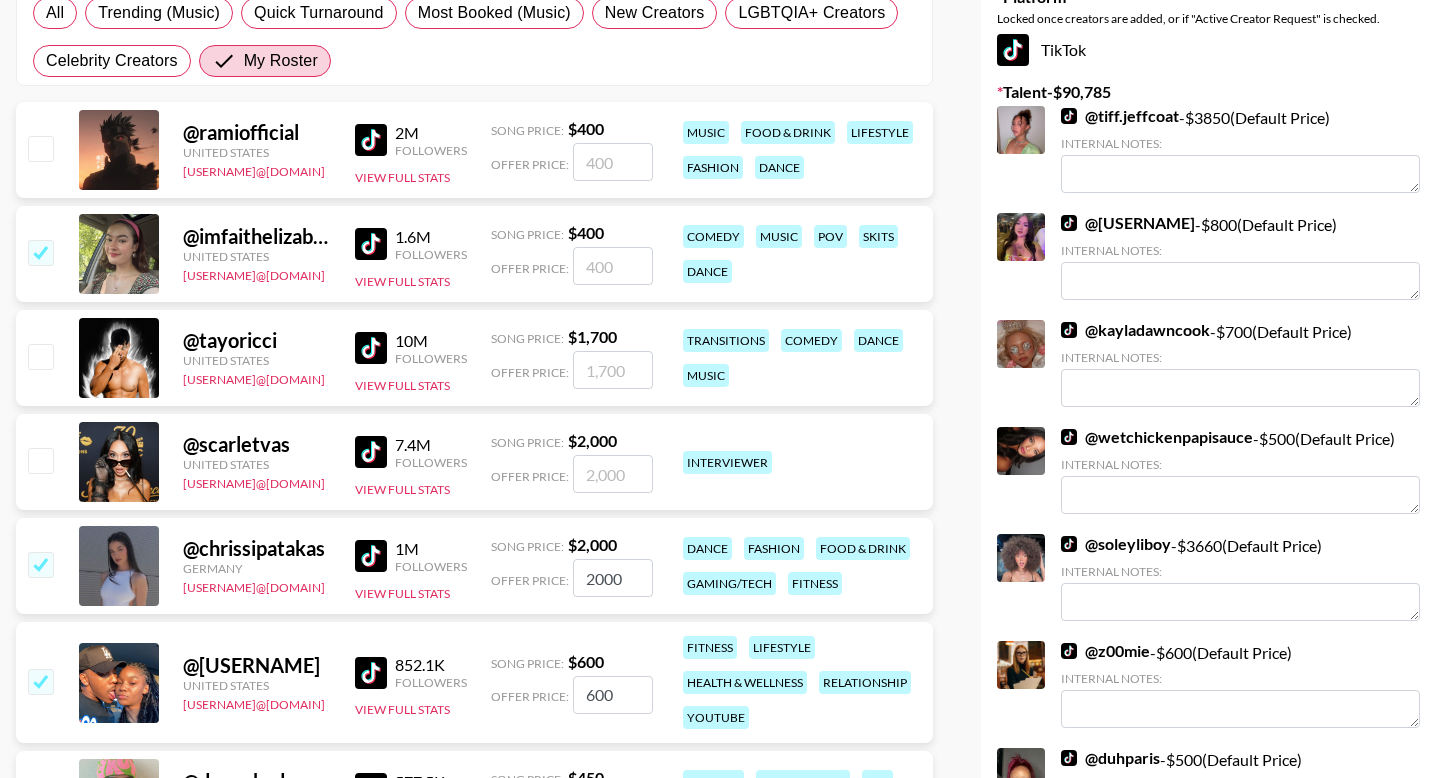checkbox on "true" 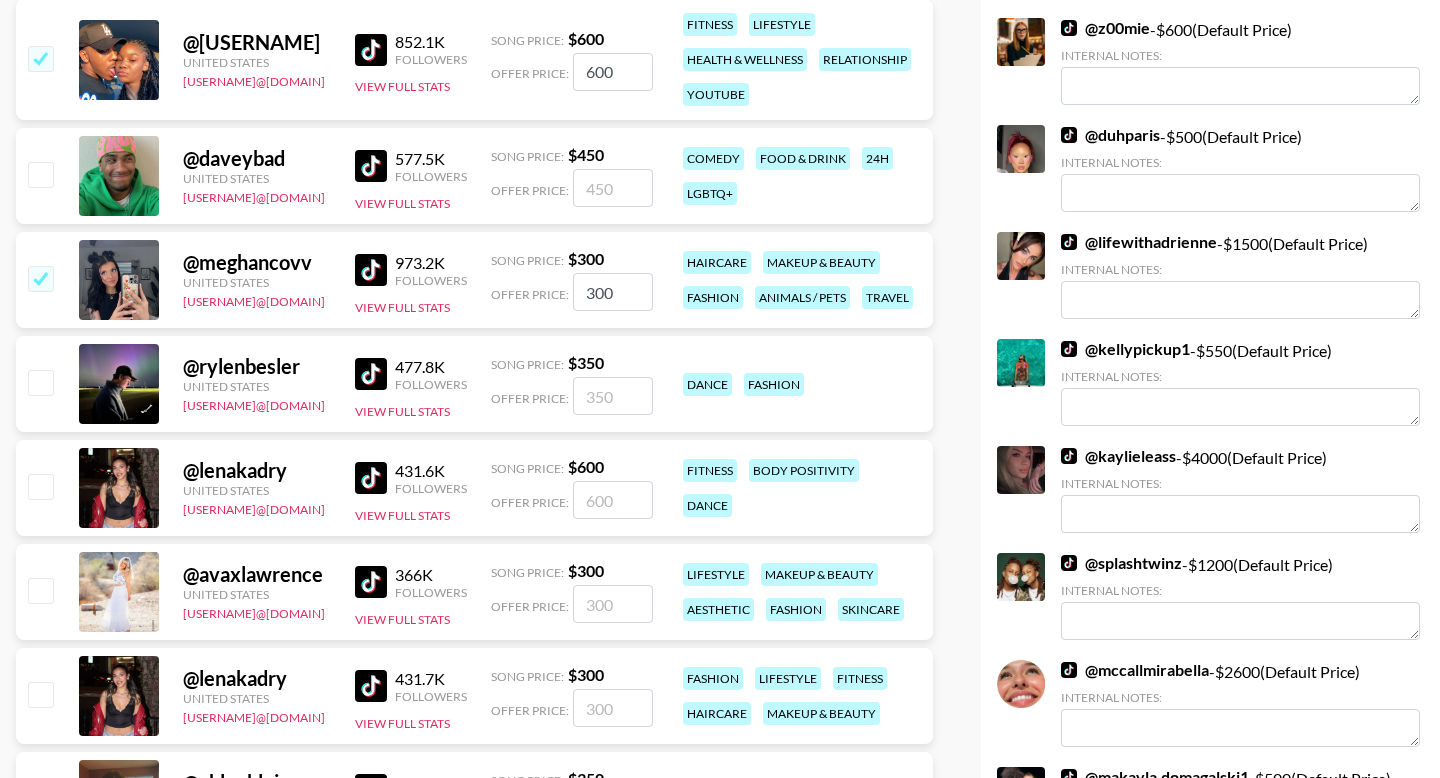 scroll, scrollTop: 1011, scrollLeft: 0, axis: vertical 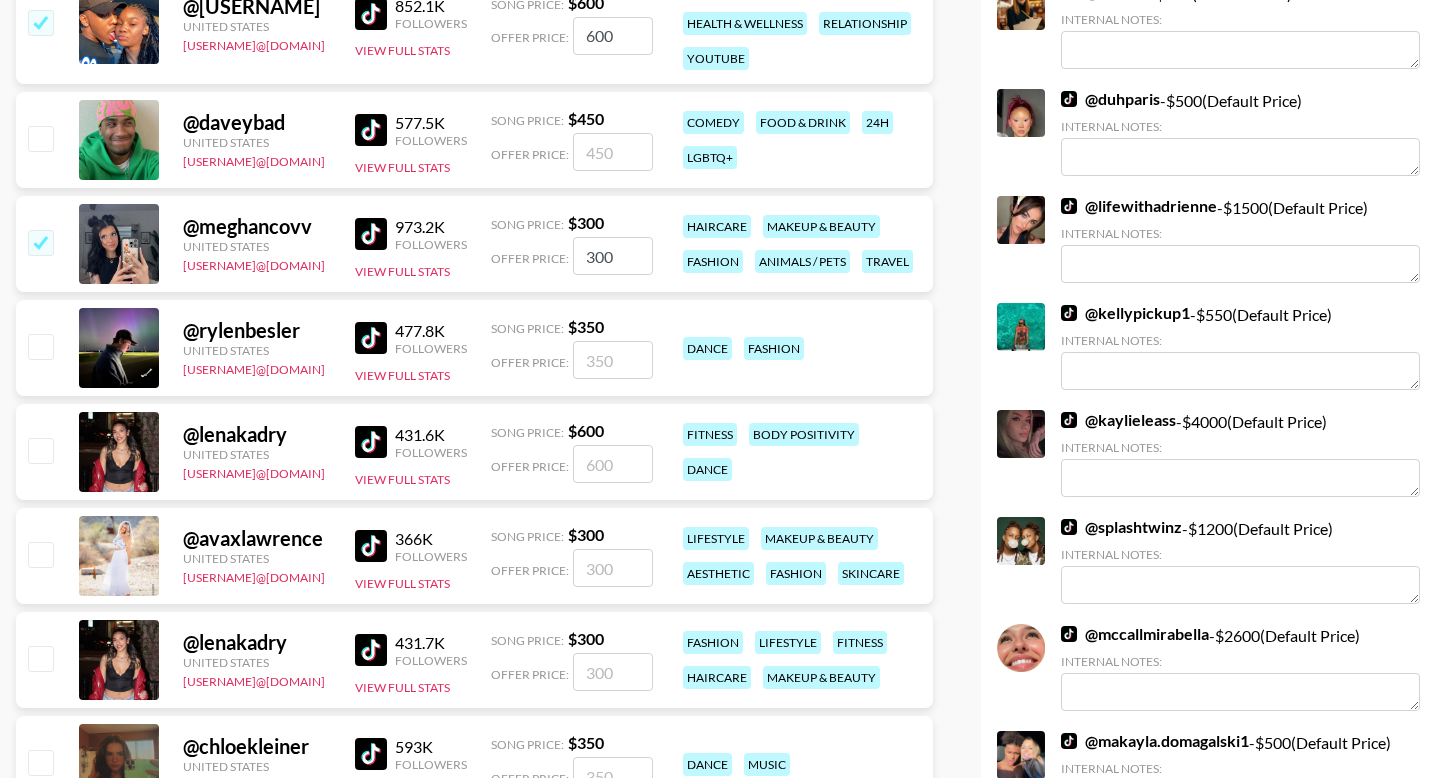 click at bounding box center [40, 450] 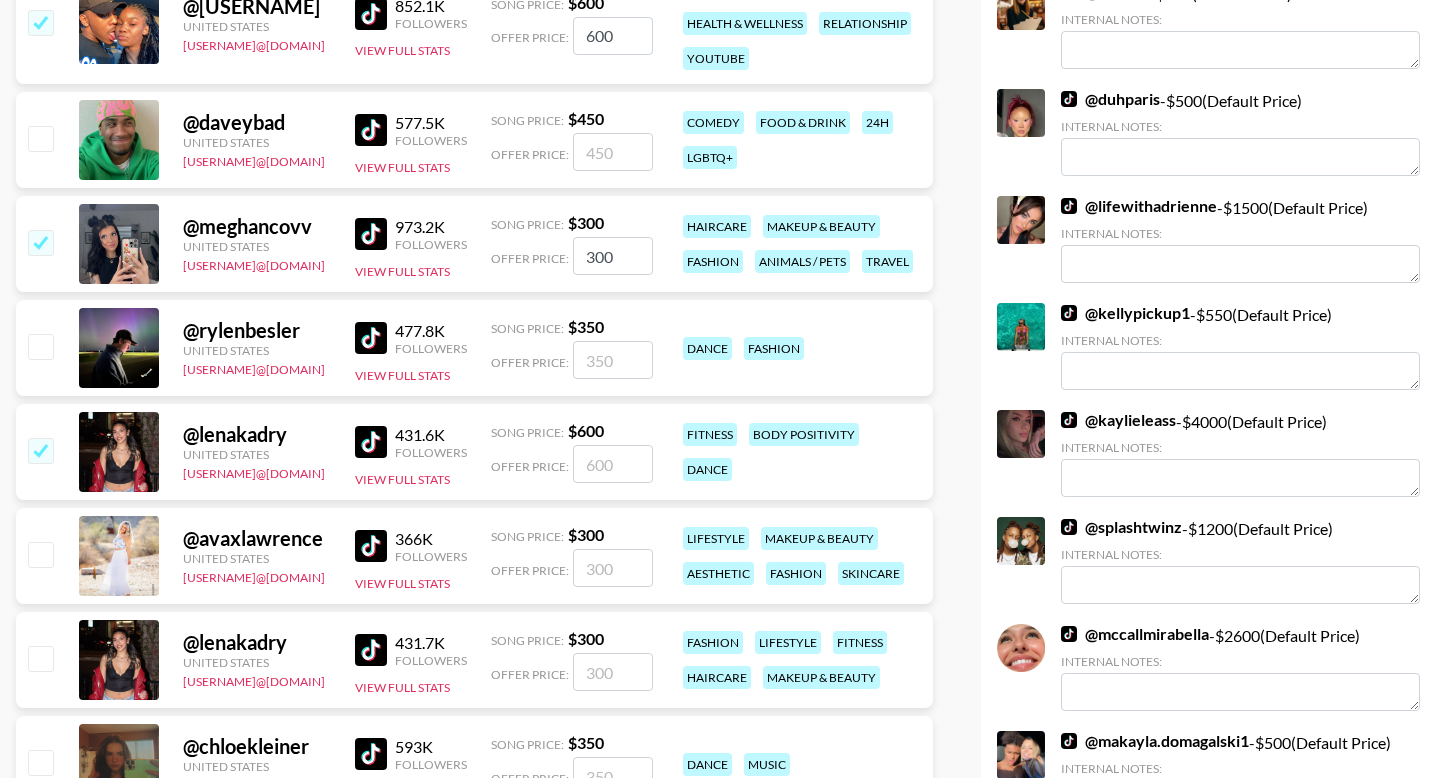 checkbox on "true" 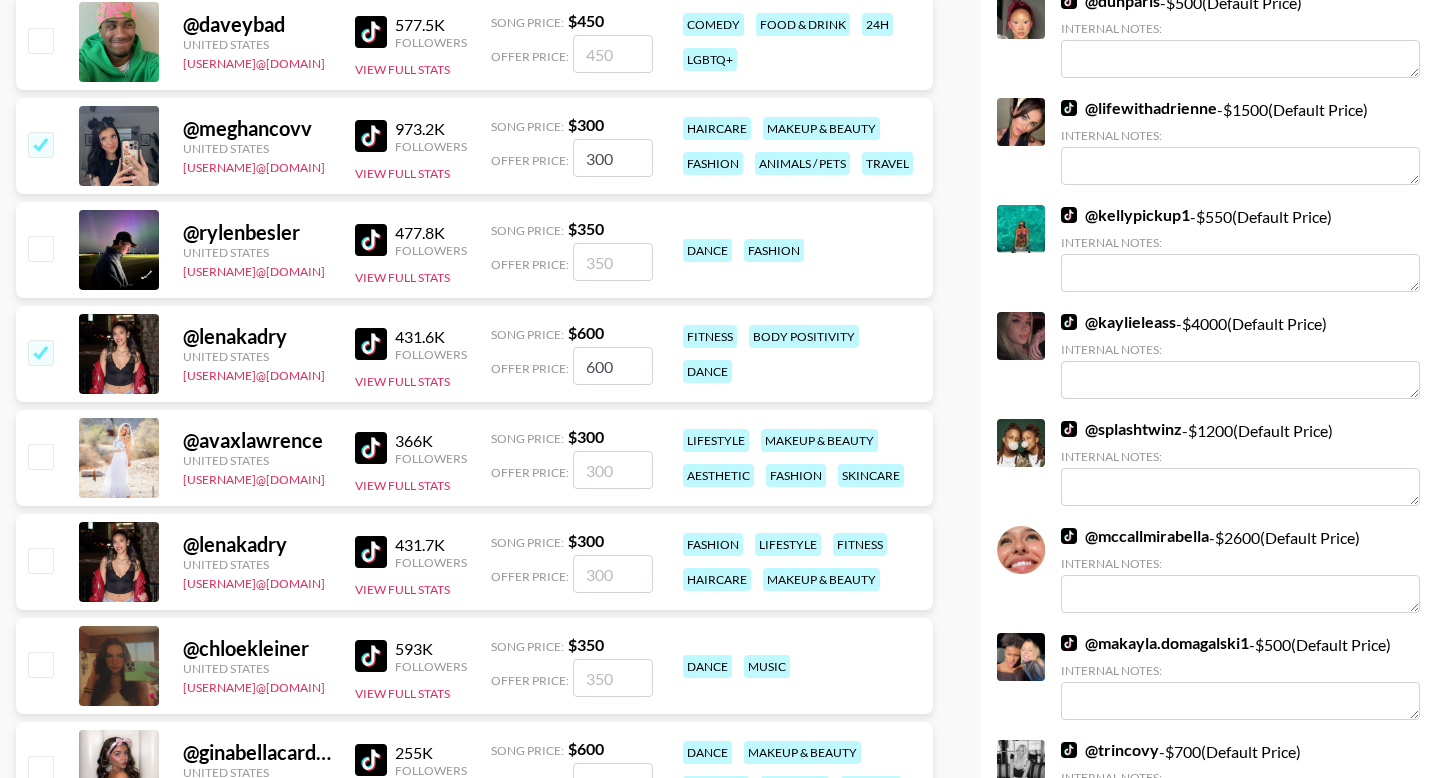 scroll, scrollTop: 1280, scrollLeft: 0, axis: vertical 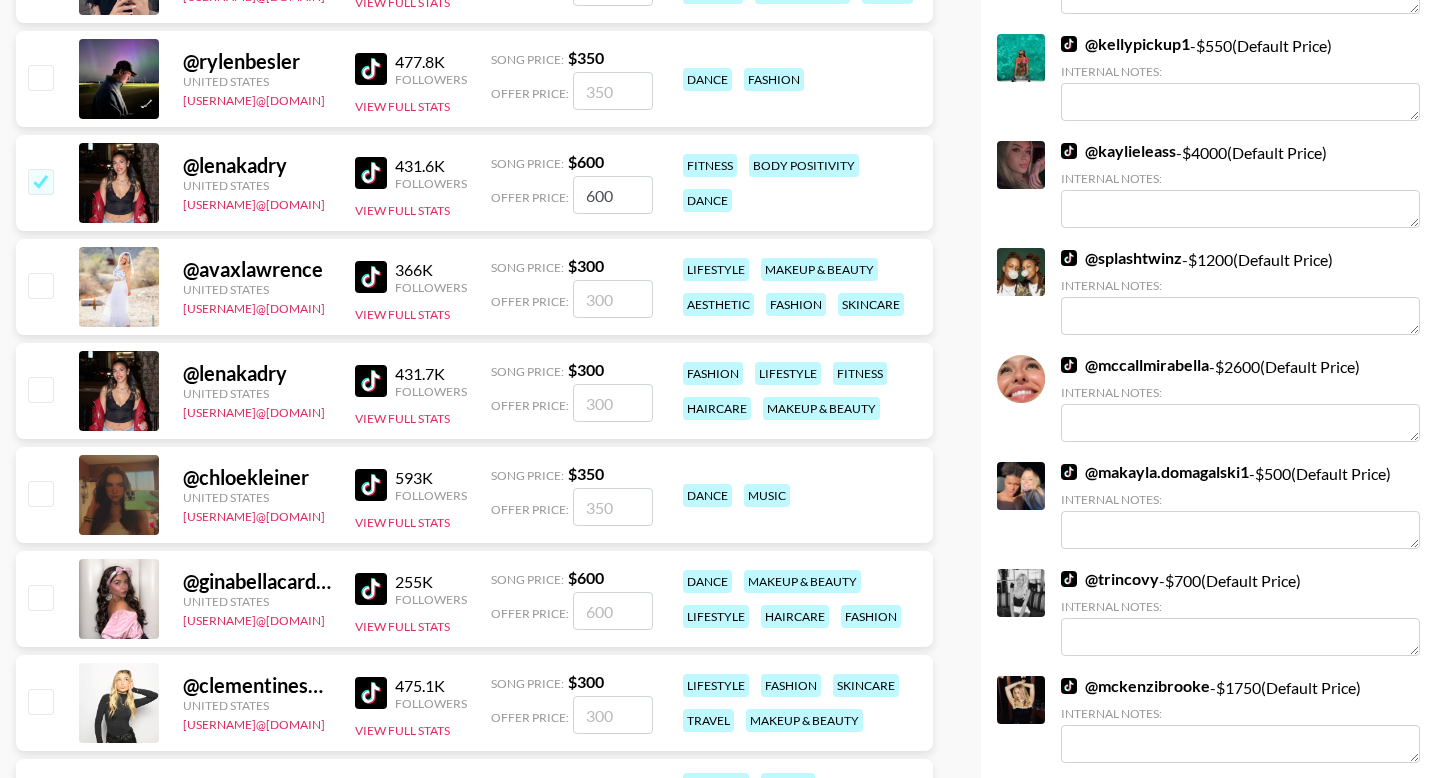 click at bounding box center (40, 181) 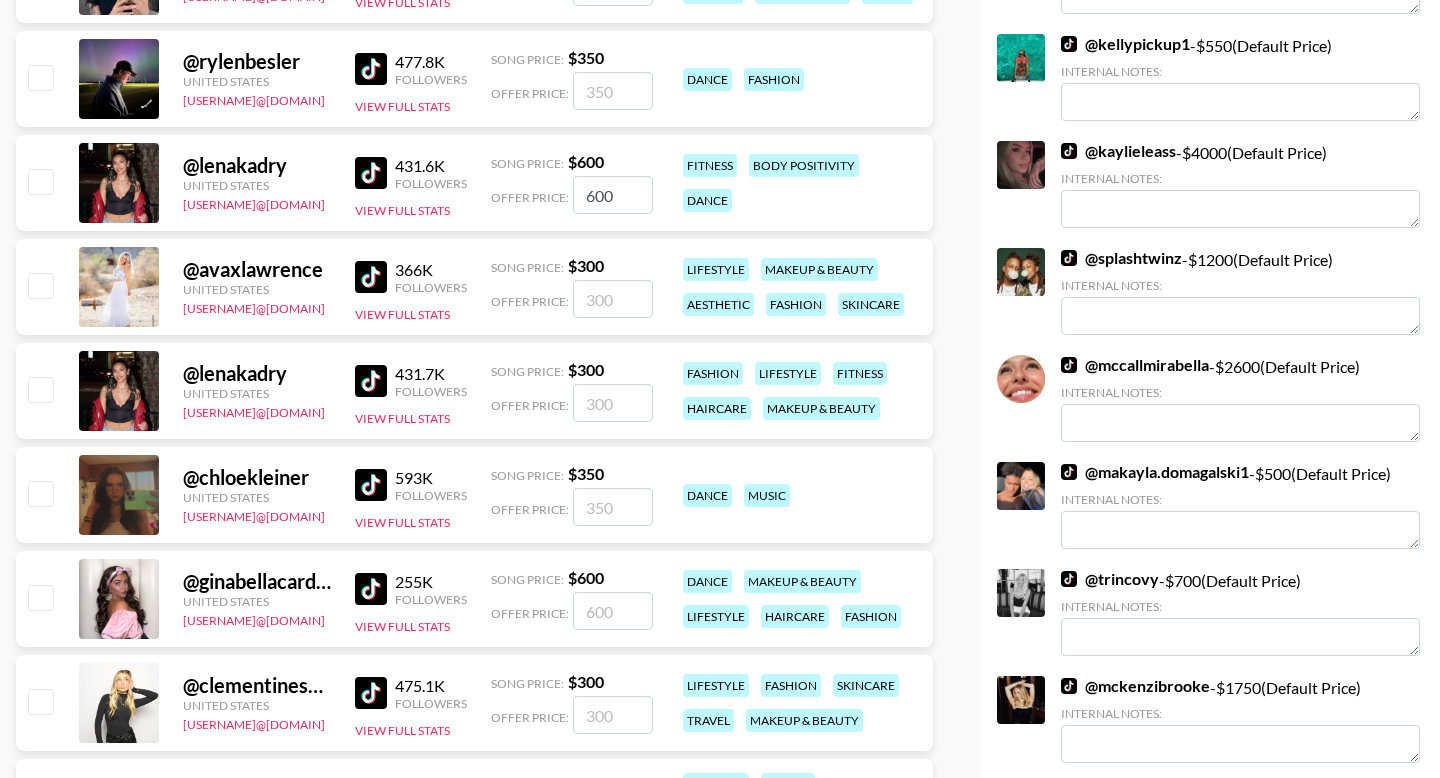 checkbox on "false" 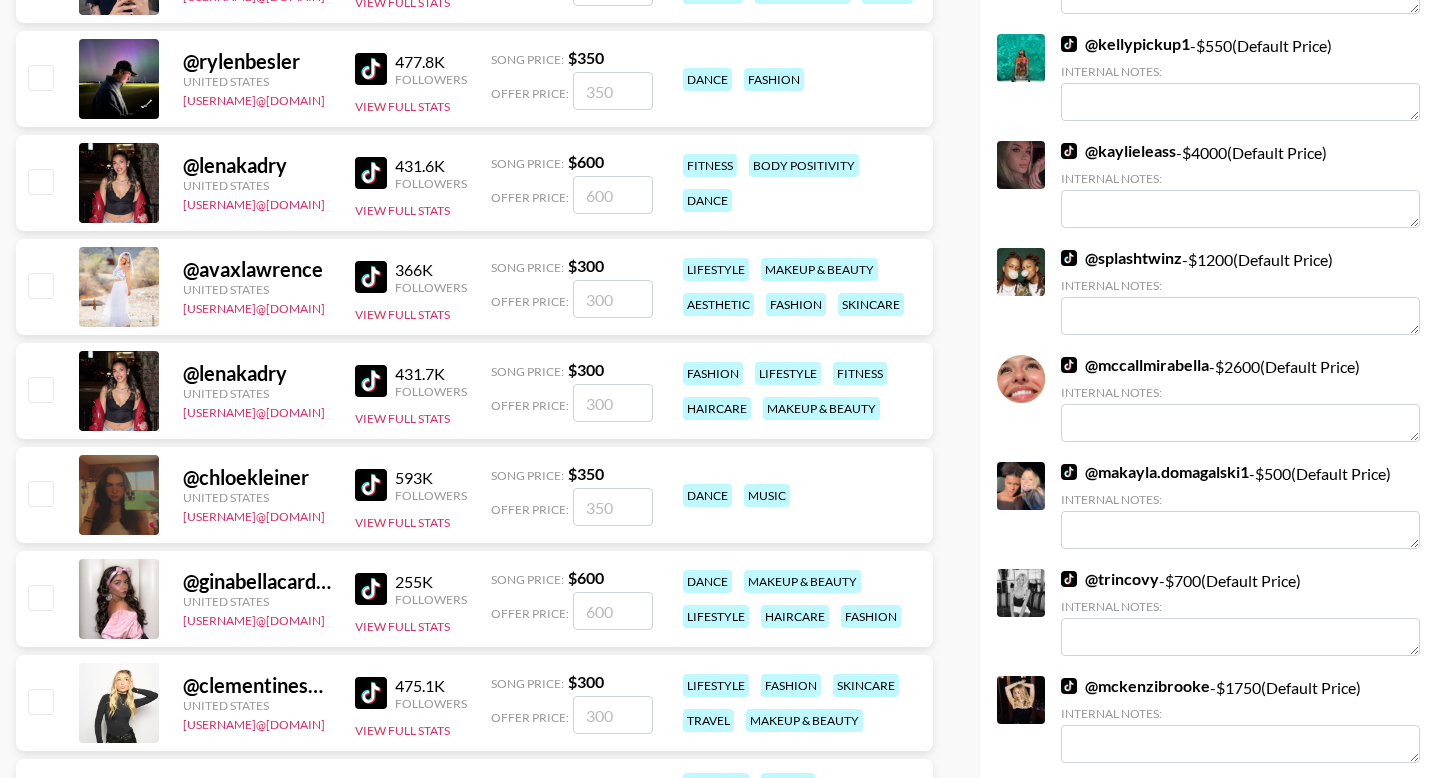 click at bounding box center [40, 389] 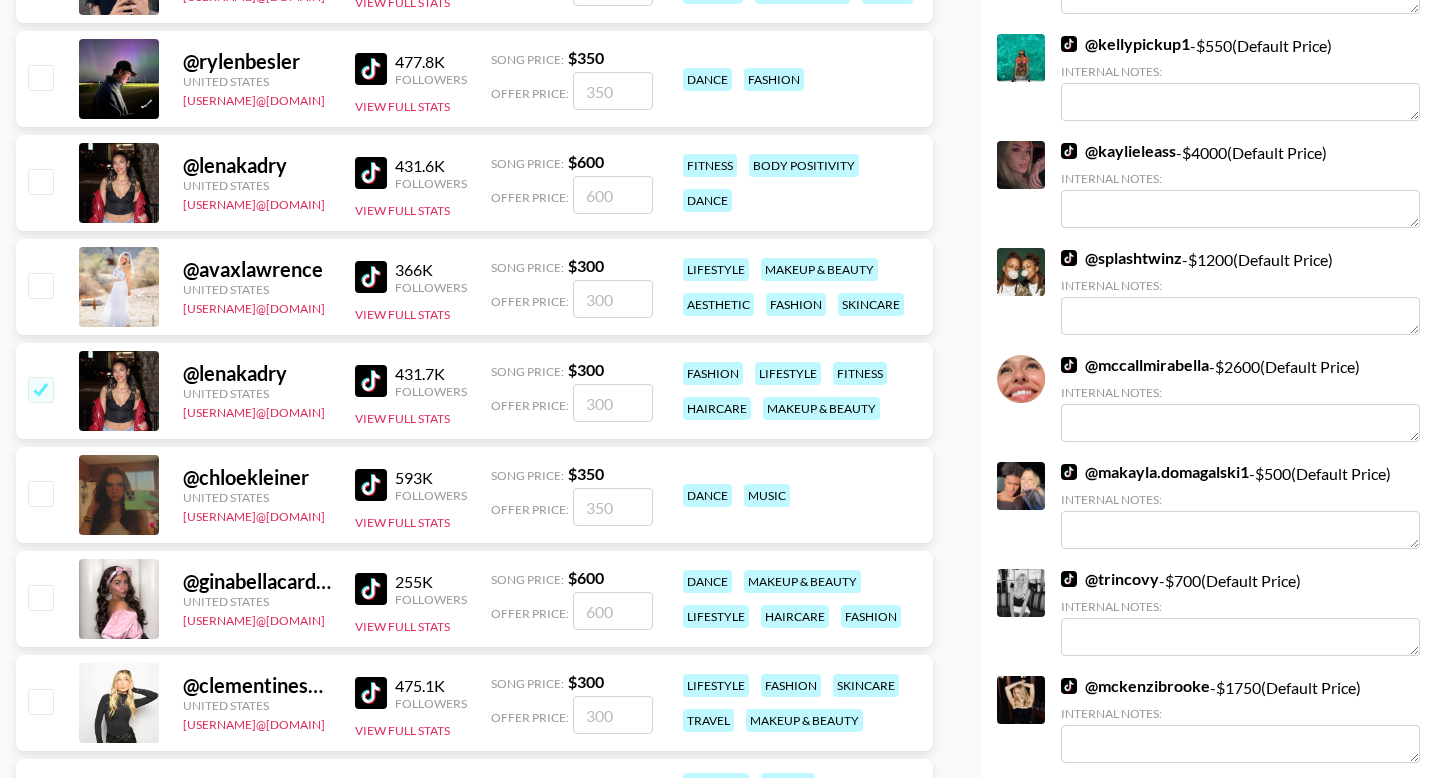 checkbox on "true" 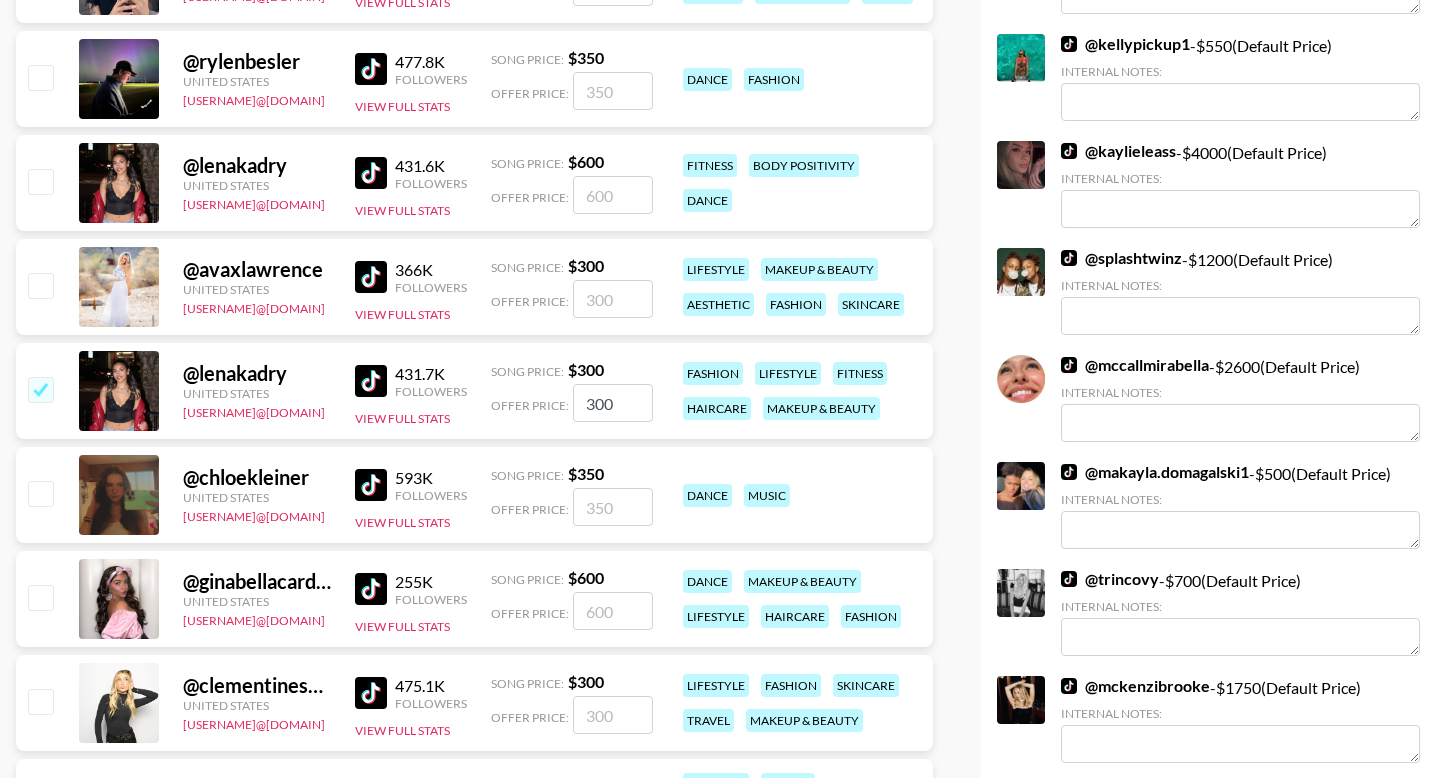 click at bounding box center [40, 493] 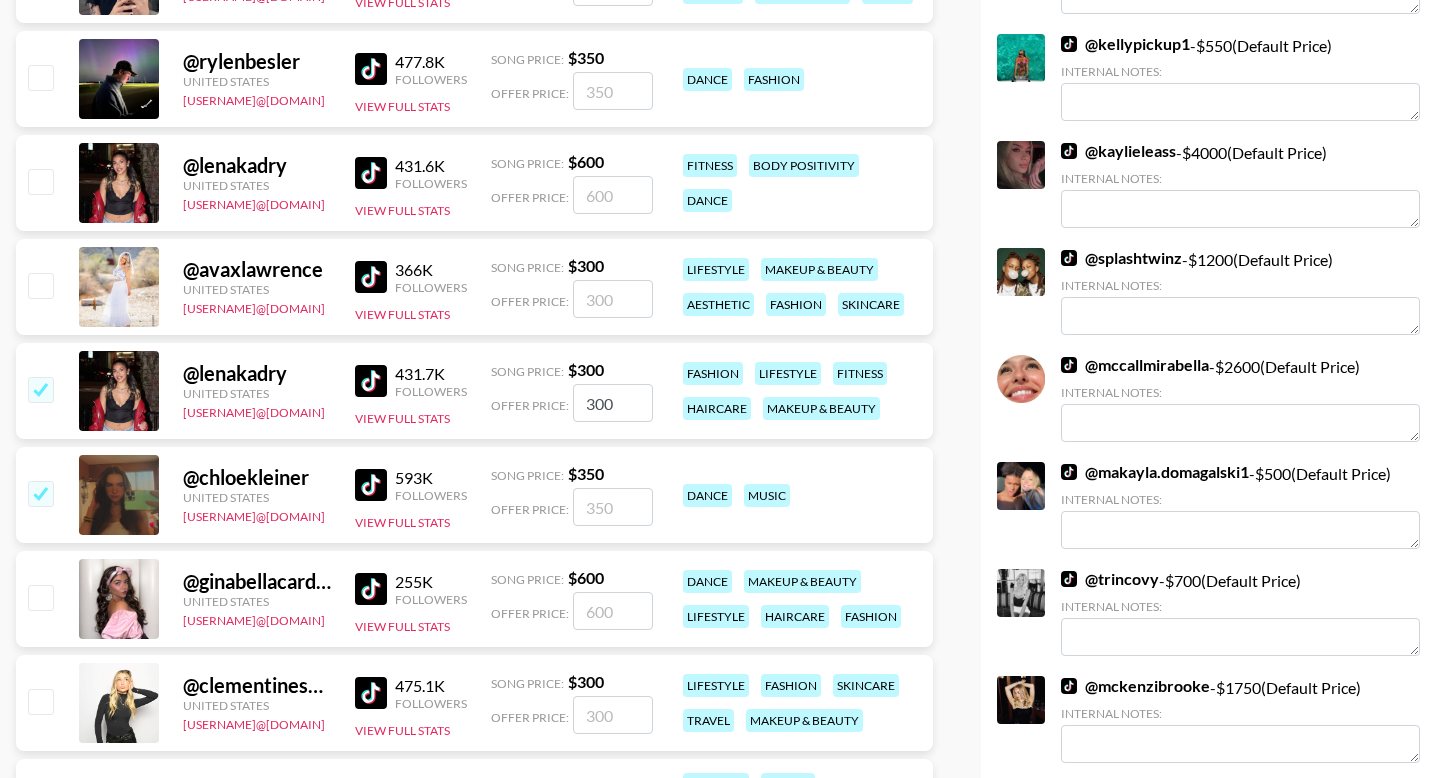 checkbox on "true" 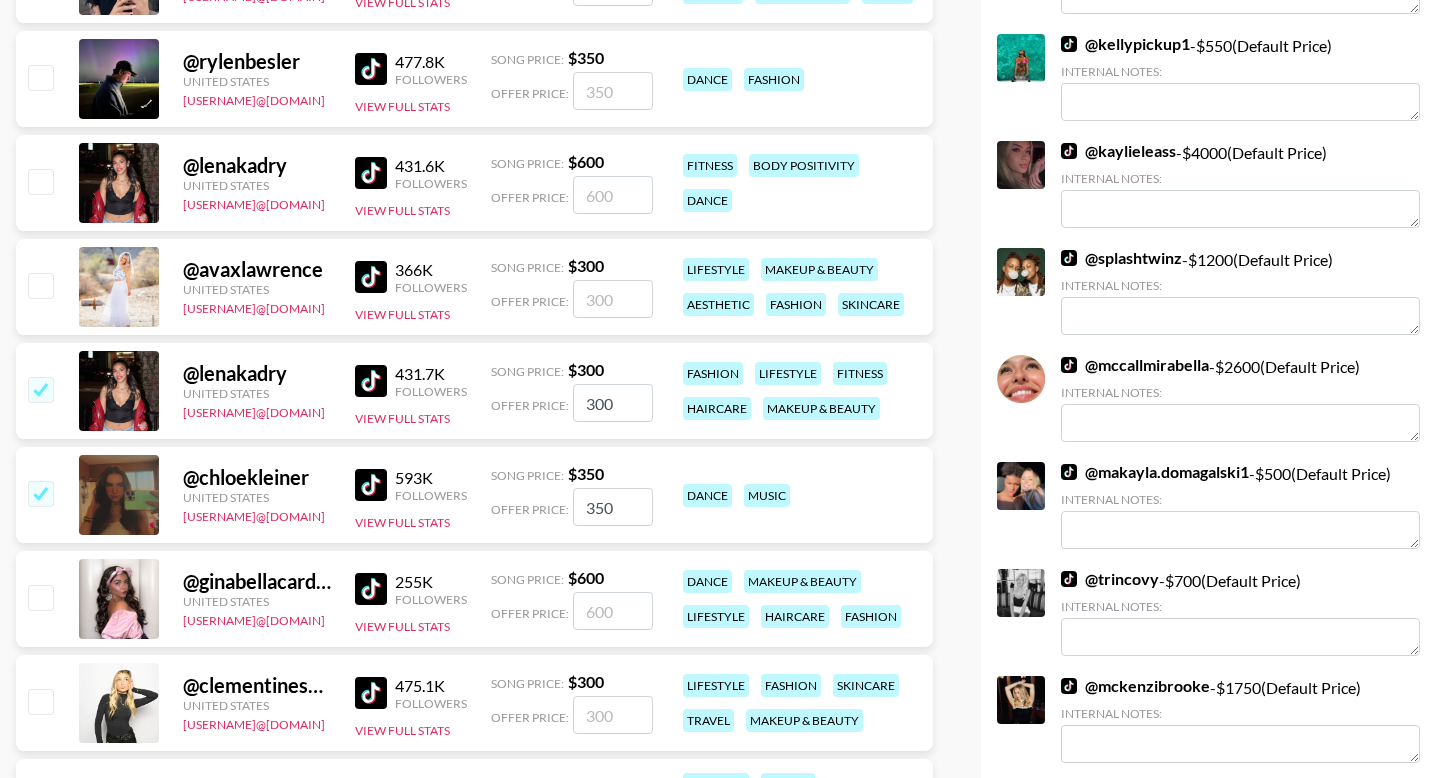 click at bounding box center [40, 597] 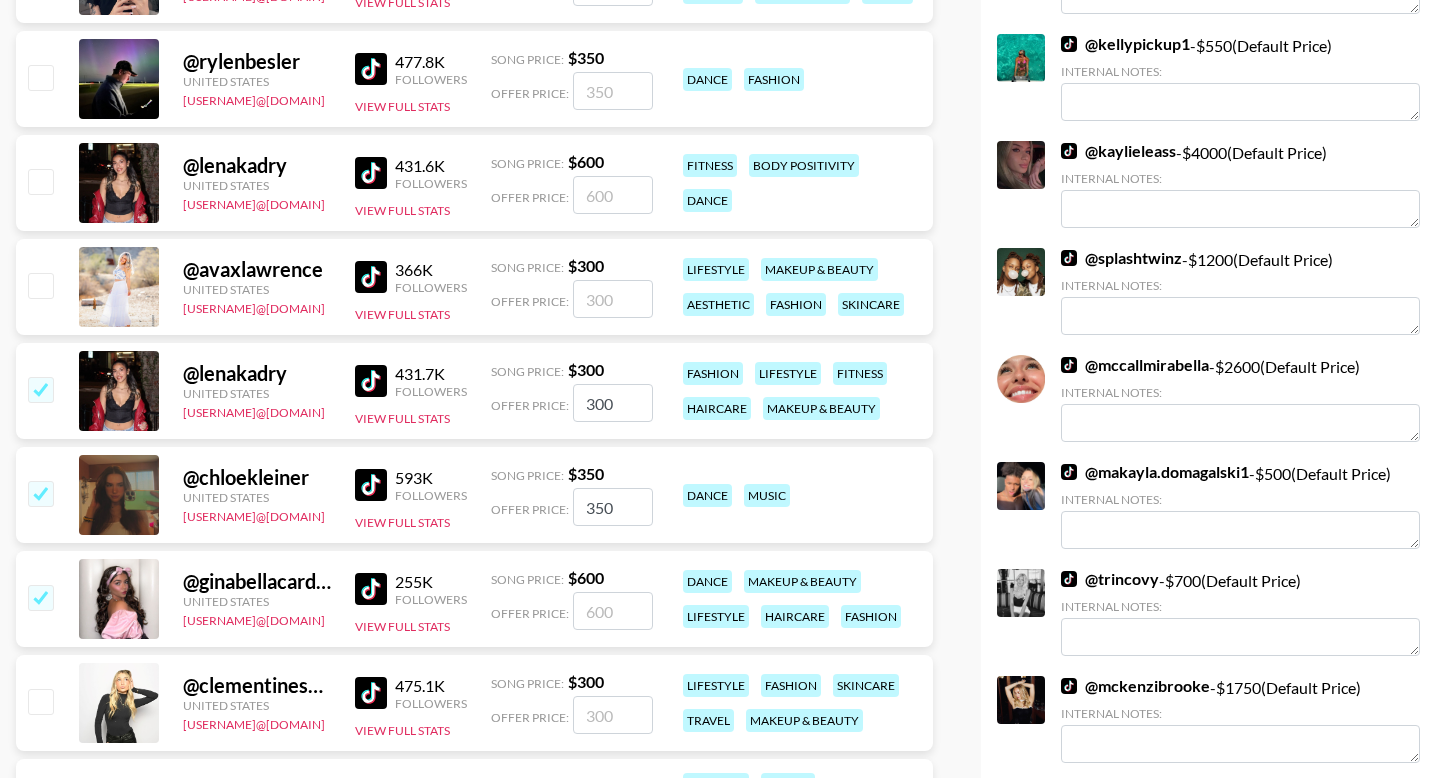 checkbox on "true" 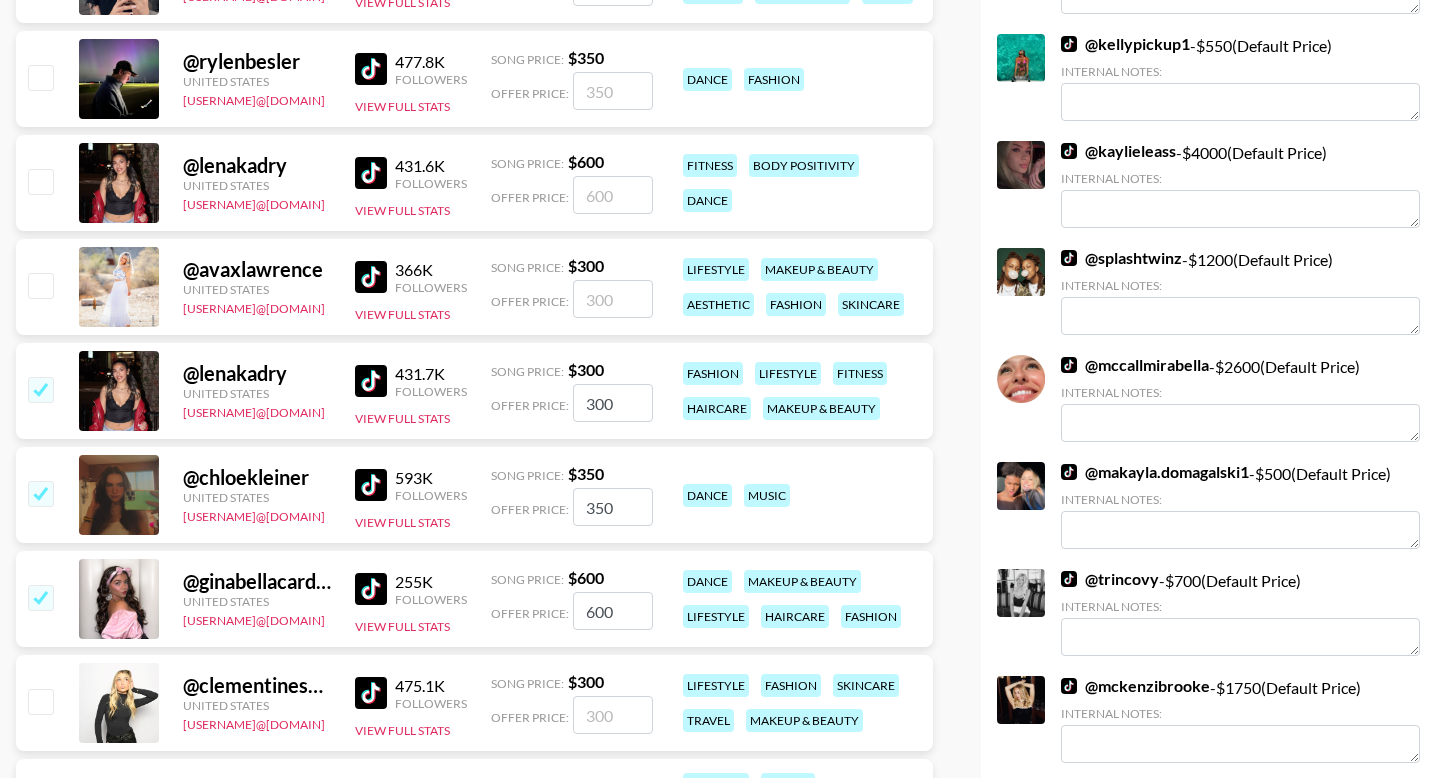 click at bounding box center (40, 701) 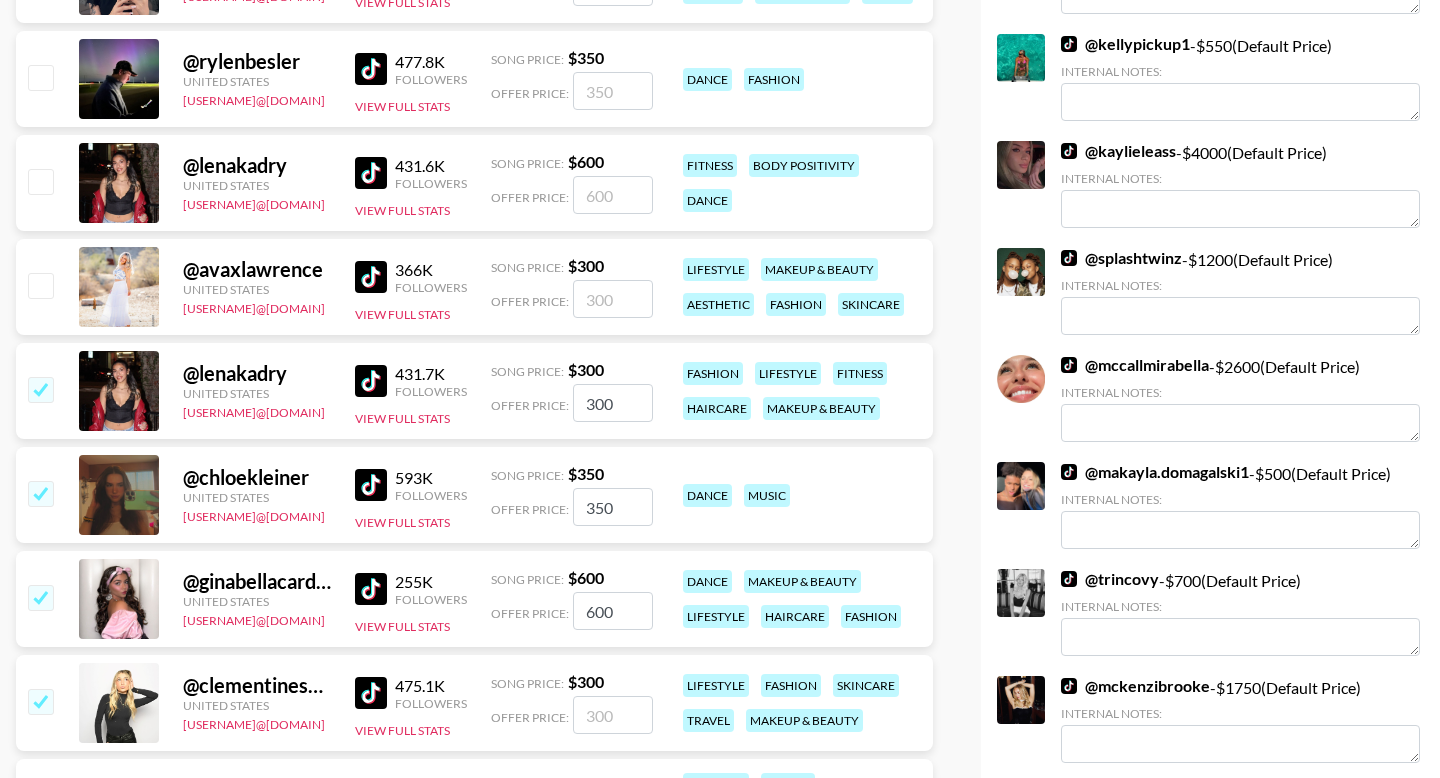 checkbox on "true" 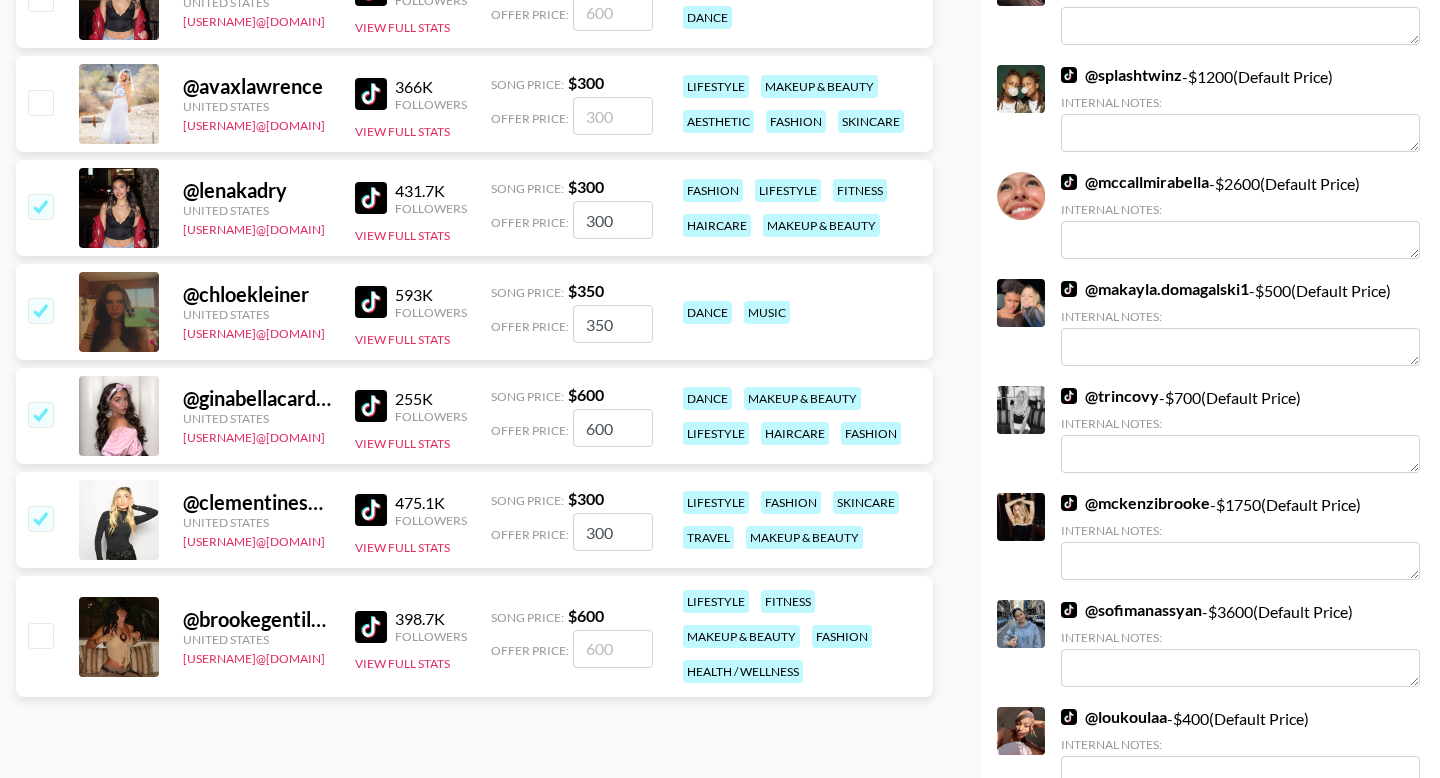 scroll, scrollTop: 1719, scrollLeft: 0, axis: vertical 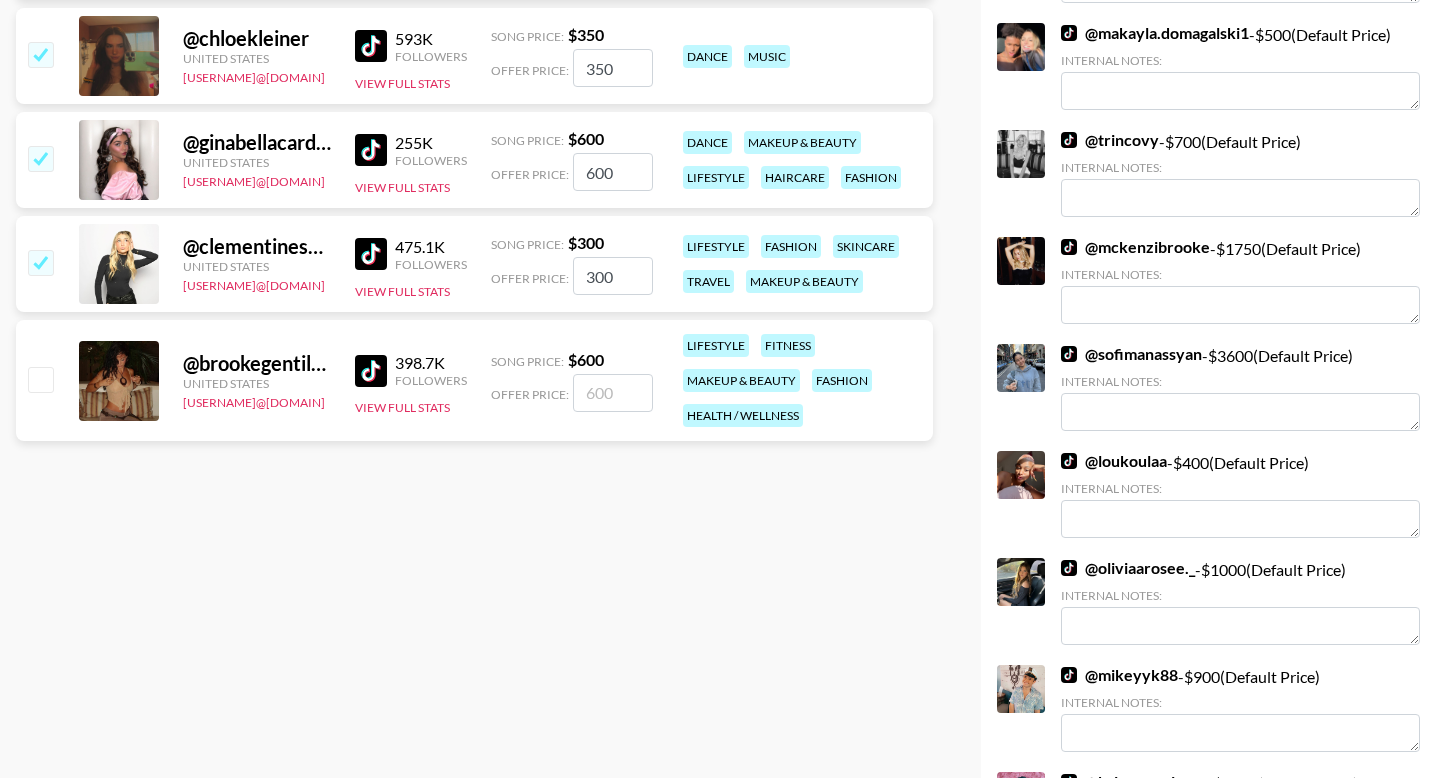 click at bounding box center [40, 379] 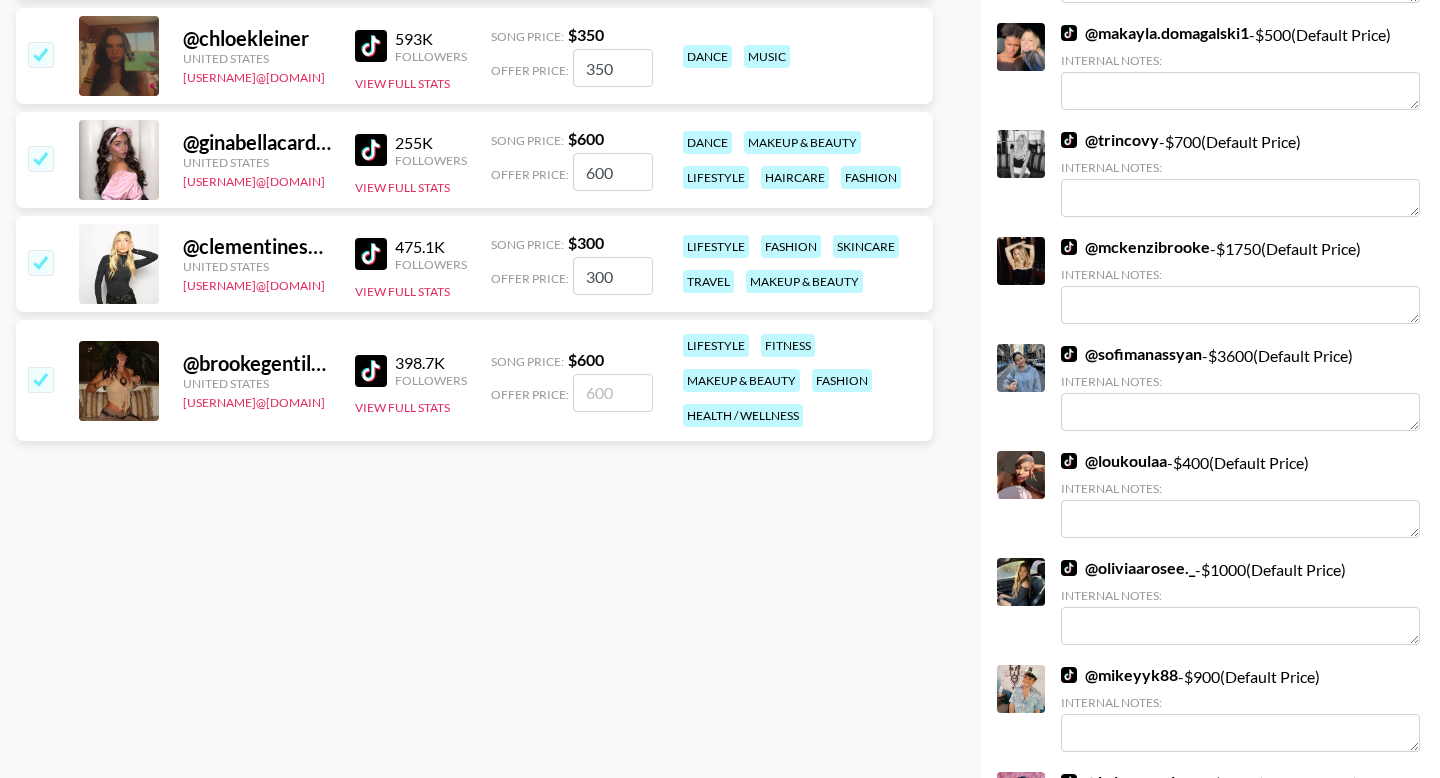 checkbox on "true" 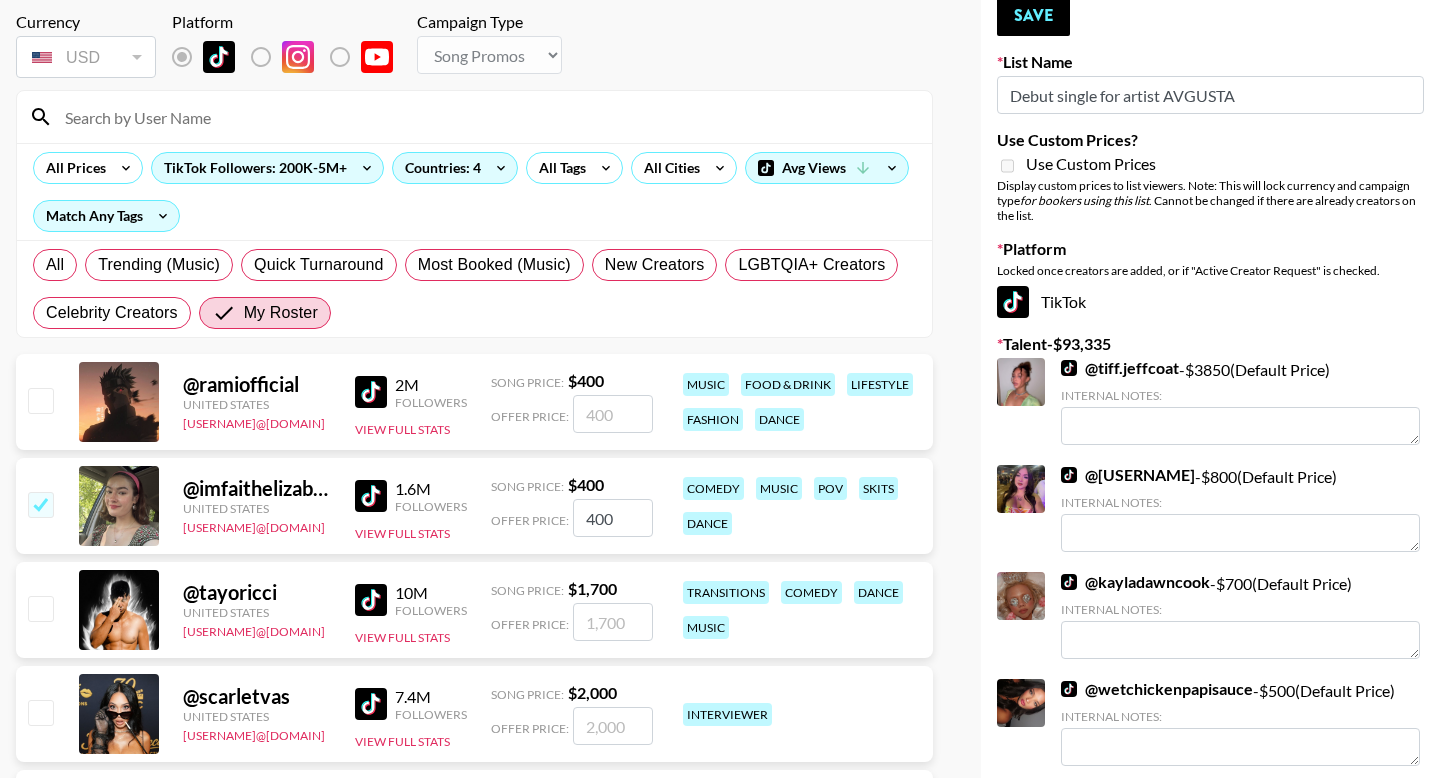 scroll, scrollTop: 0, scrollLeft: 0, axis: both 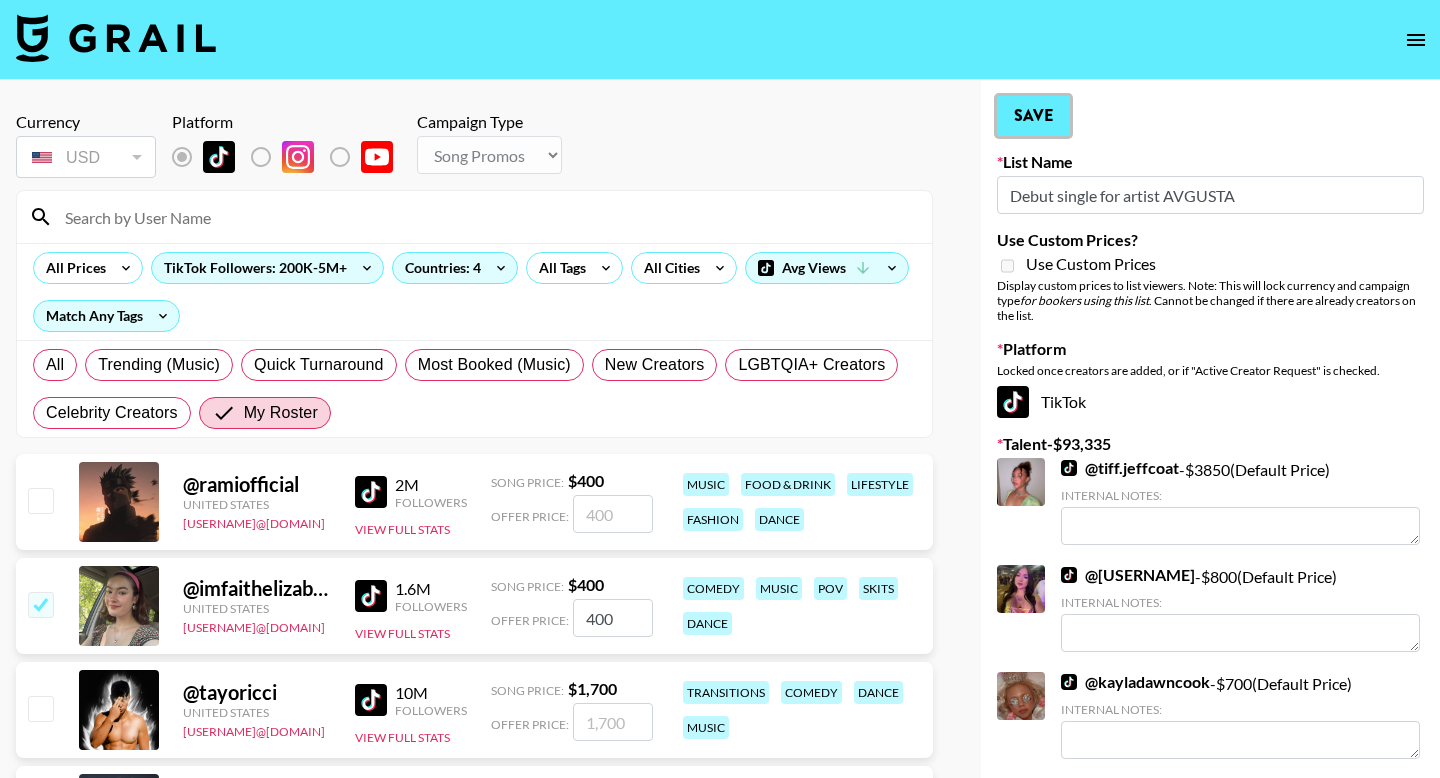 click on "Save" at bounding box center (1033, 116) 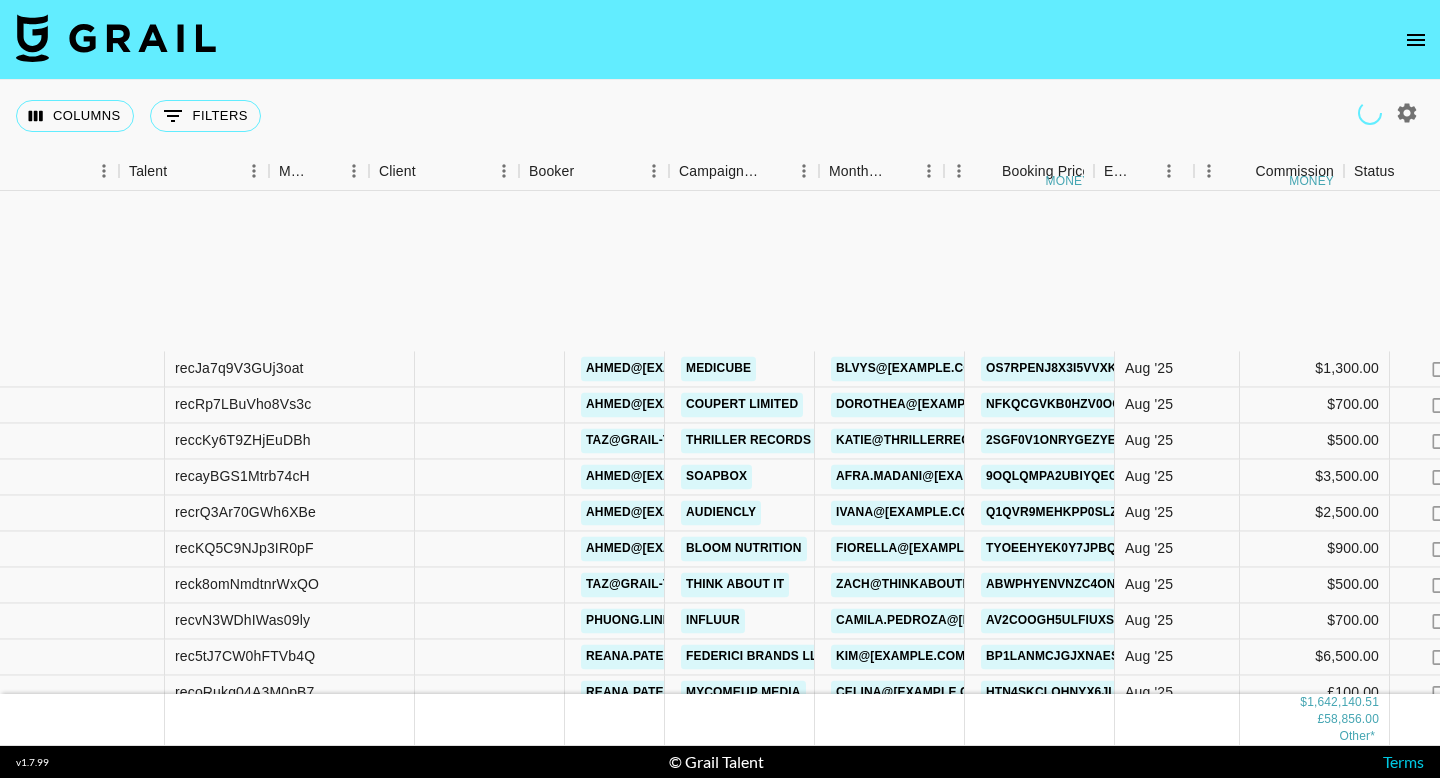scroll, scrollTop: 0, scrollLeft: 0, axis: both 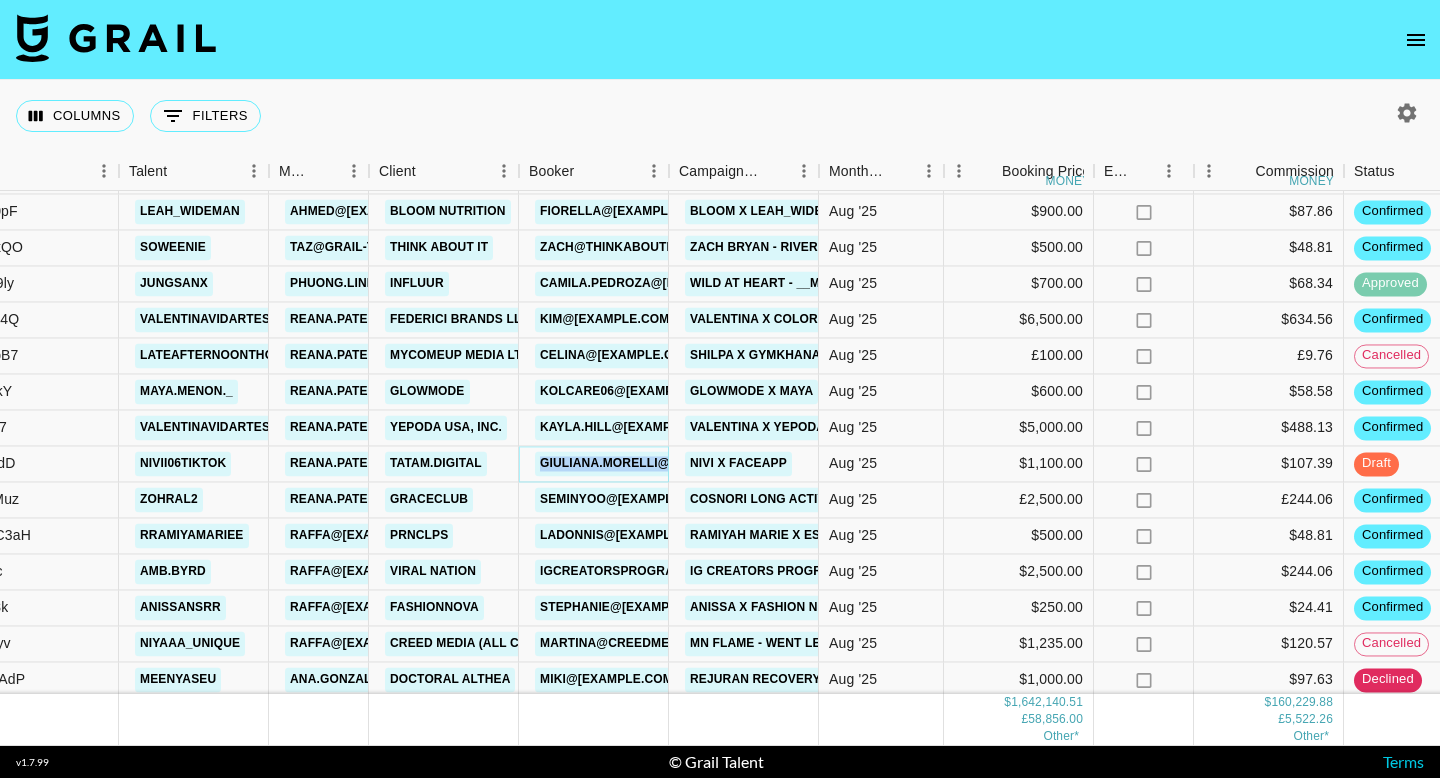 copy on "giuliana.morelli@[example.com]" 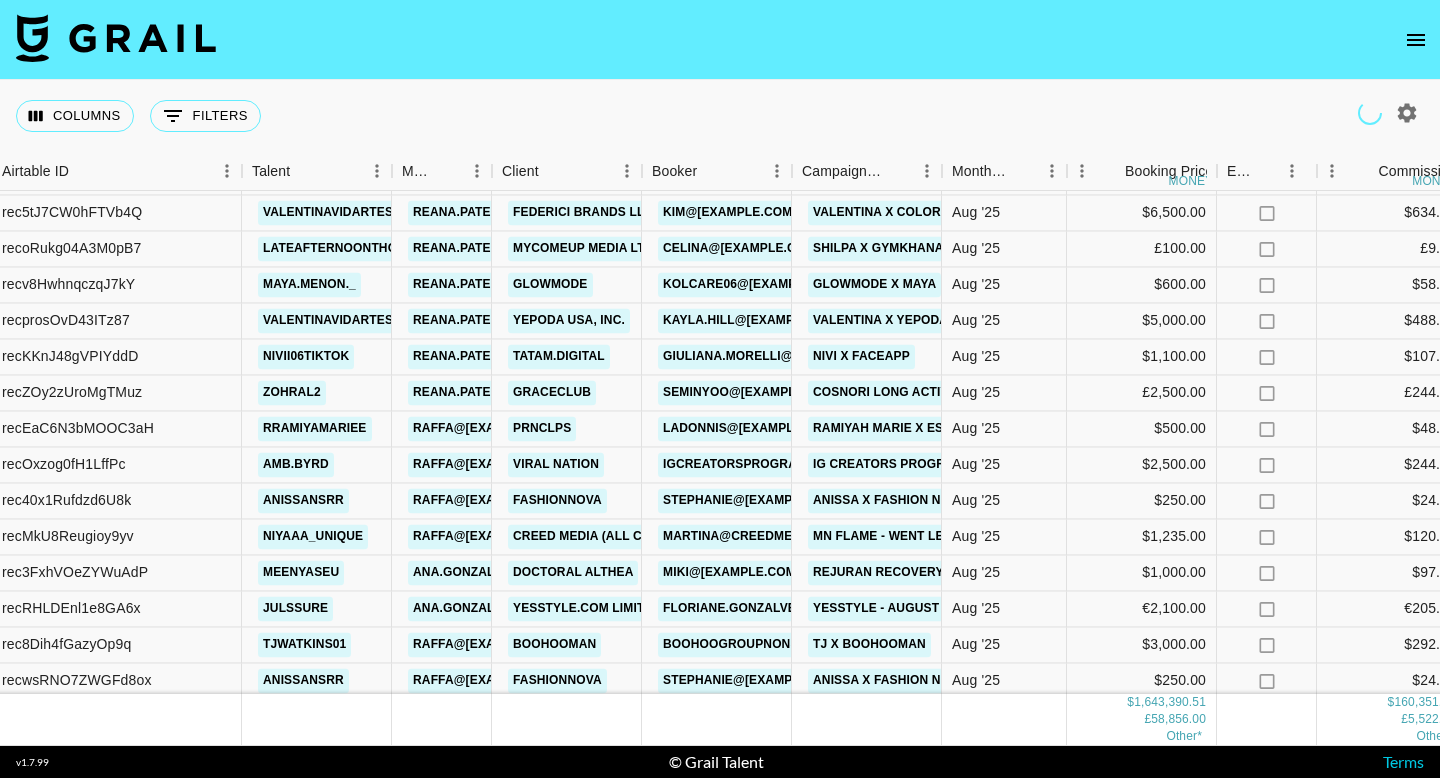 scroll, scrollTop: 447, scrollLeft: 173, axis: both 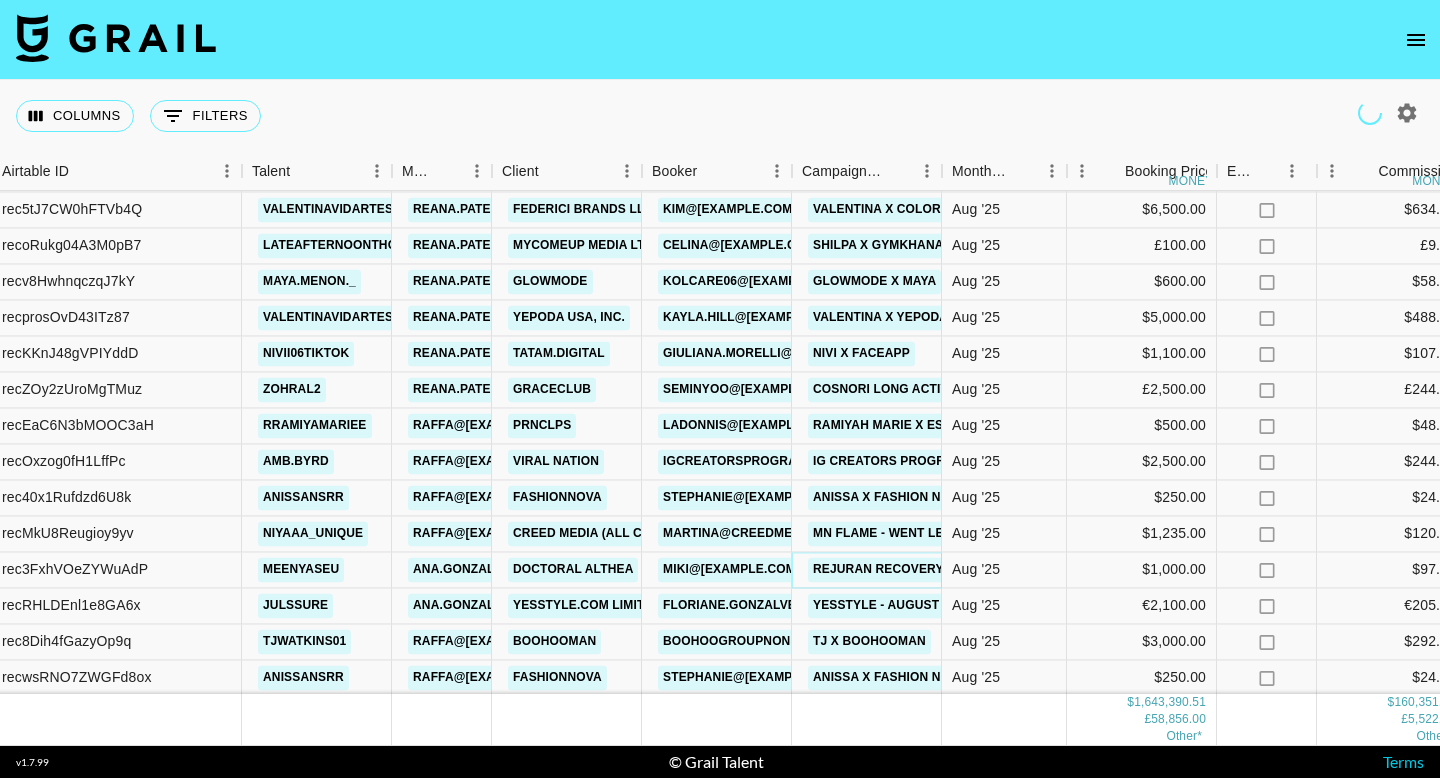 click on "Rejuran Recovery - 345 cream" at bounding box center [918, 569] 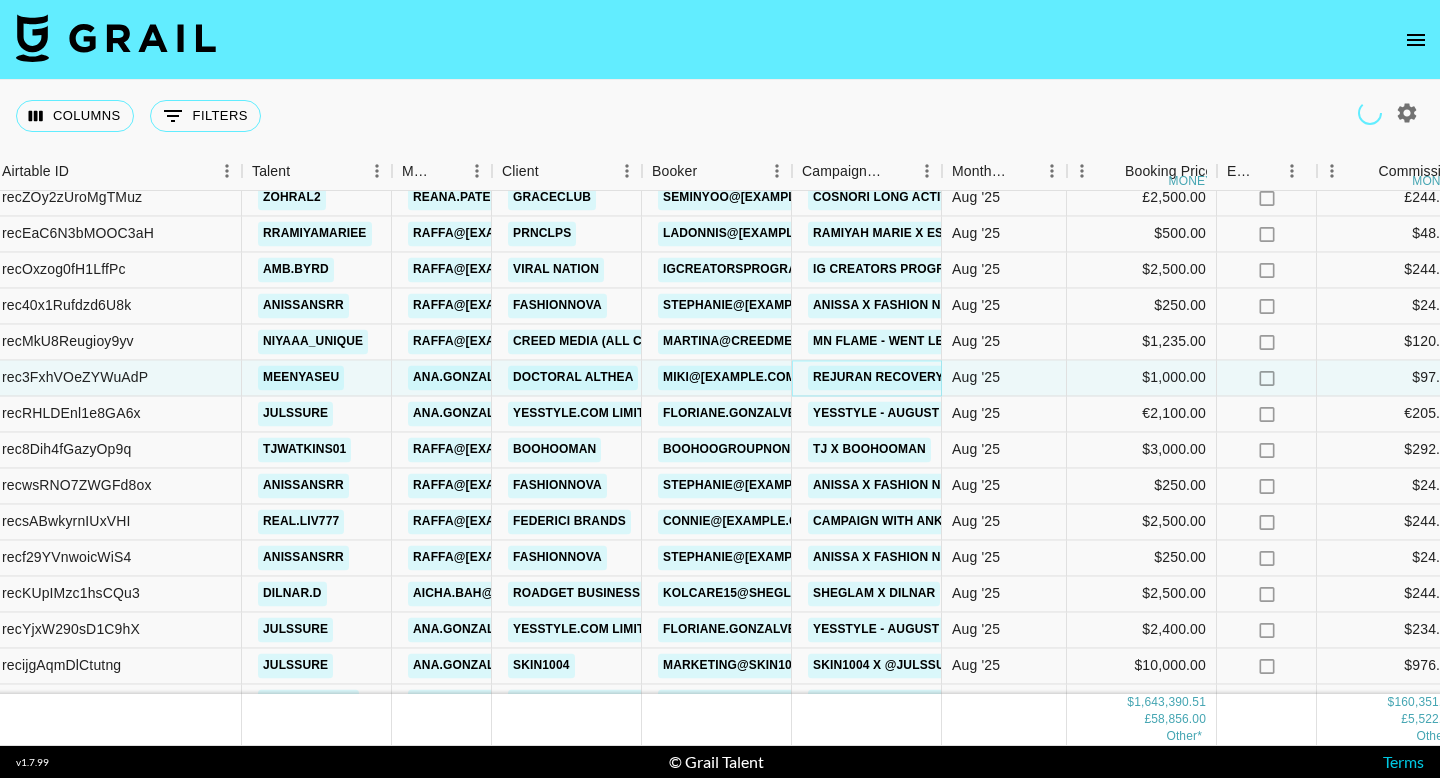 scroll, scrollTop: 667, scrollLeft: 173, axis: both 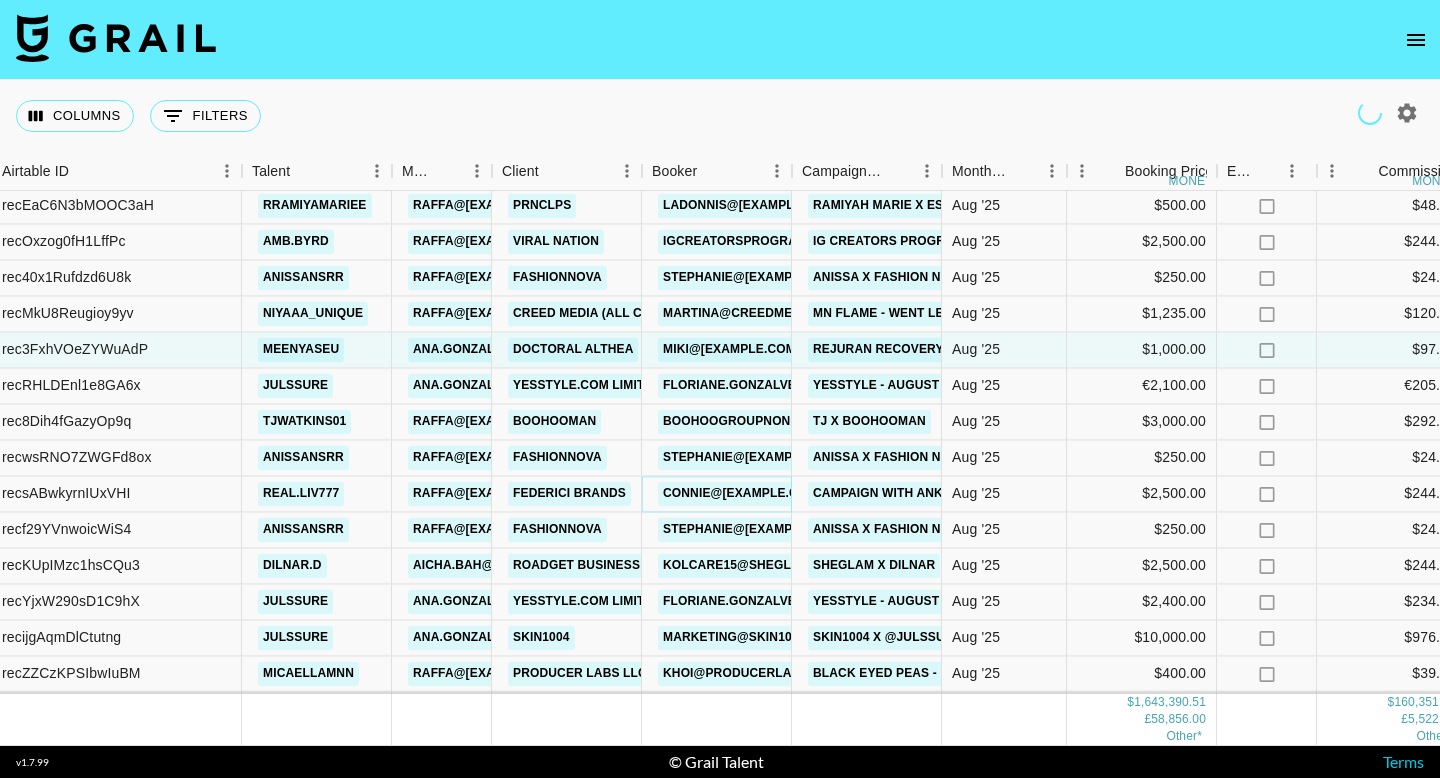 copy on "connie@federicibrands.com" 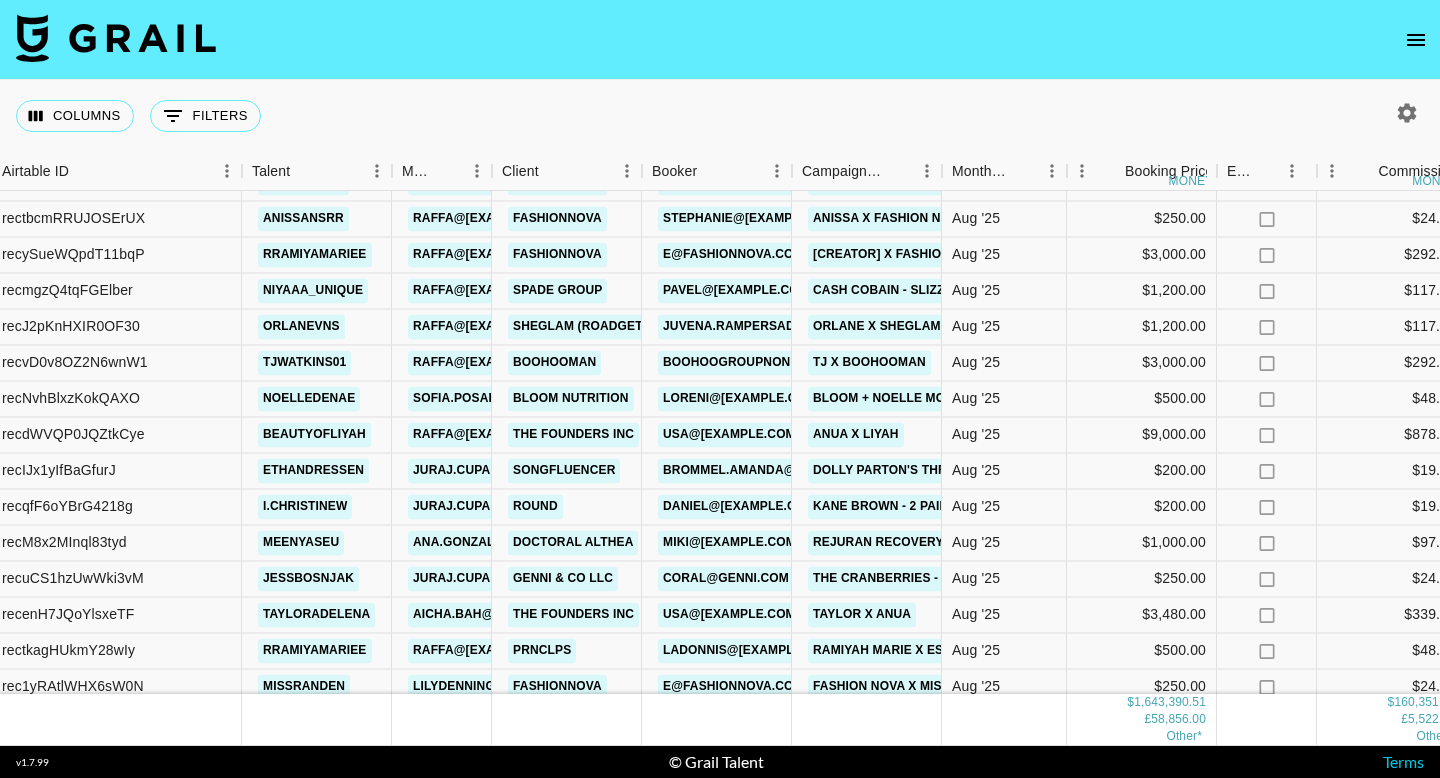 scroll, scrollTop: 1352, scrollLeft: 173, axis: both 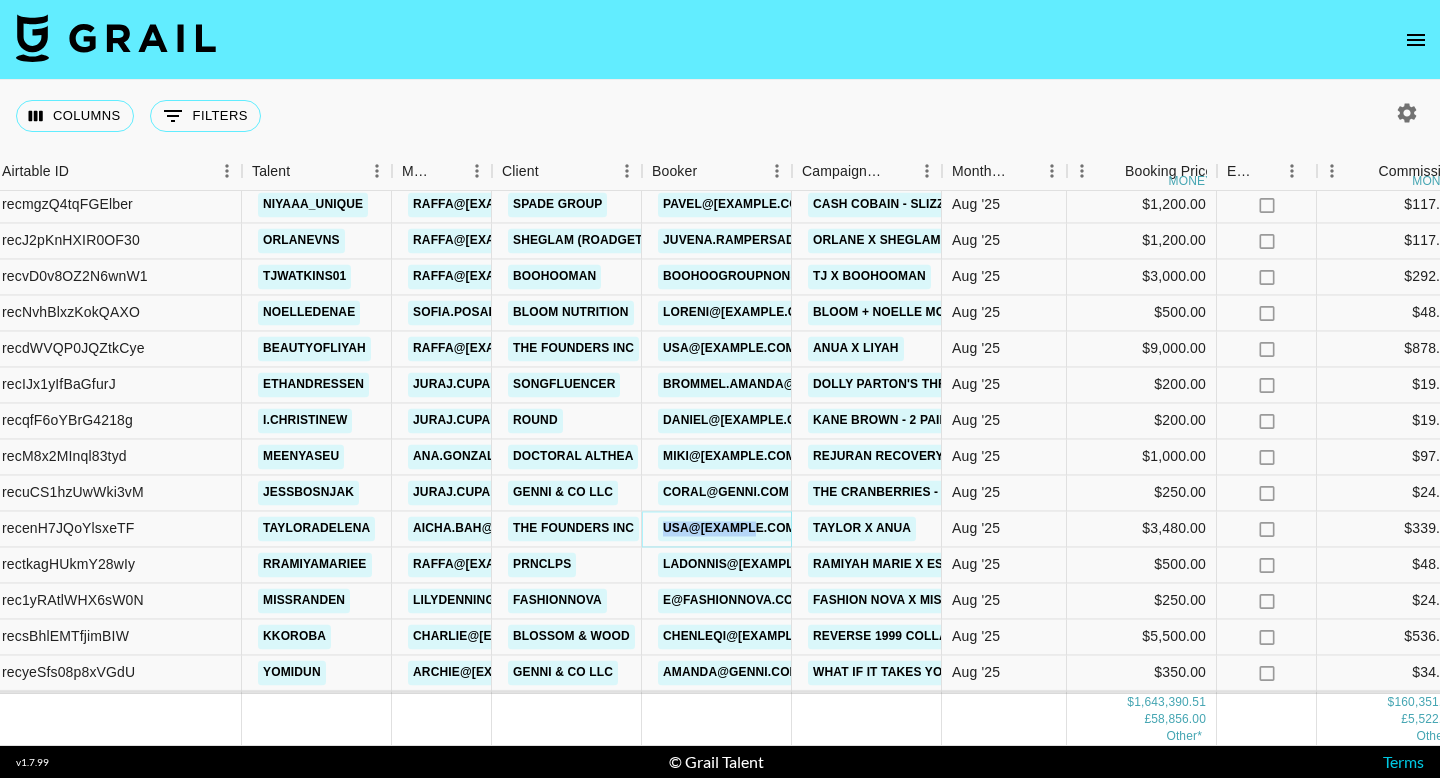 copy on "usa@anua.kr" 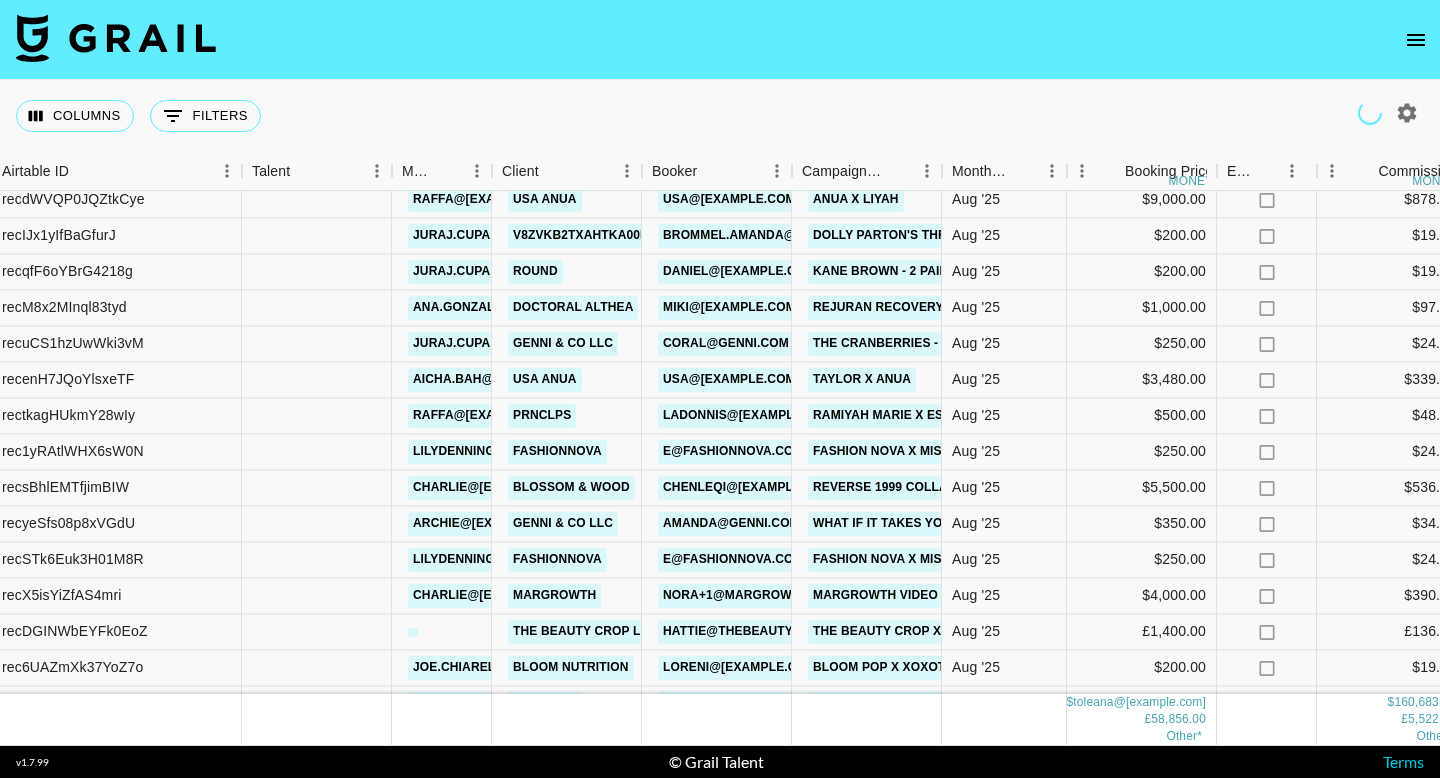 scroll, scrollTop: 1491, scrollLeft: 173, axis: both 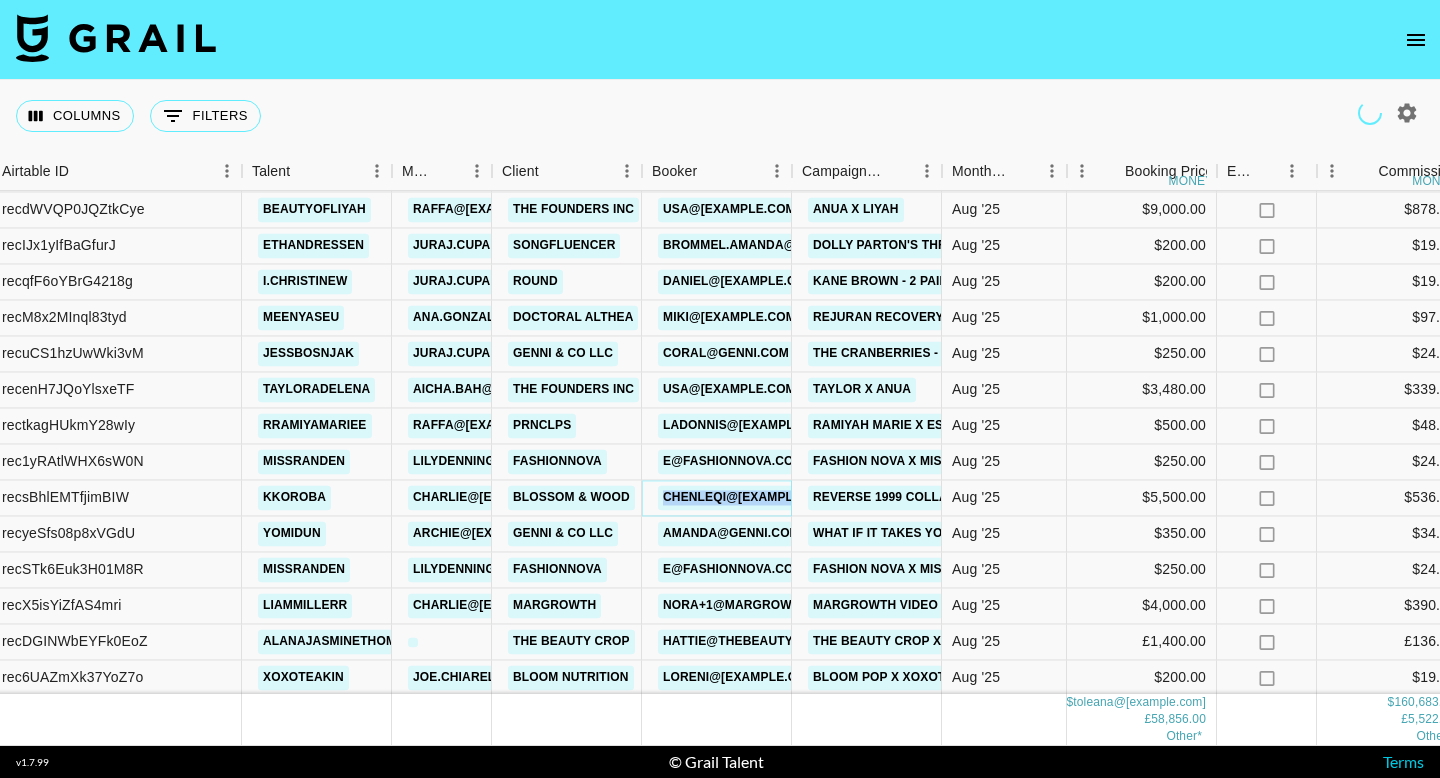 copy on "chenleqi@bwmcanada.com" 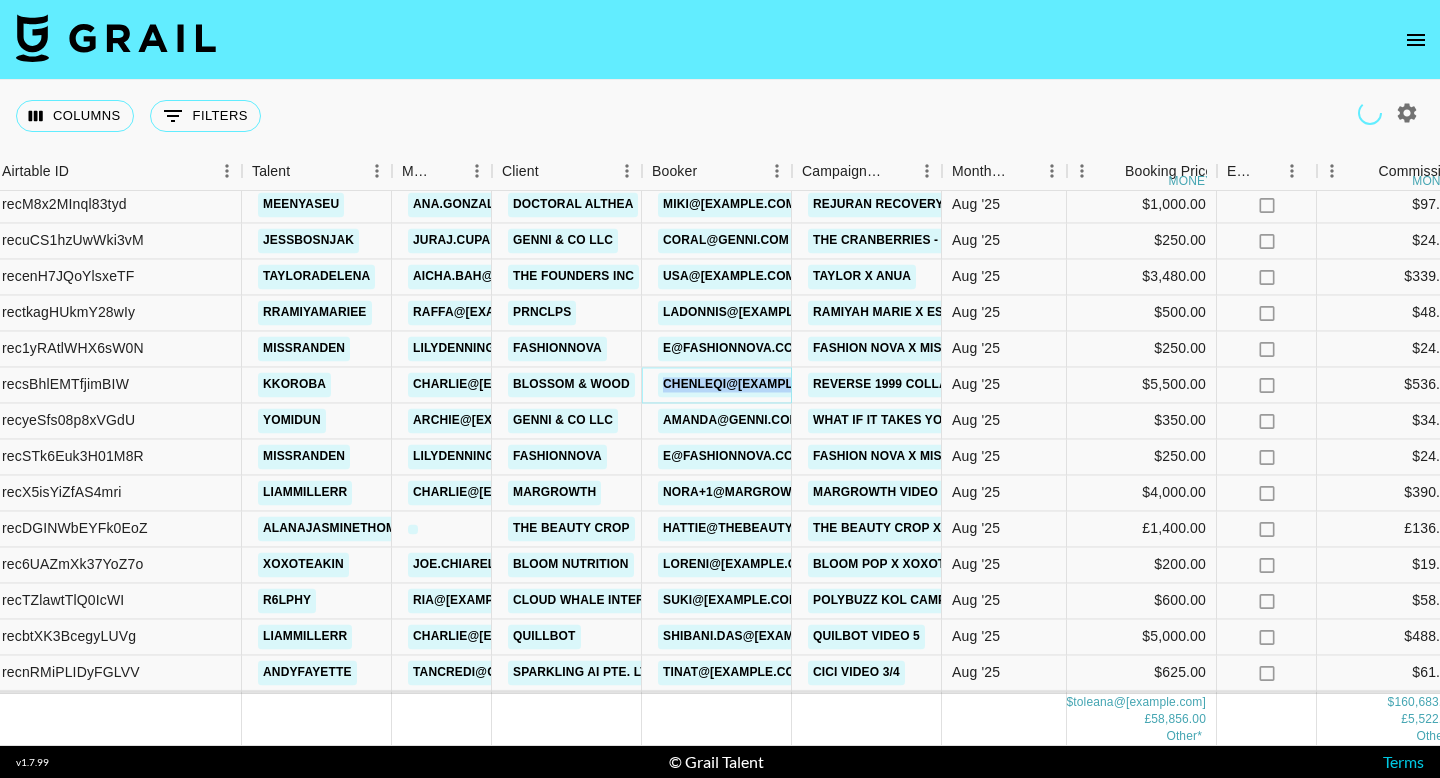 scroll, scrollTop: 1617, scrollLeft: 173, axis: both 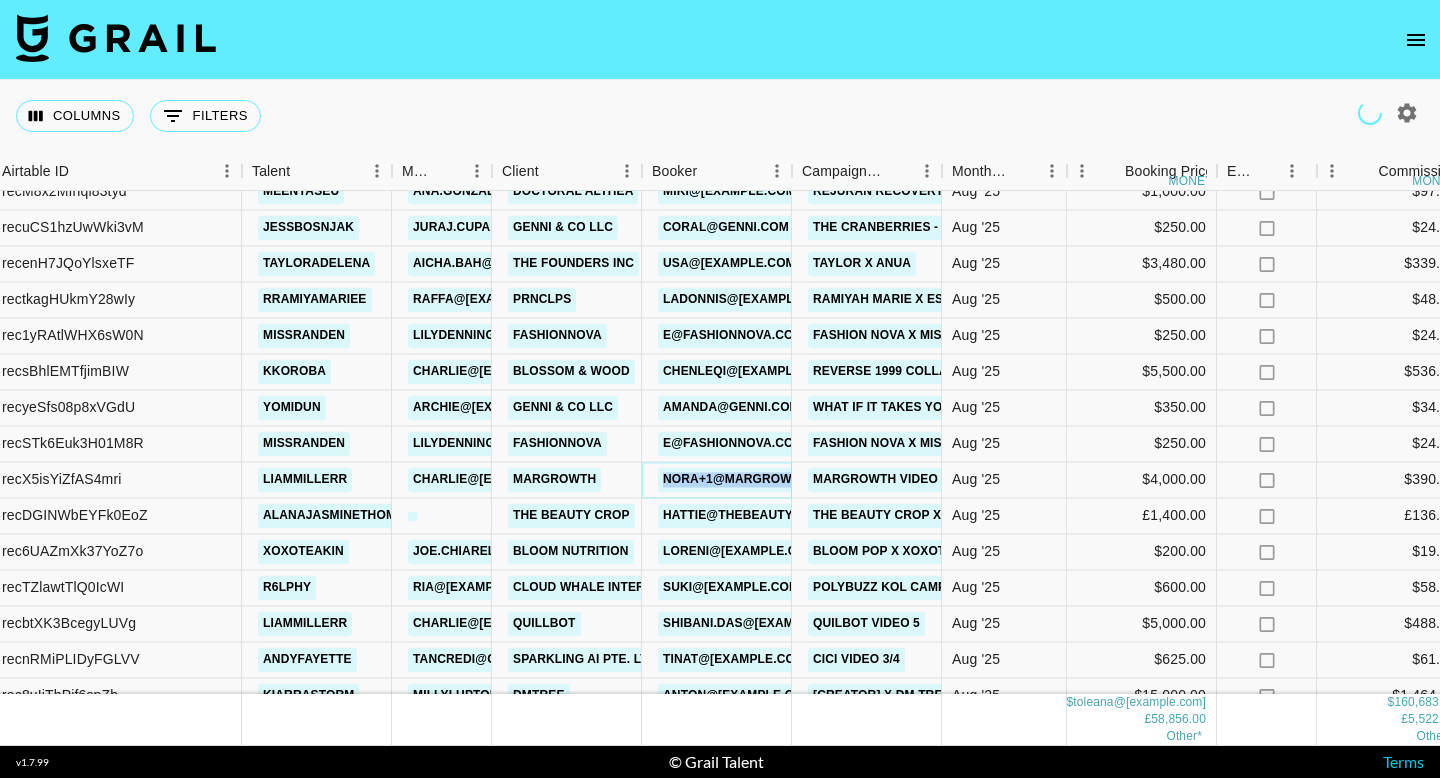 copy on "nora+1@margrowth.com" 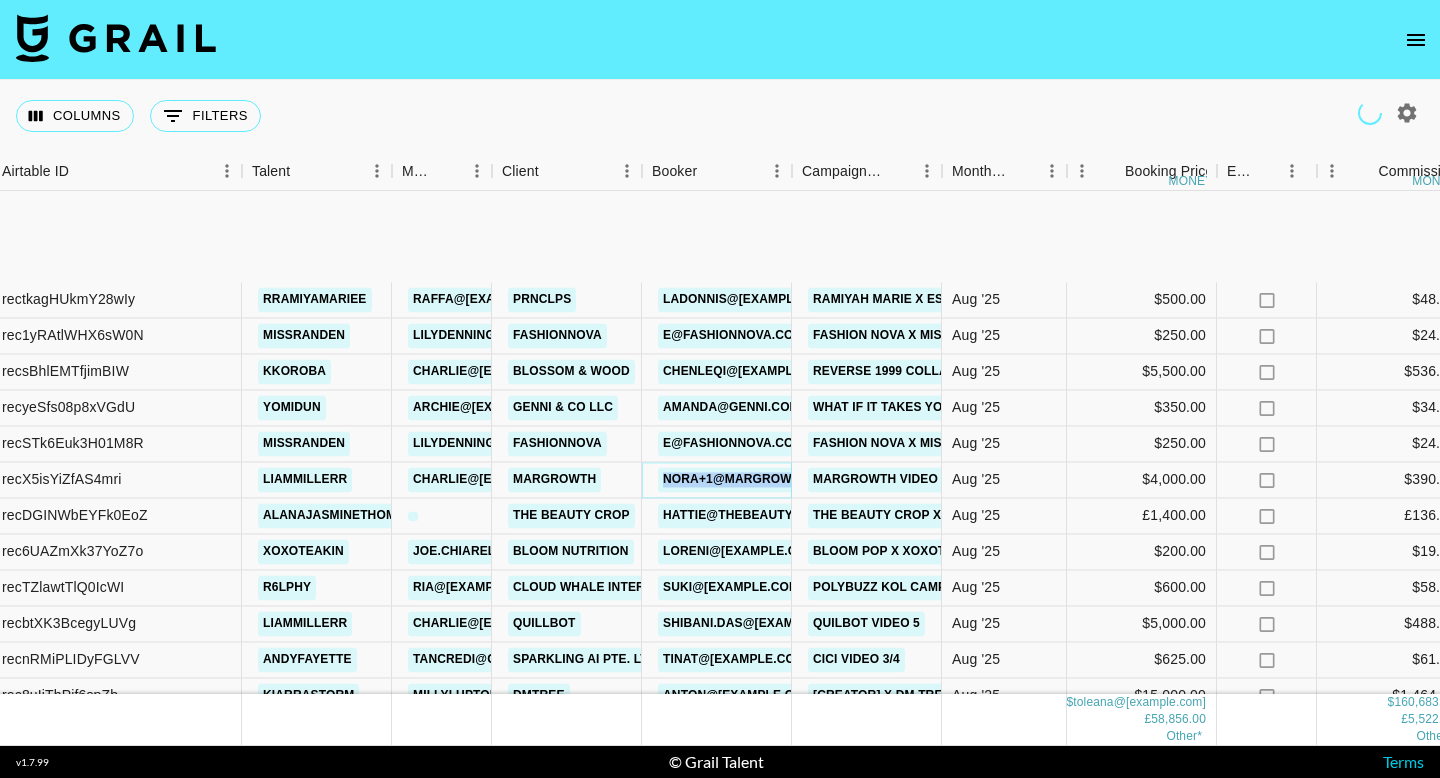 scroll, scrollTop: 1815, scrollLeft: 173, axis: both 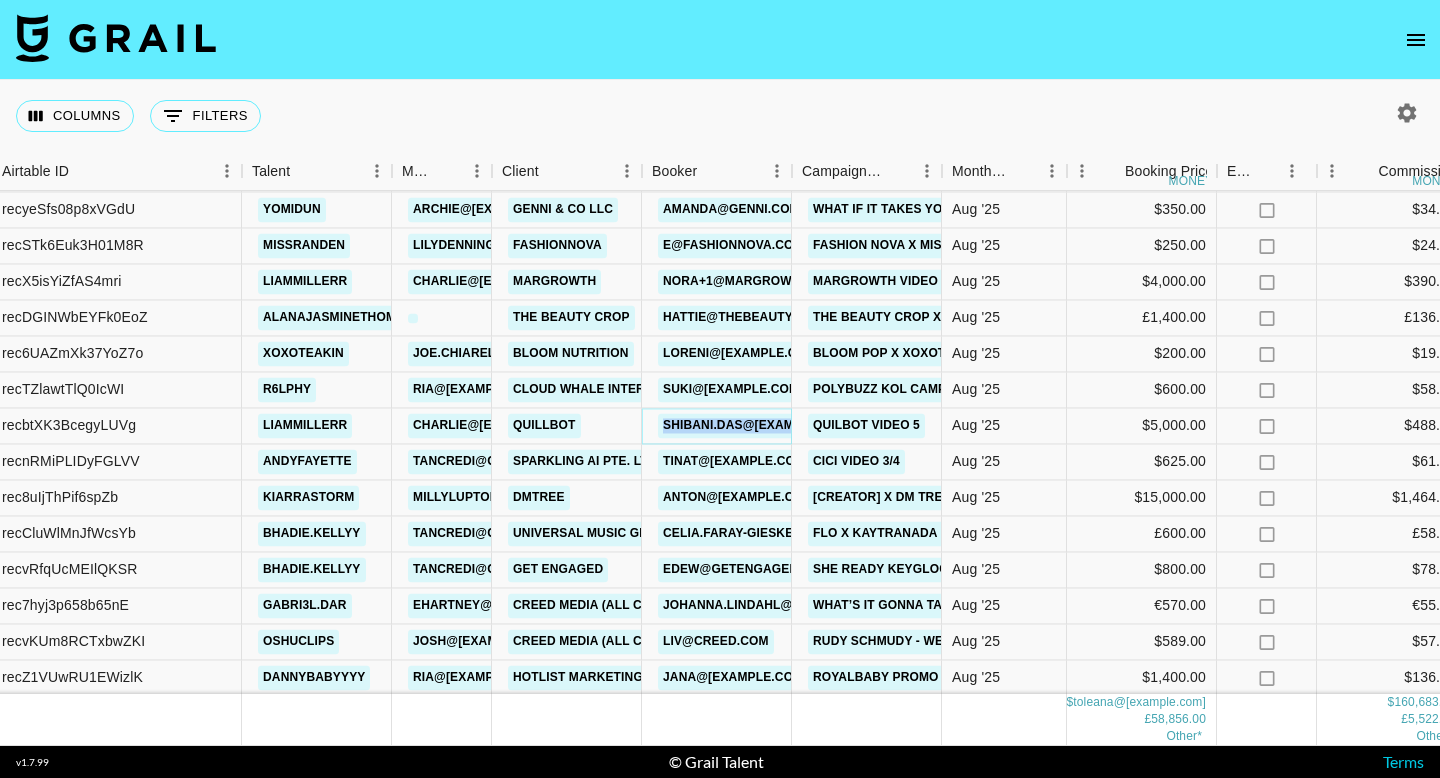 copy on "Shibani.das@quillbot.com" 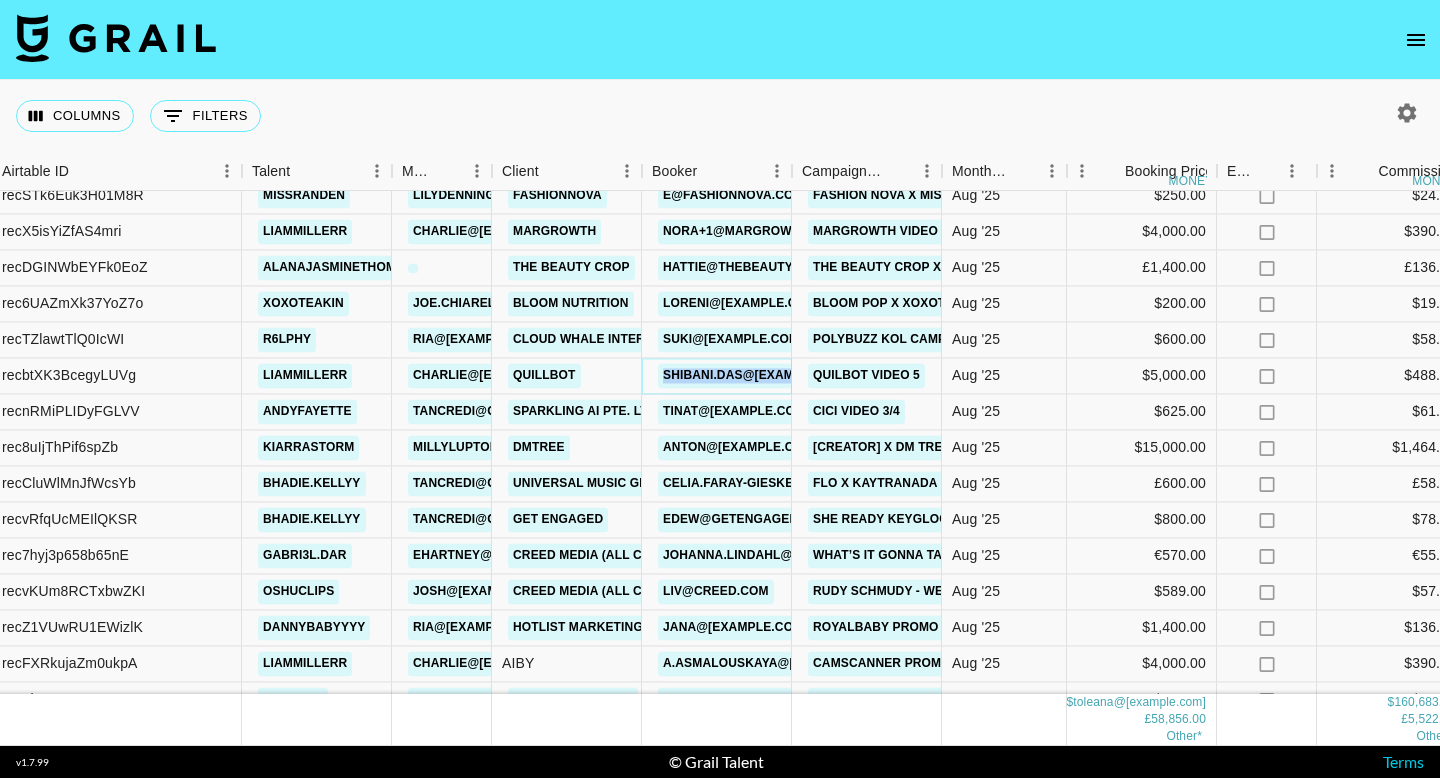 scroll, scrollTop: 1996, scrollLeft: 173, axis: both 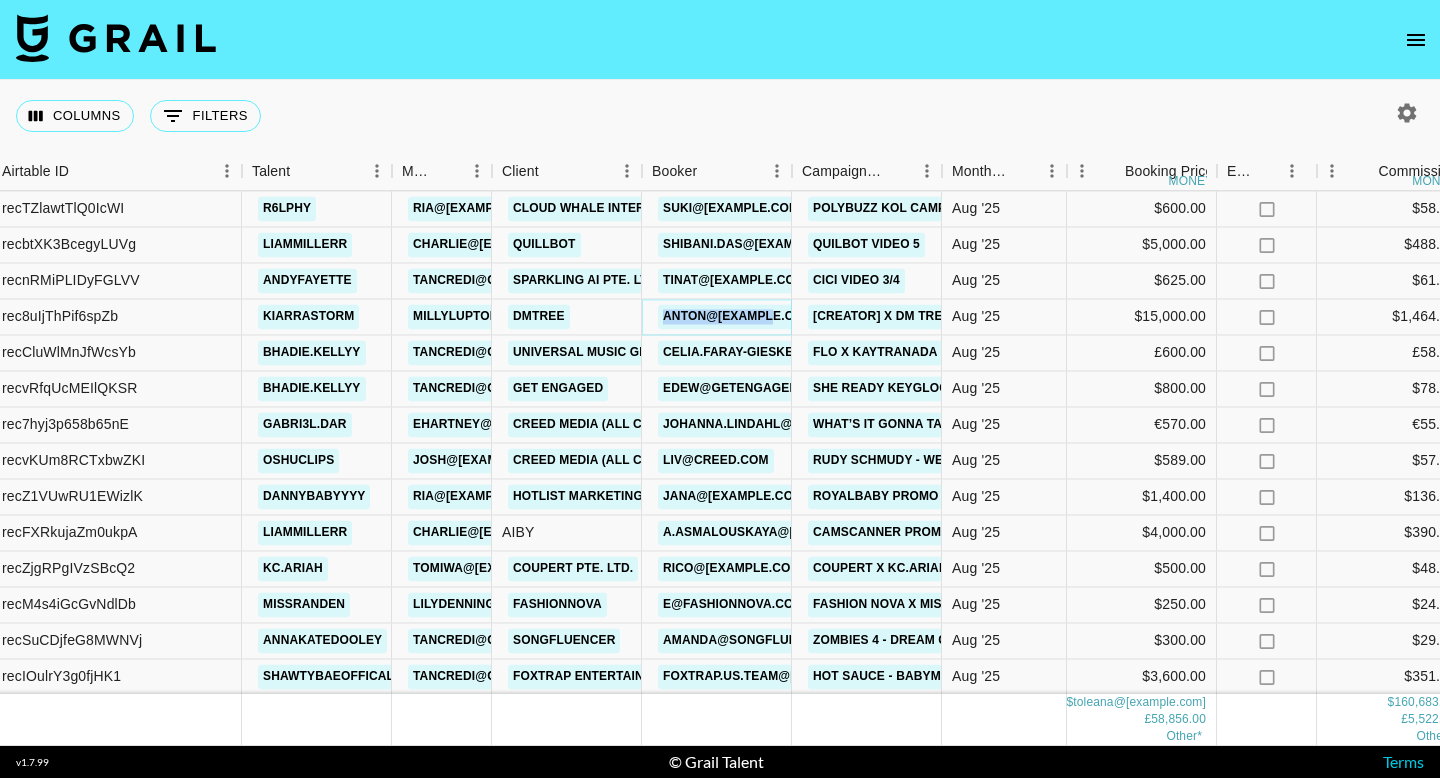copy on "anton@dmtr.ee" 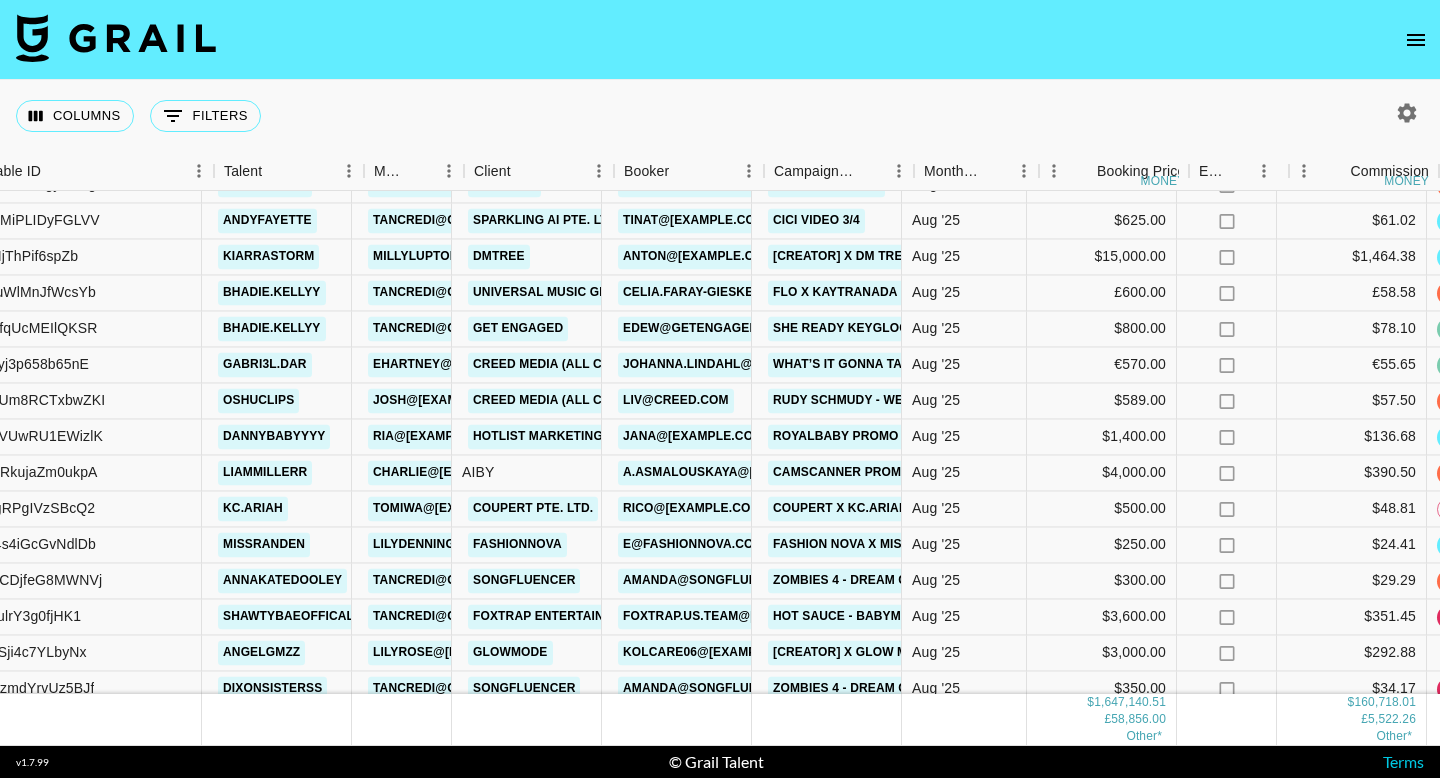 scroll, scrollTop: 2056, scrollLeft: 214, axis: both 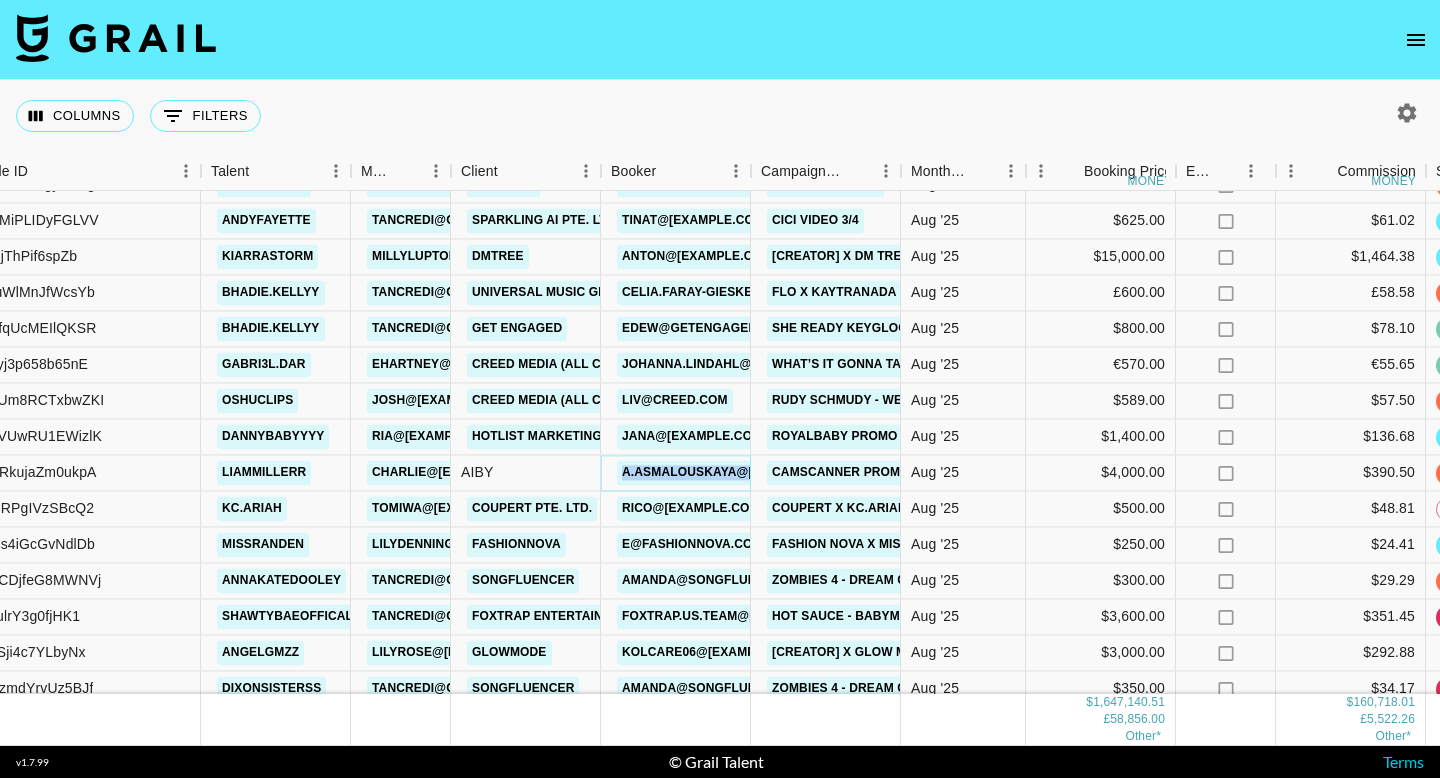 copy on "a.asmalouskaya@aiby.com" 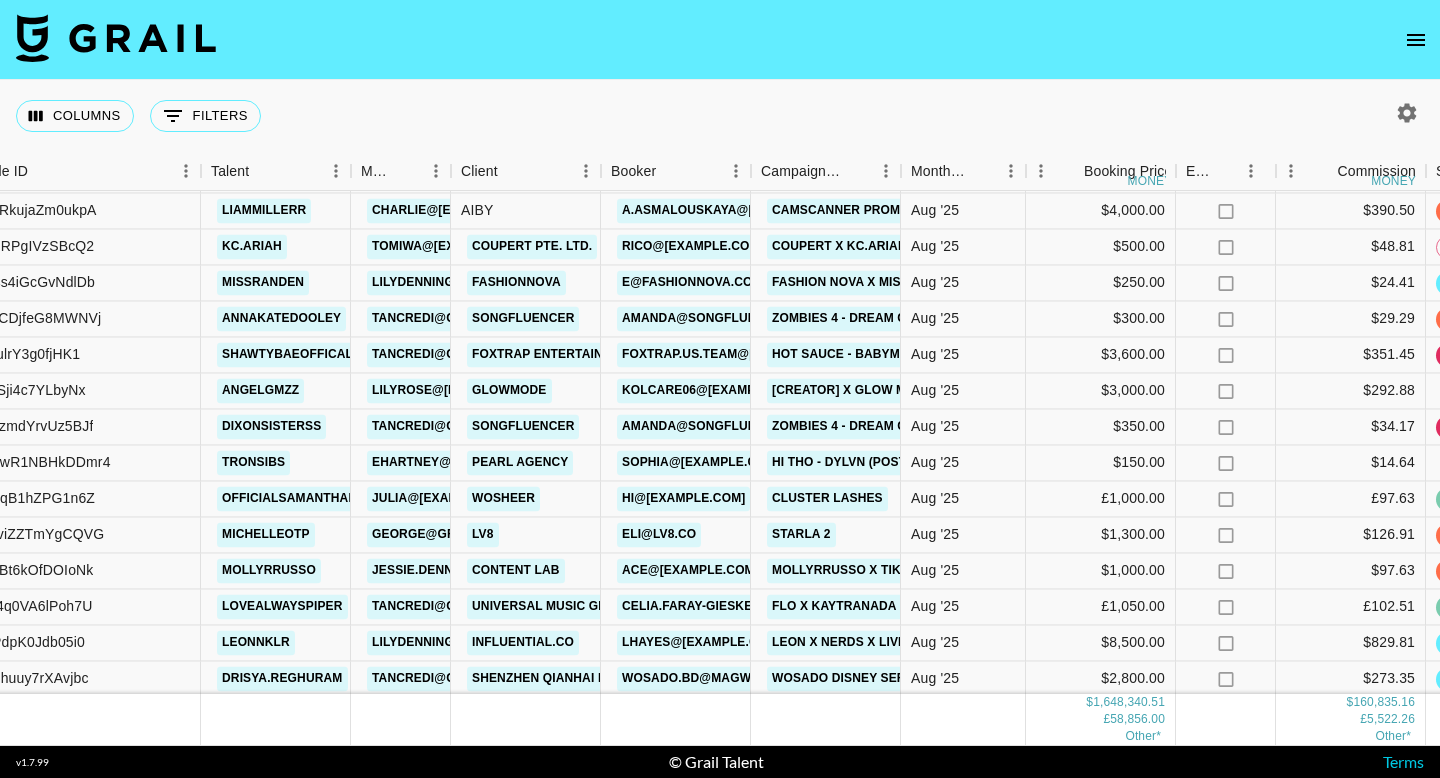 scroll, scrollTop: 2325, scrollLeft: 214, axis: both 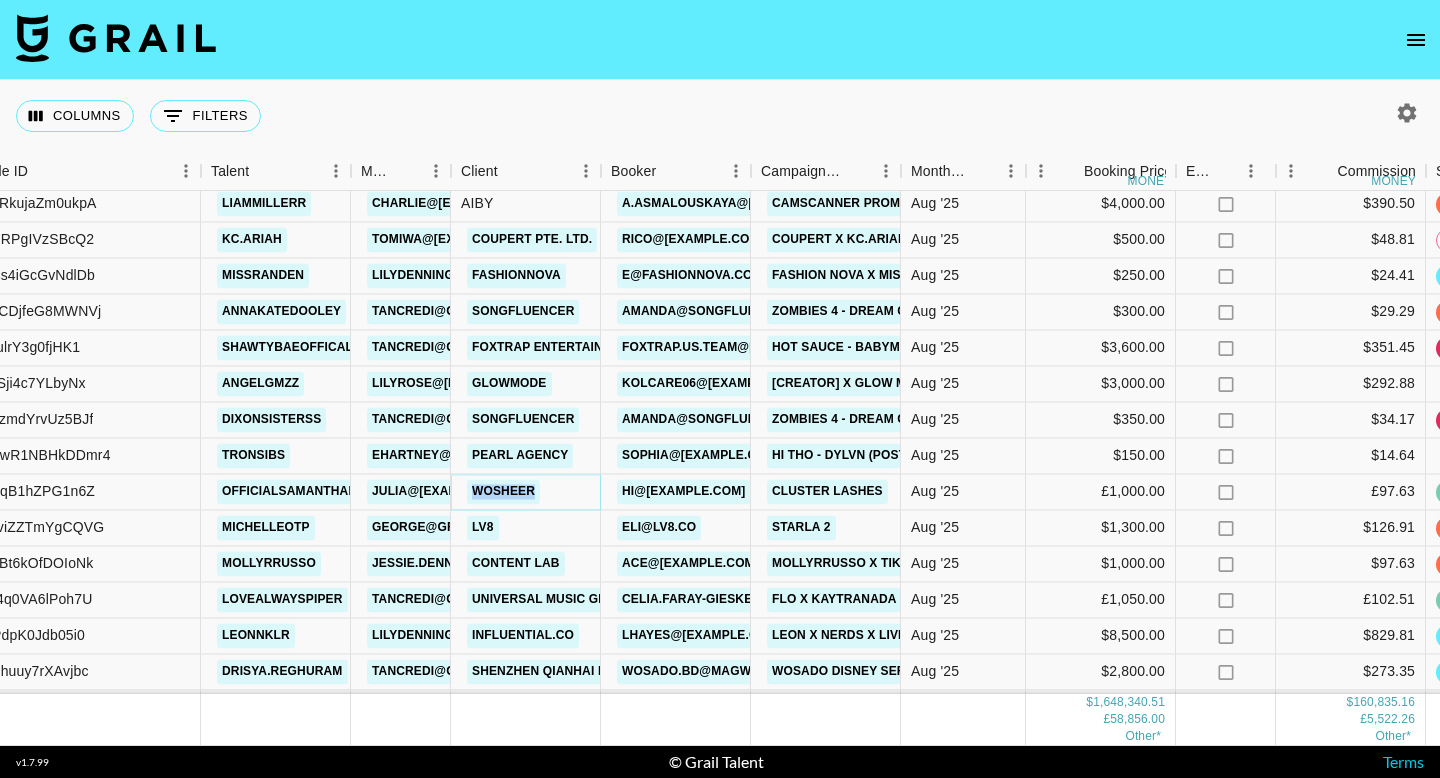 copy on "Wosheer" 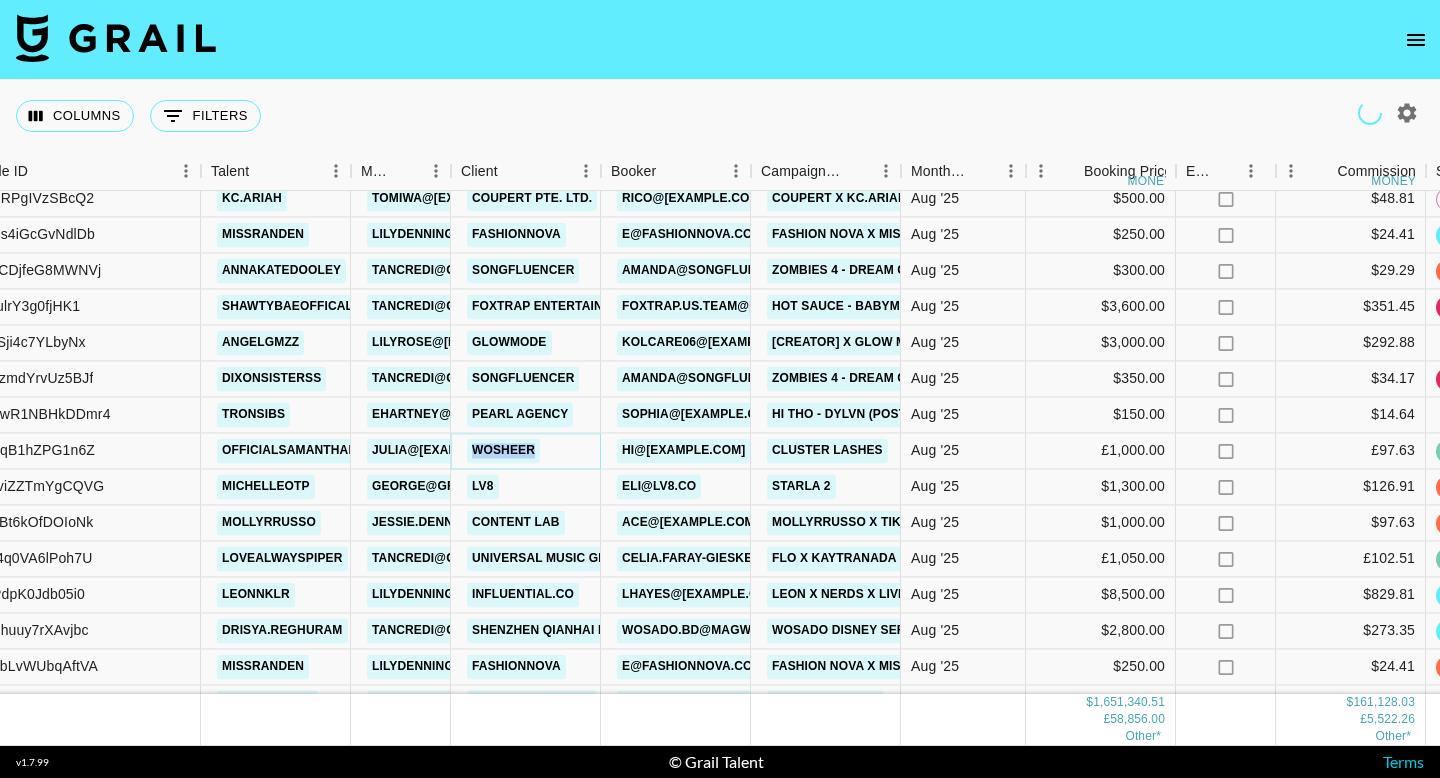 scroll, scrollTop: 2400, scrollLeft: 214, axis: both 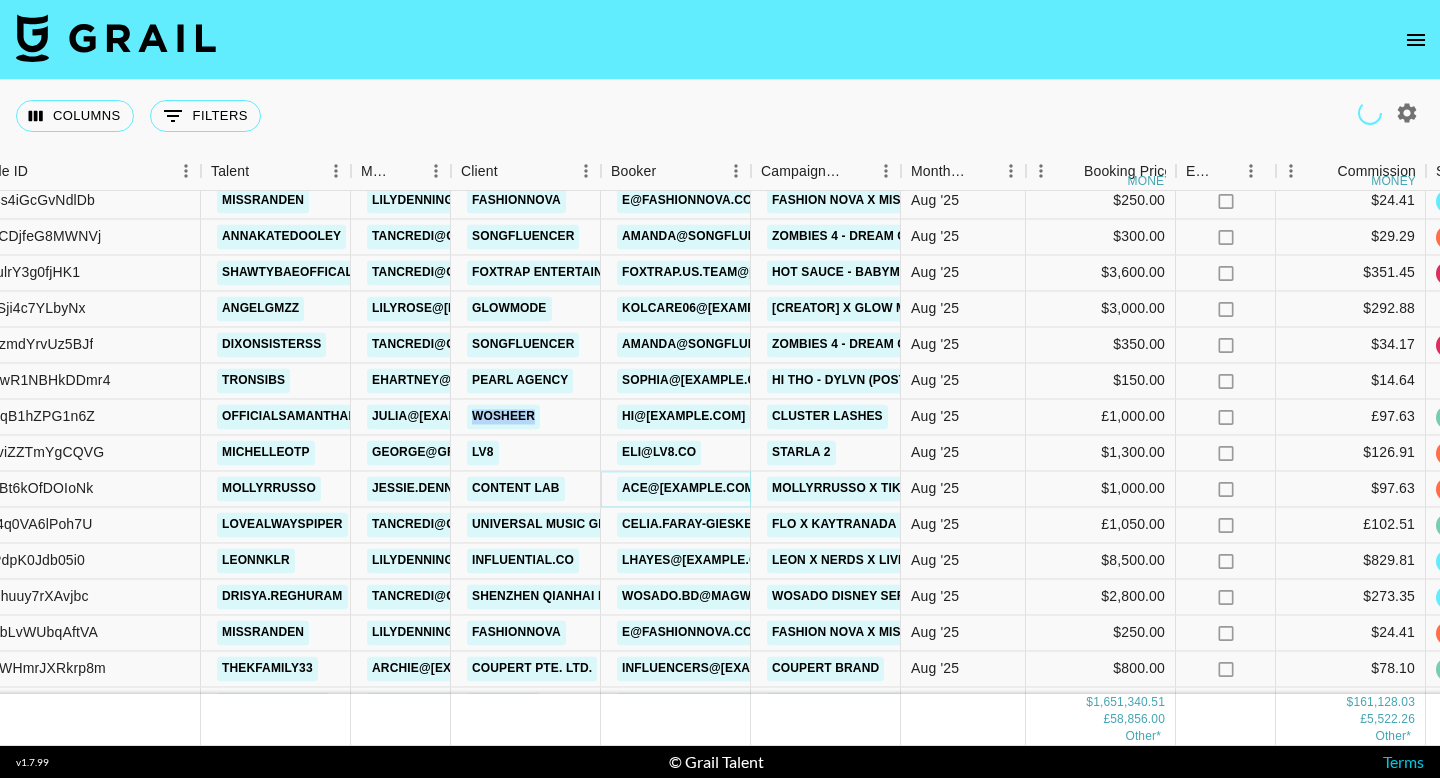 copy on "ace@contentlab.xyz" 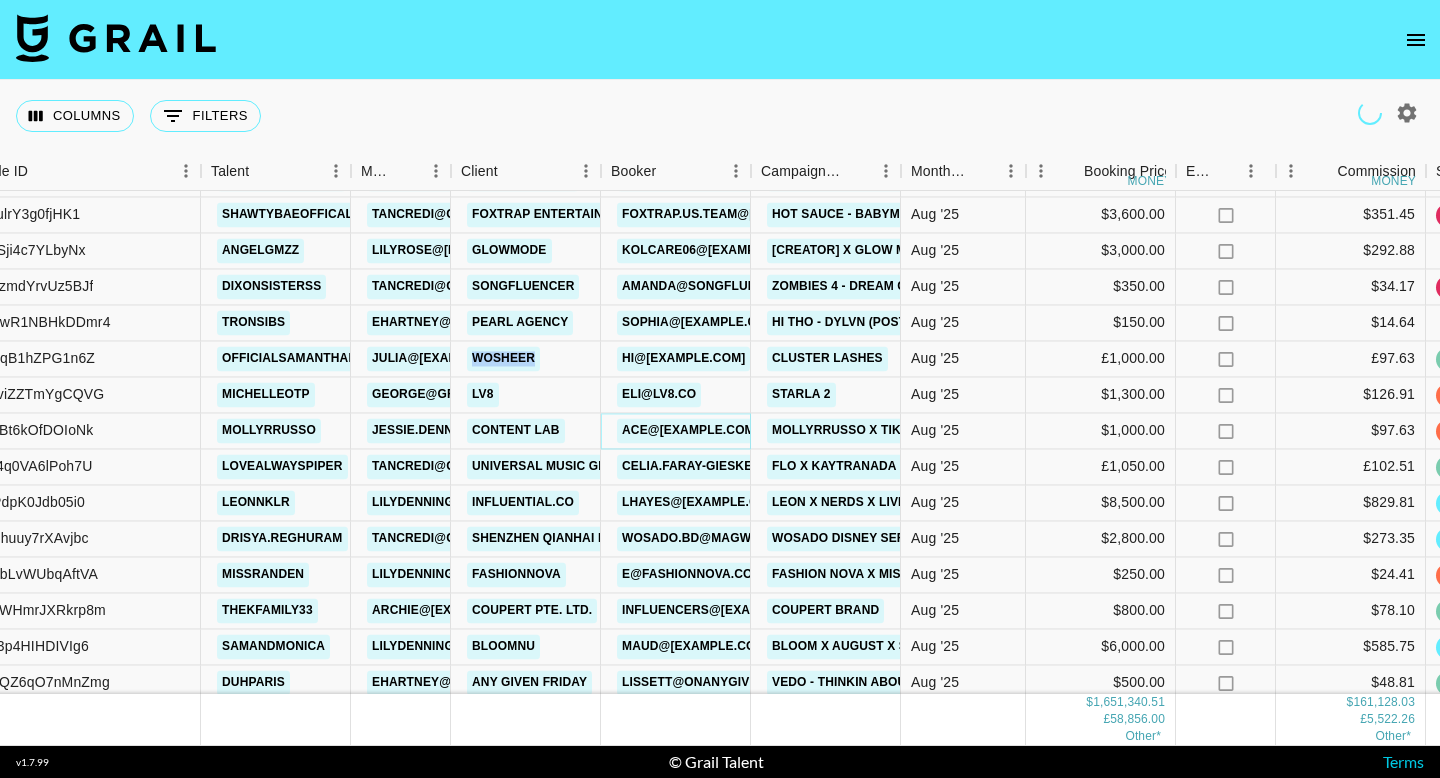 scroll, scrollTop: 2465, scrollLeft: 214, axis: both 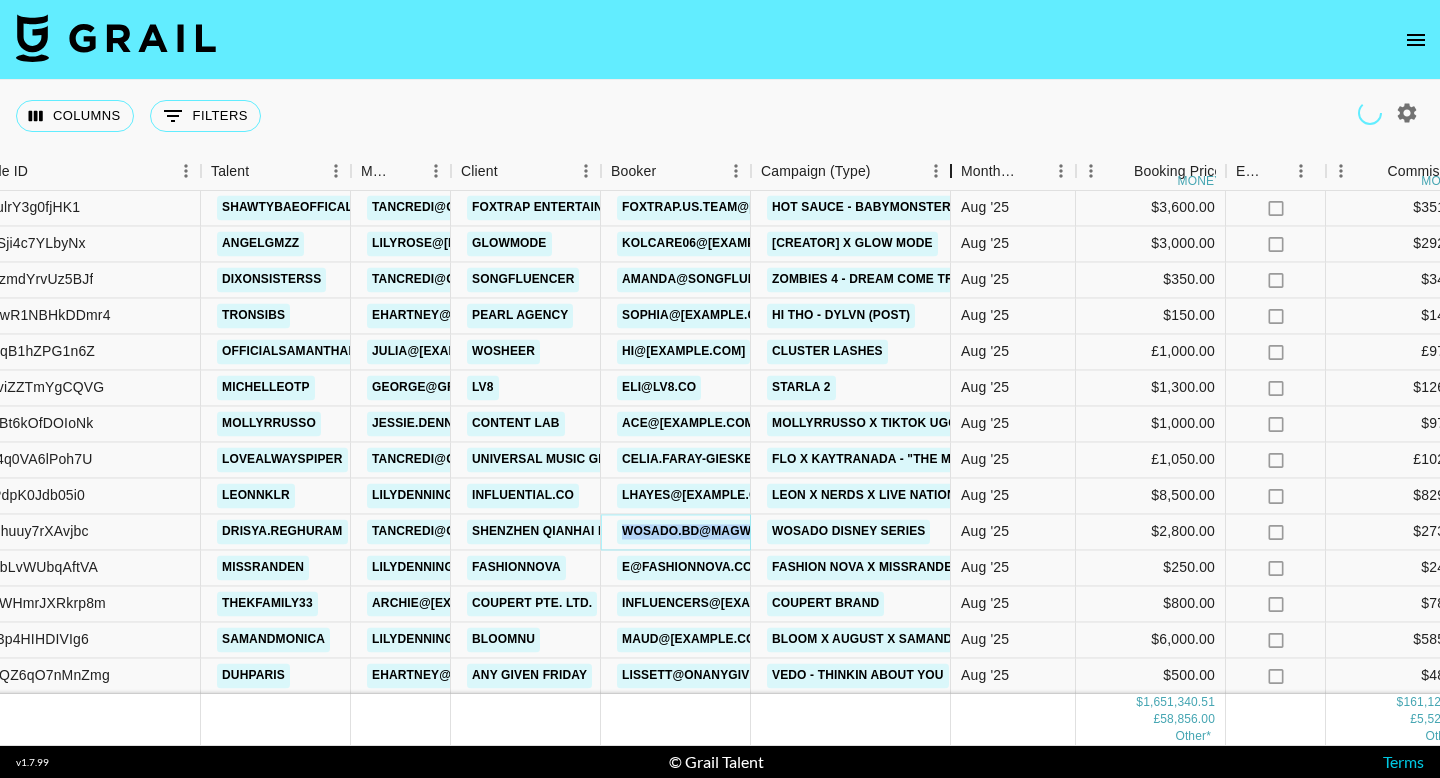 drag, startPoint x: 905, startPoint y: 164, endPoint x: 955, endPoint y: 164, distance: 50 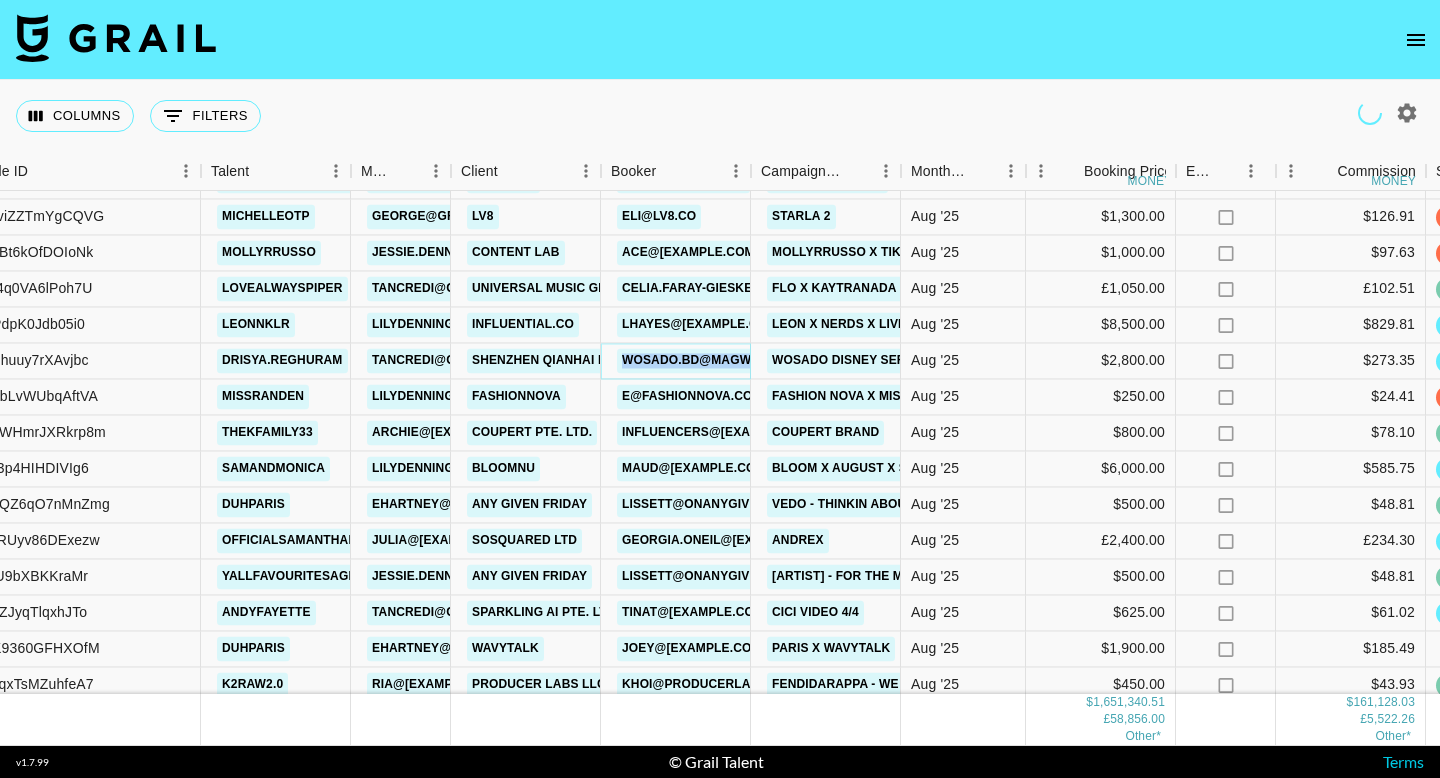 scroll, scrollTop: 2718, scrollLeft: 214, axis: both 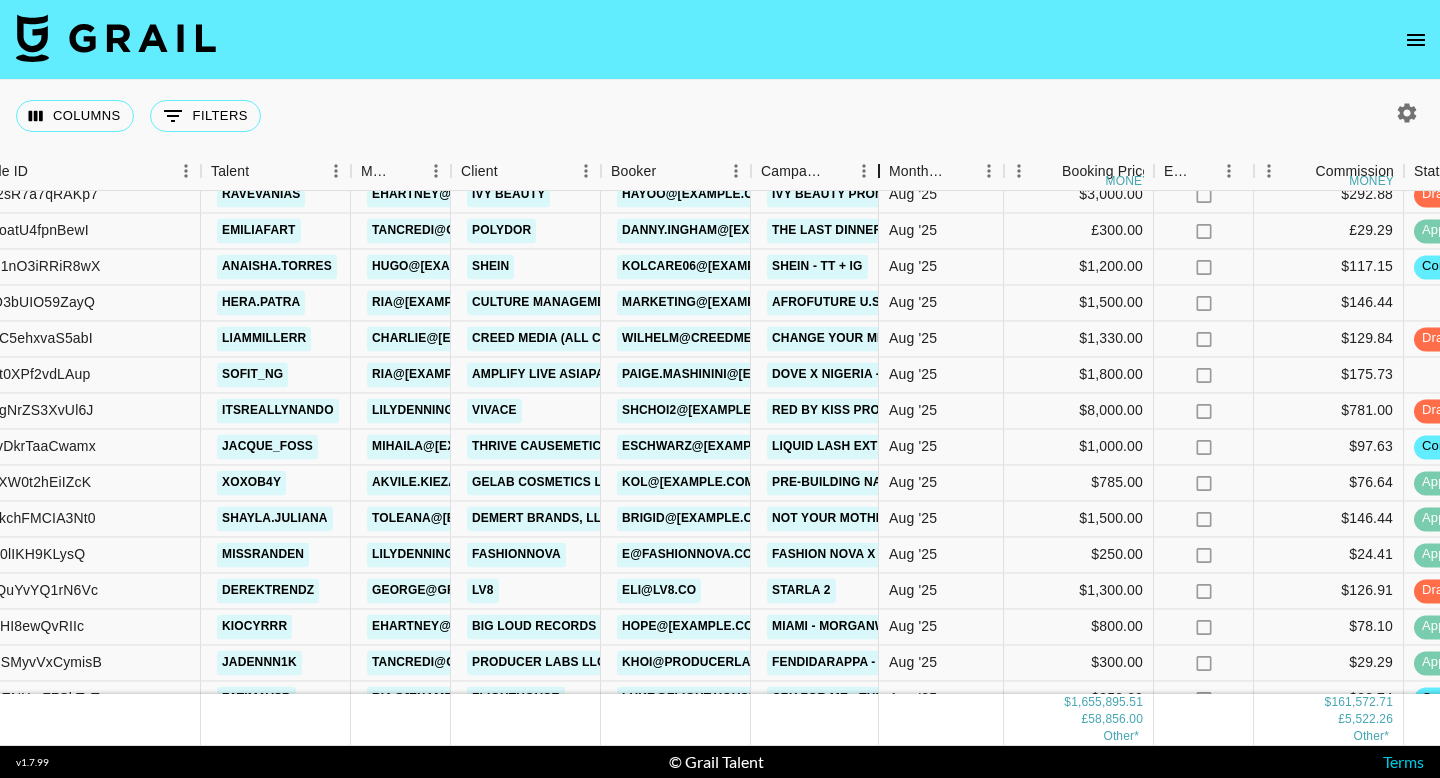 drag, startPoint x: 899, startPoint y: 179, endPoint x: 877, endPoint y: 195, distance: 27.202942 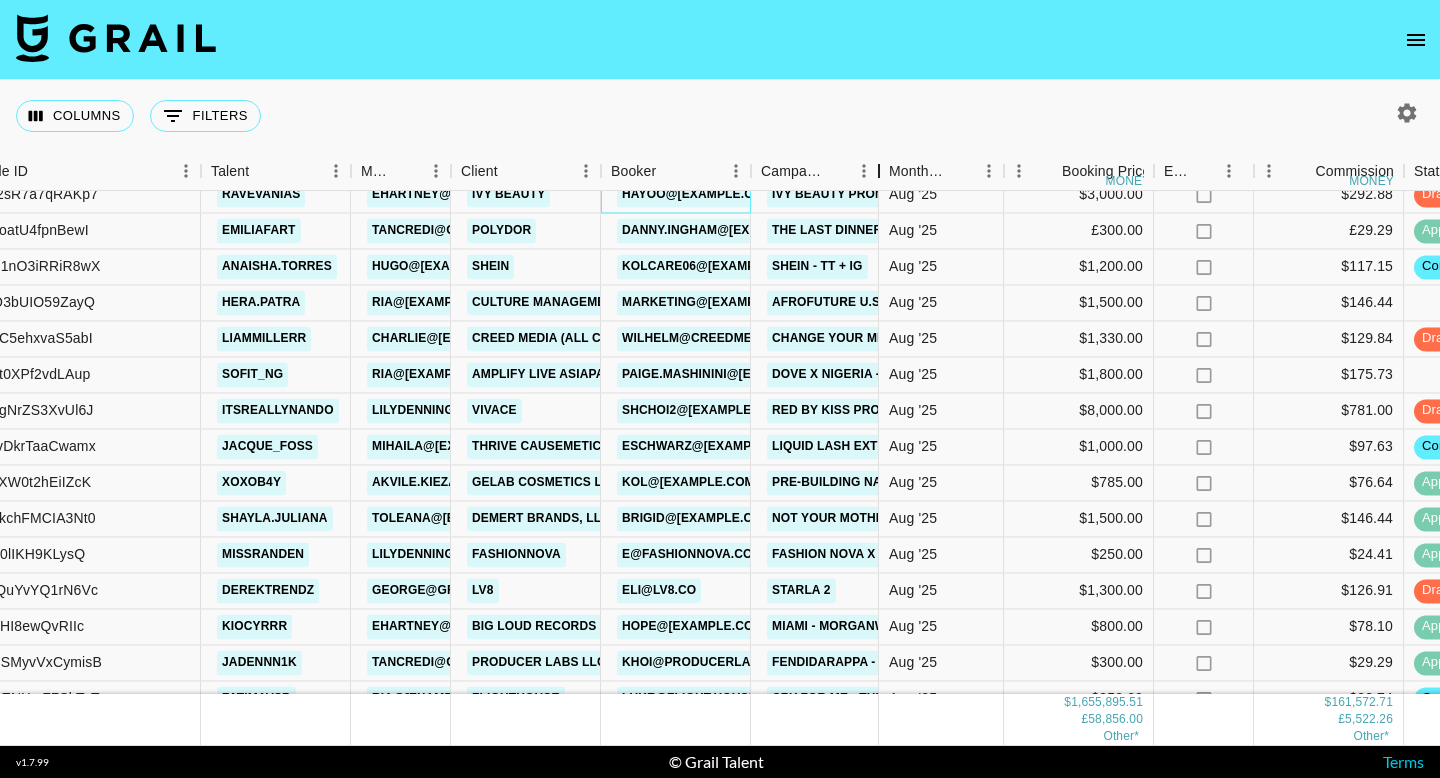 click on "Month Due Airtable ID Talent Manager Client Booker Campaign (Type) Month Due Booking Price money Expenses: Remove Commission? Commission money Status Video Link Special Booking Type PO Number recnr9Jo3HQSLIdHM giacanning tomiwa@grail-talent.com Interscope luis.najera@umusic.com Amaarae - Girly-pop! Aug '25 $800.00 no $78.10 declined rec9Ouo7435okvydW thekfamily33 archie@grail-talent.com Acceleration Partners ebermillo@accelerationpartners.com DDG Beauty Aug '25 $2,000.00 no $195.25 rec4y2sR7a7qRAKp7 ravevanias ehartney@grail-talent.com Ivy Beauty hayoo@ivyent.com Ivy Beauty Promo Aug '25 $3,000.00 no $292.88 draft recwaoatU4fpnBewI emiliafart tancredi@grail-talent.com Polydor danny.ingham@umusic.com The Last Dinner Party - The Killer Aug '25 £300.00 no £29.29 approved Event recRB1nO3iRRiR8wX anaisha.torres hugo@grail-talent.com SHEIN kolcare06@shein.com Shein - TT + IG Aug '25 $1,200.00 no $117.15 confirmed rec4iO3bUIO59ZayQ hera.patra ria@grail-talent.com Culture Management Group marketing@afrofuture.com $" at bounding box center (720, 449) 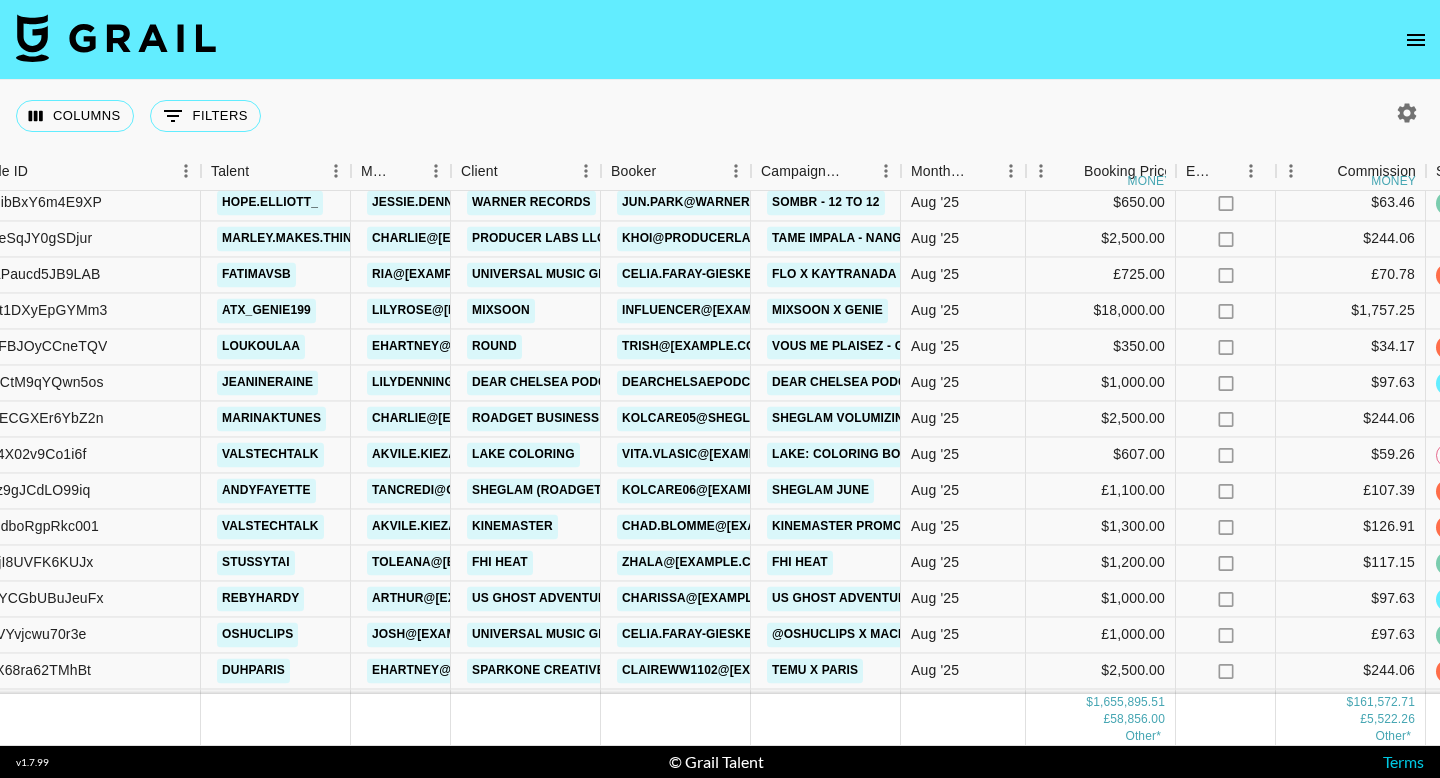 scroll, scrollTop: 3988, scrollLeft: 214, axis: both 